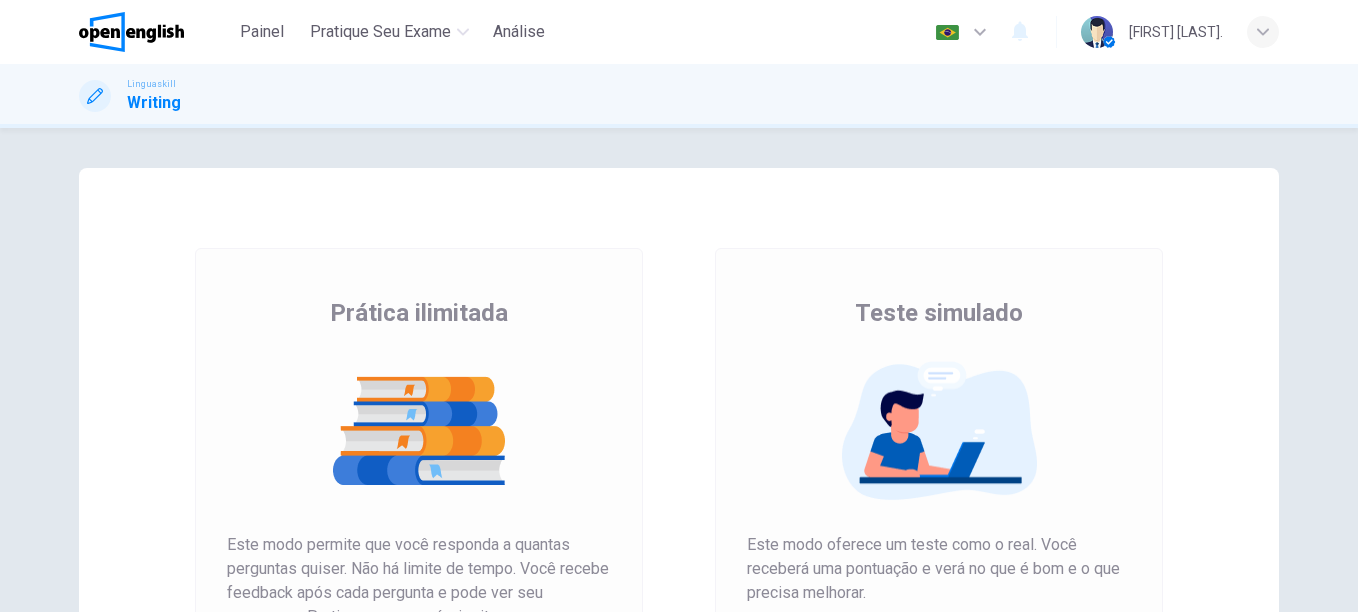 scroll, scrollTop: 0, scrollLeft: 0, axis: both 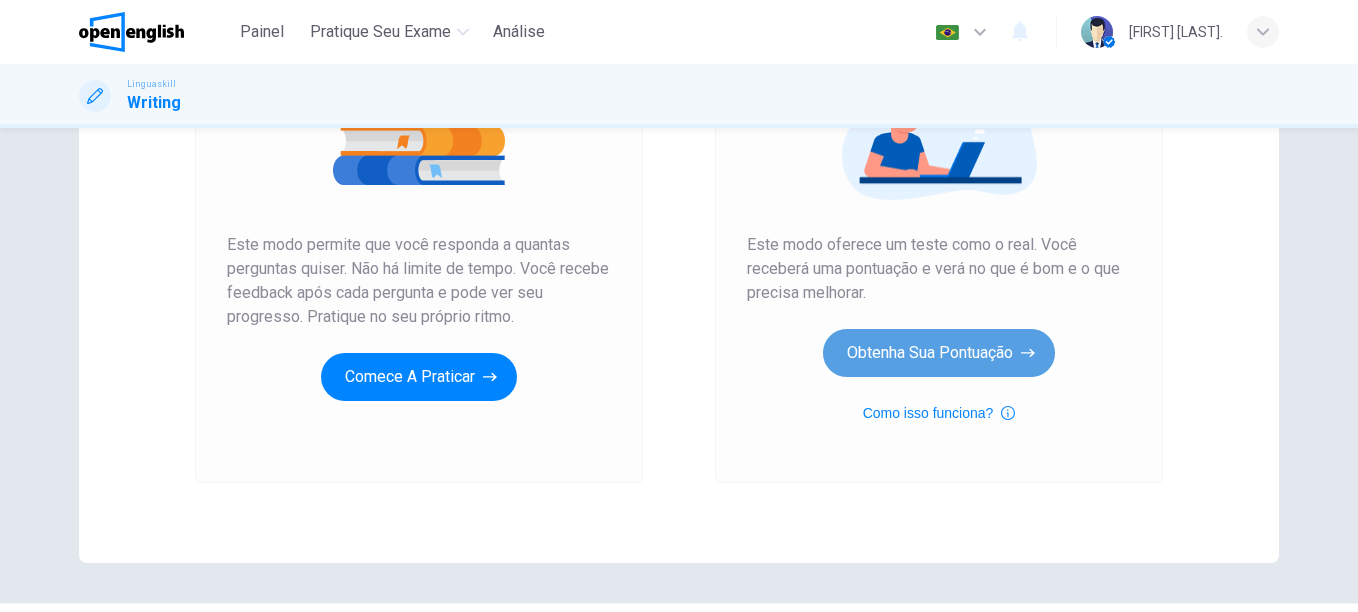 click on "Obtenha sua pontuação" at bounding box center [939, 353] 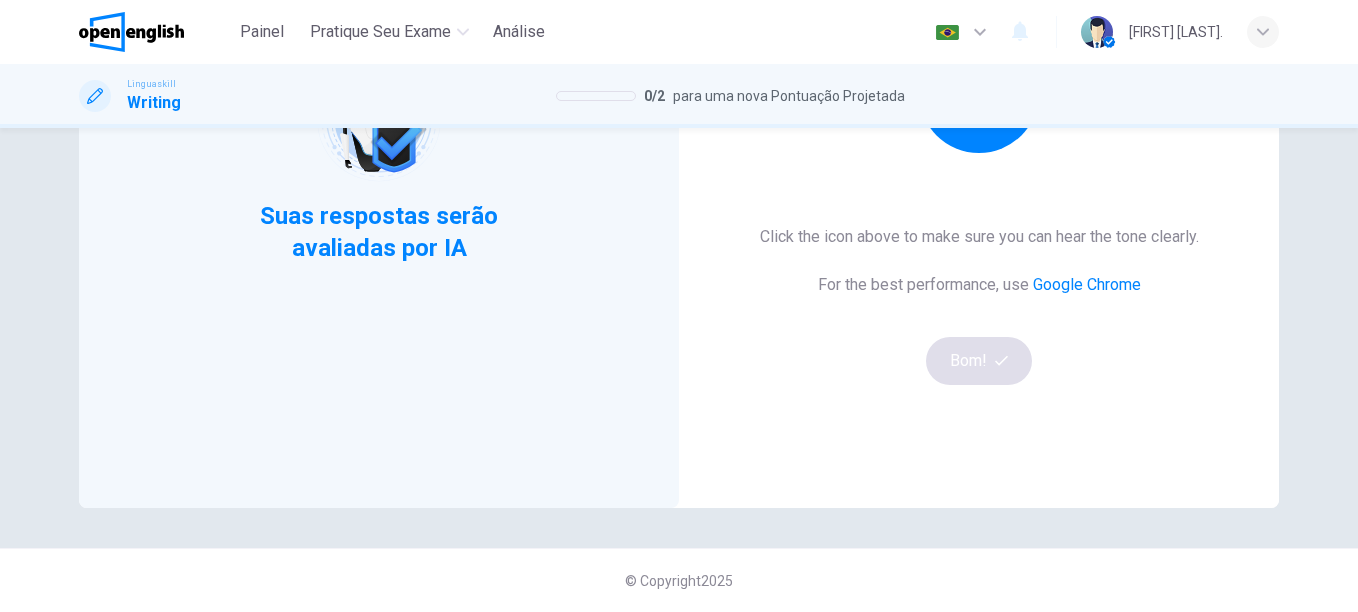 scroll, scrollTop: 255, scrollLeft: 0, axis: vertical 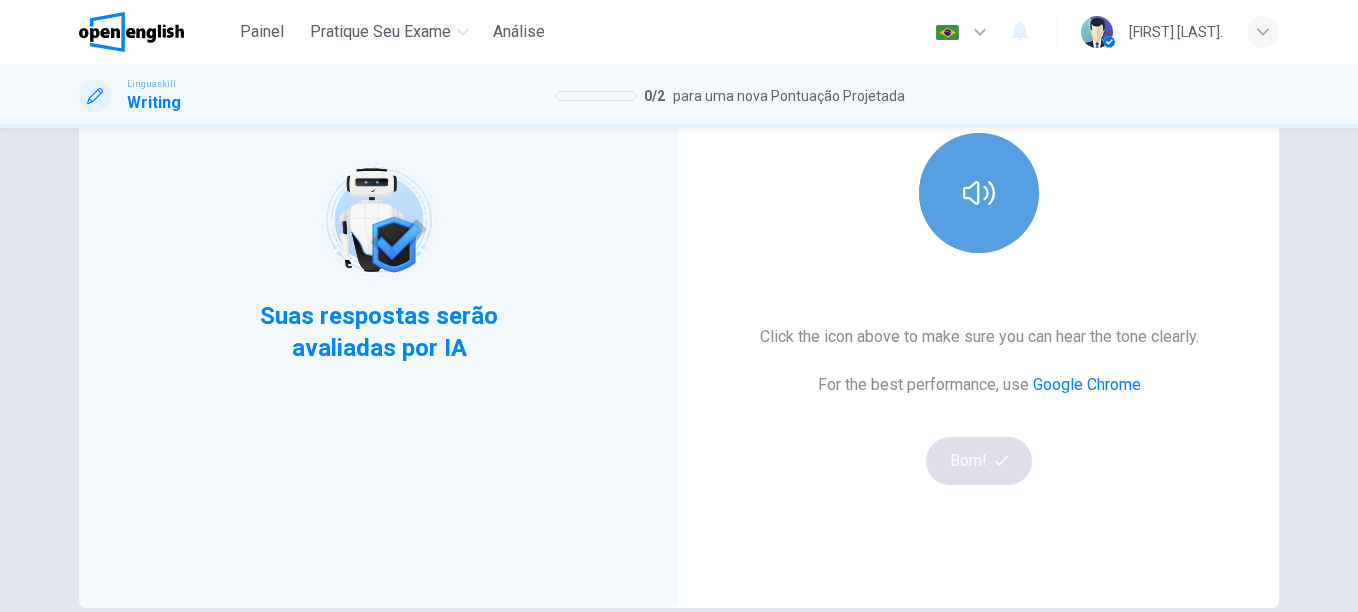 click at bounding box center [979, 193] 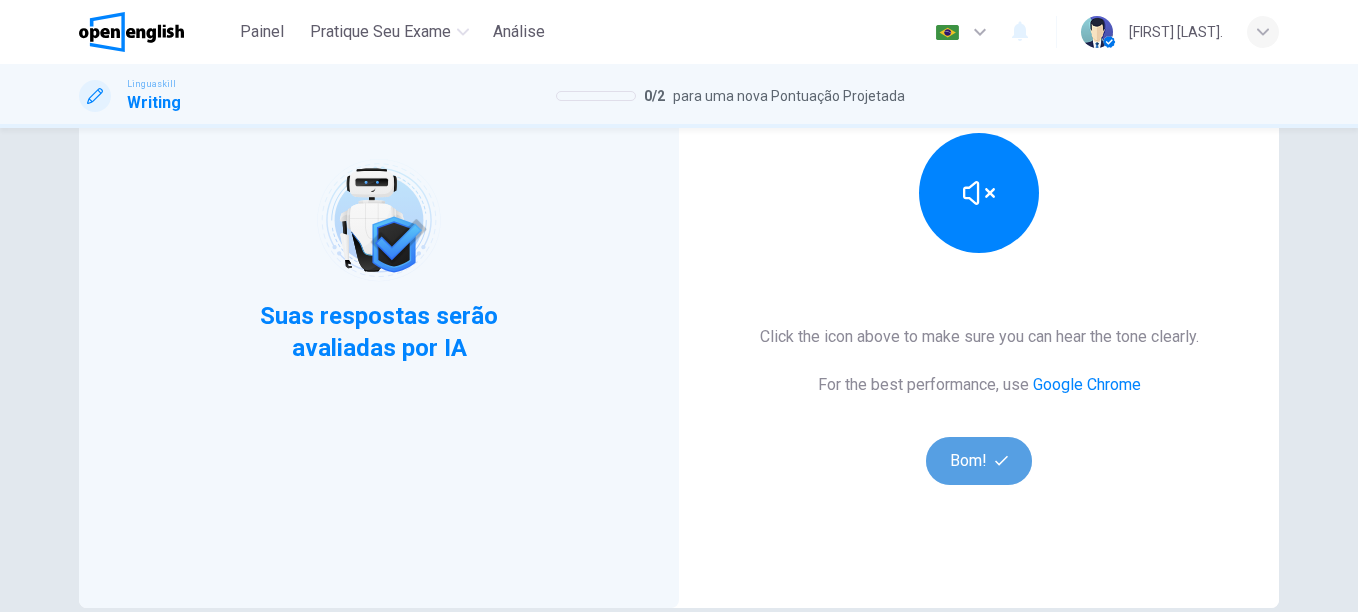 click on "Bom!" at bounding box center [979, 461] 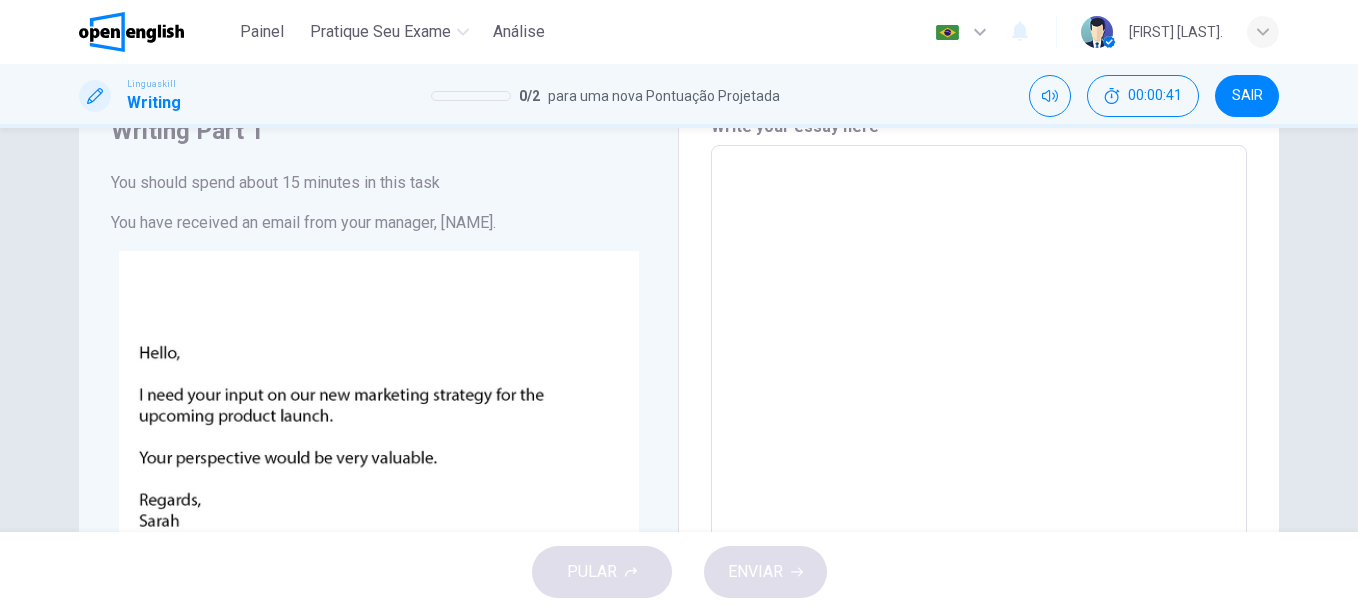scroll, scrollTop: 0, scrollLeft: 0, axis: both 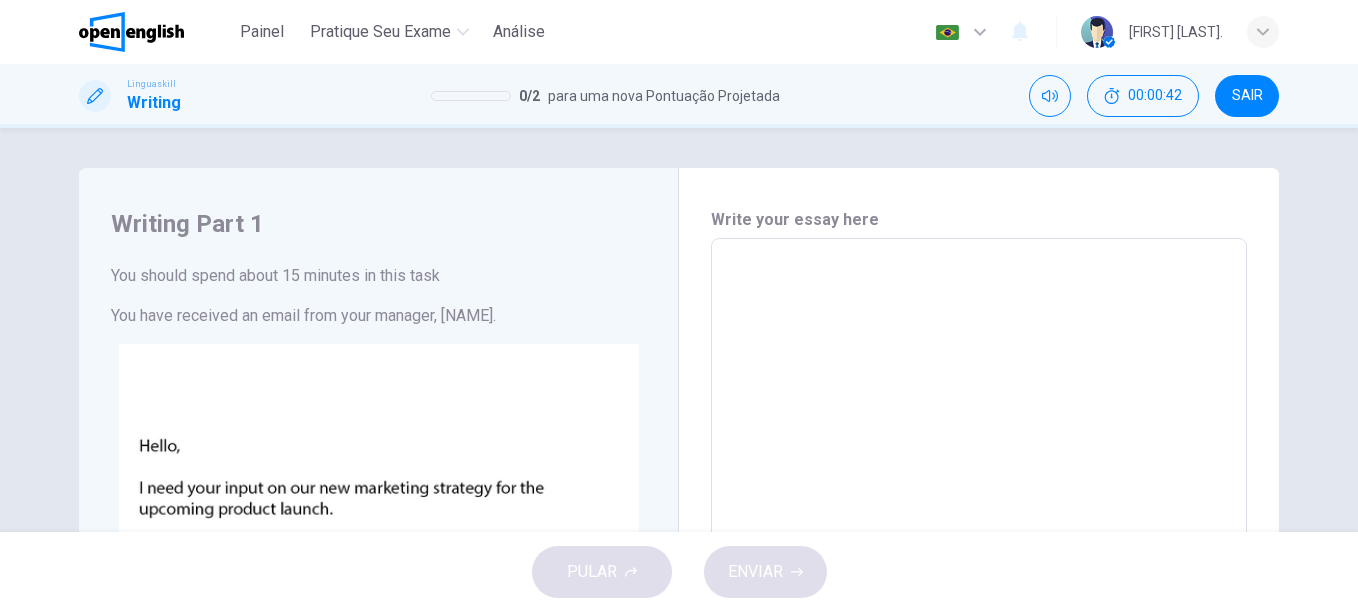 click at bounding box center [979, 611] 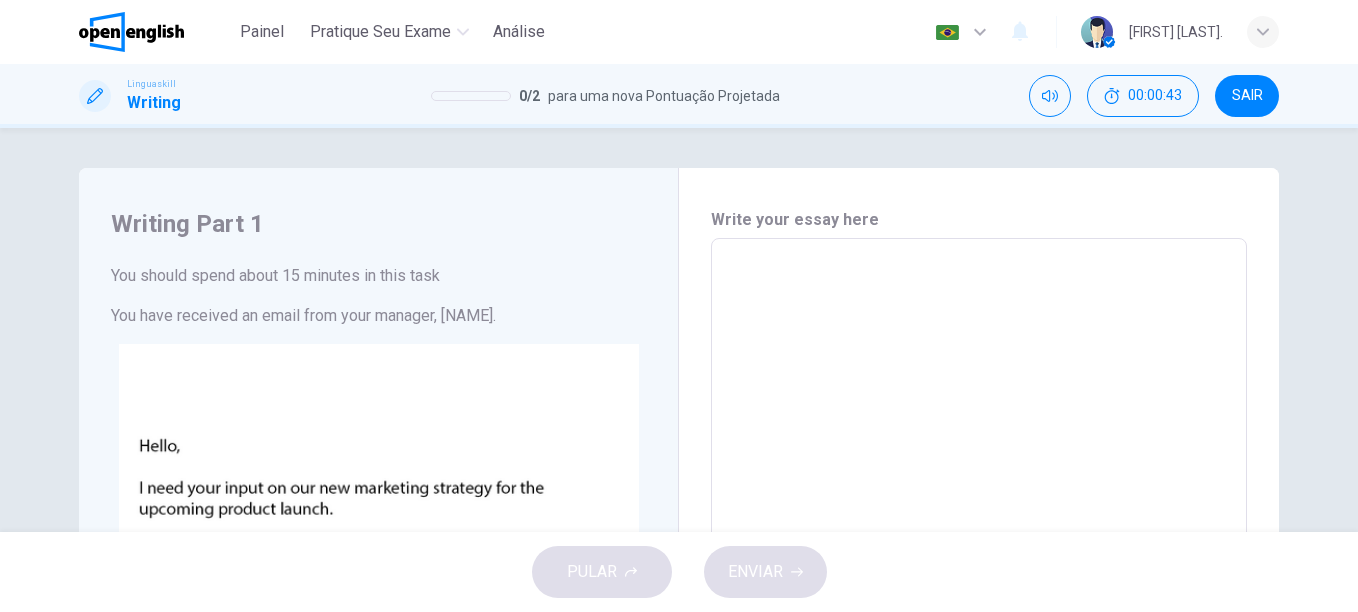 type on "*" 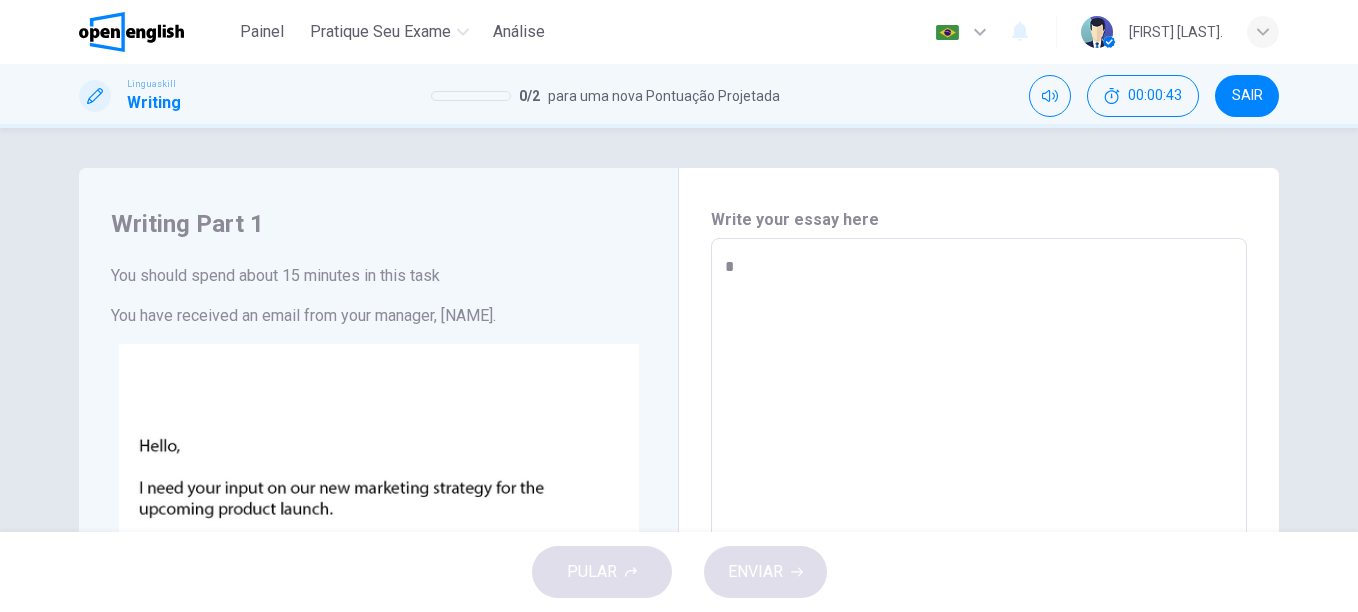 type on "*" 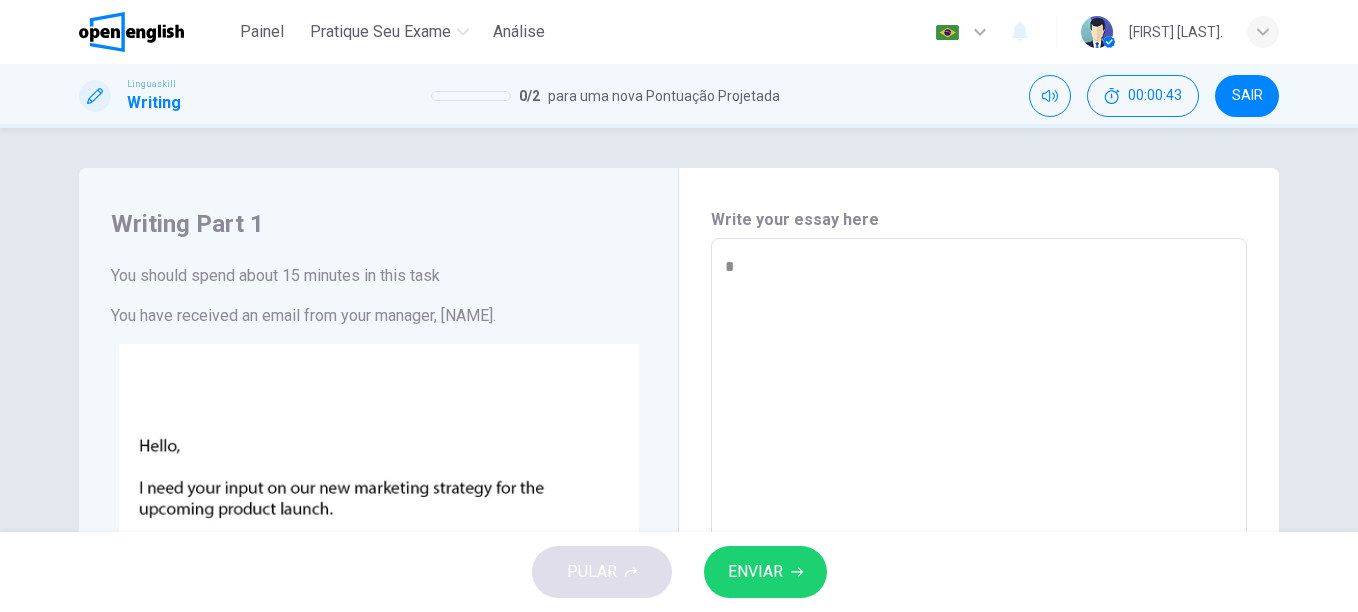 type on "**" 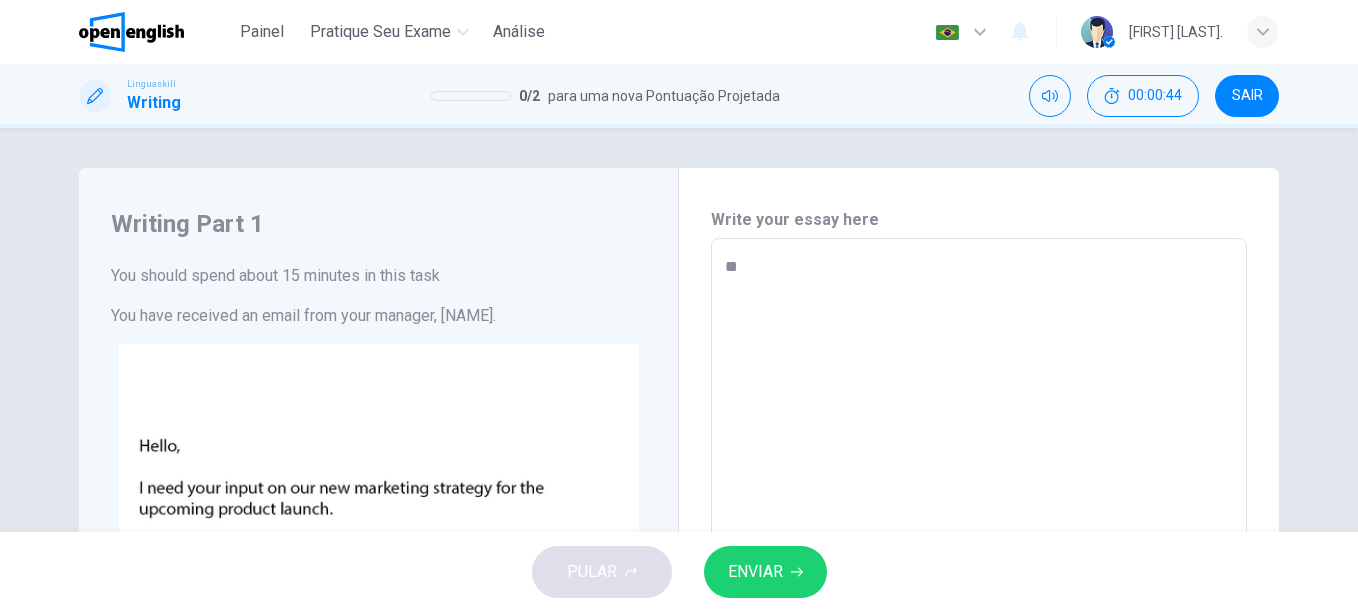 type on "***" 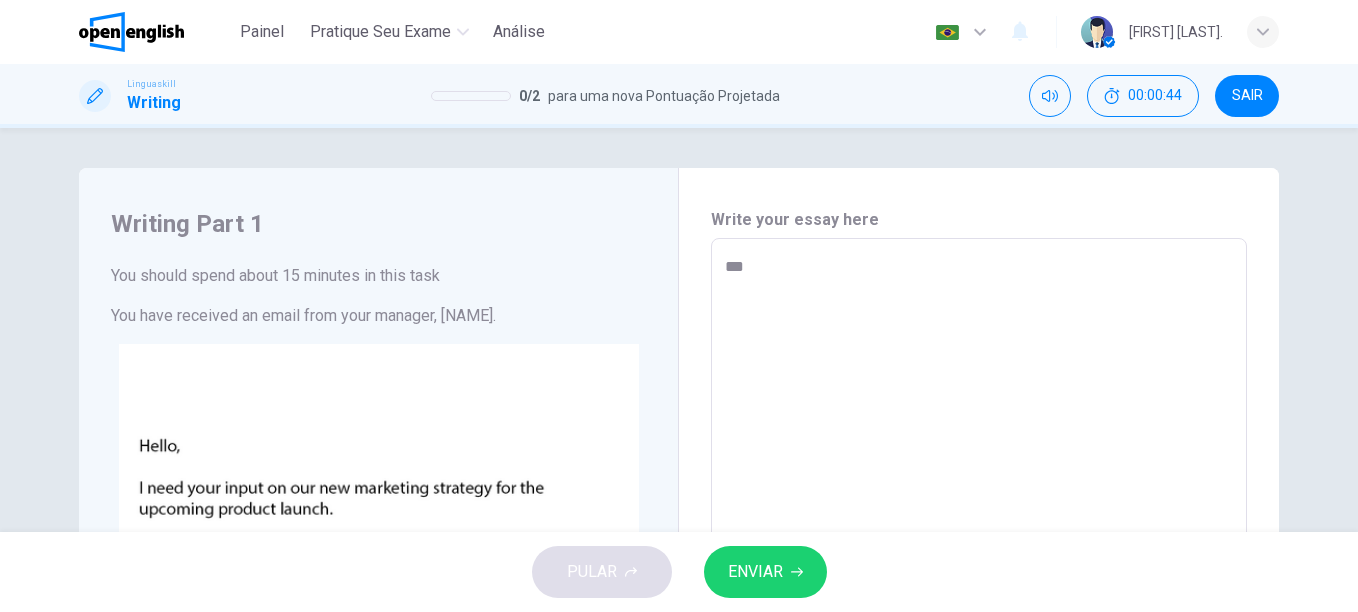 type on "*" 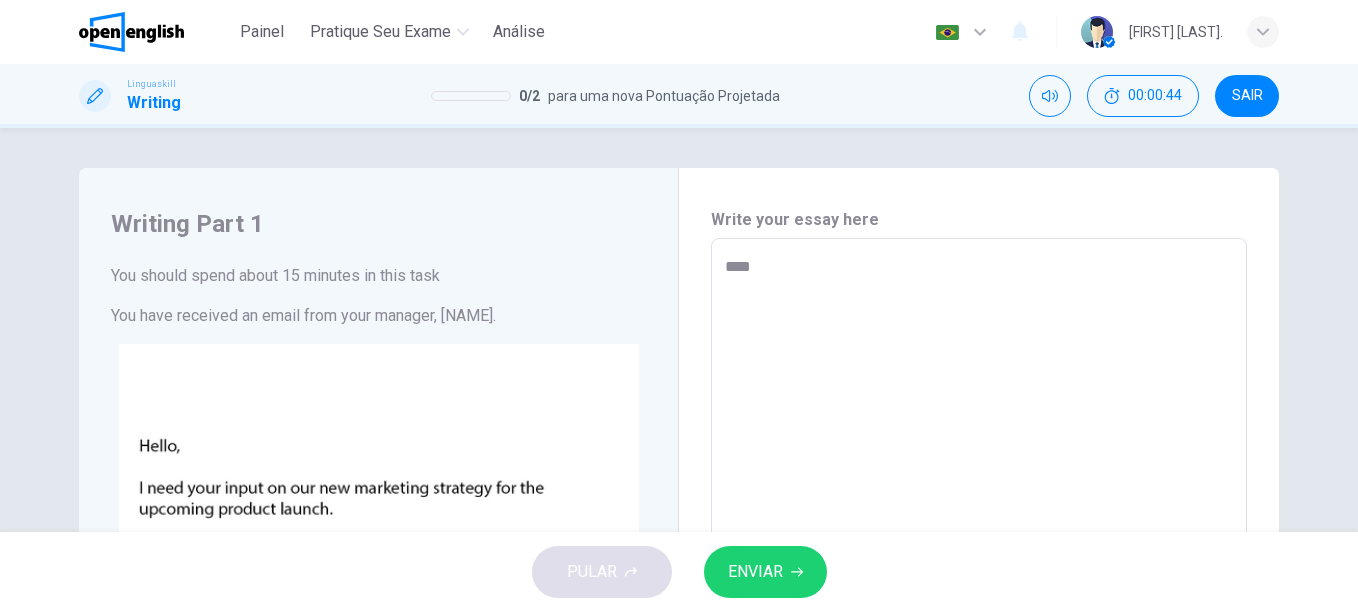 type on "*" 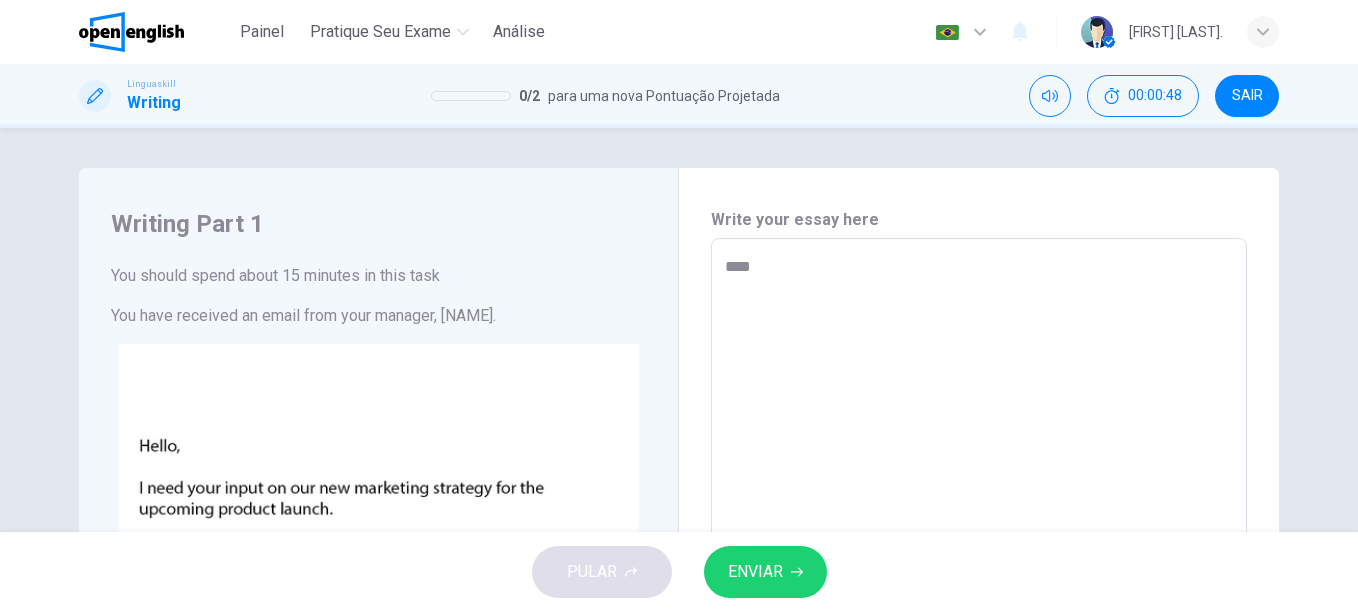 type on "*****" 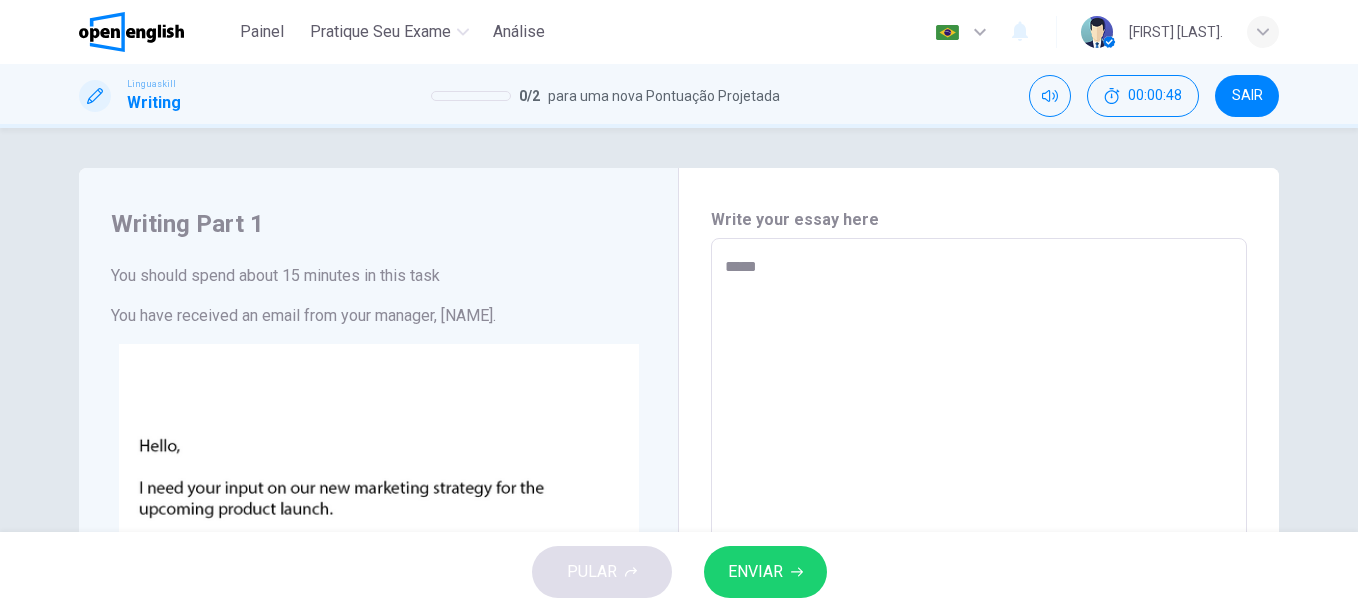 type on "******" 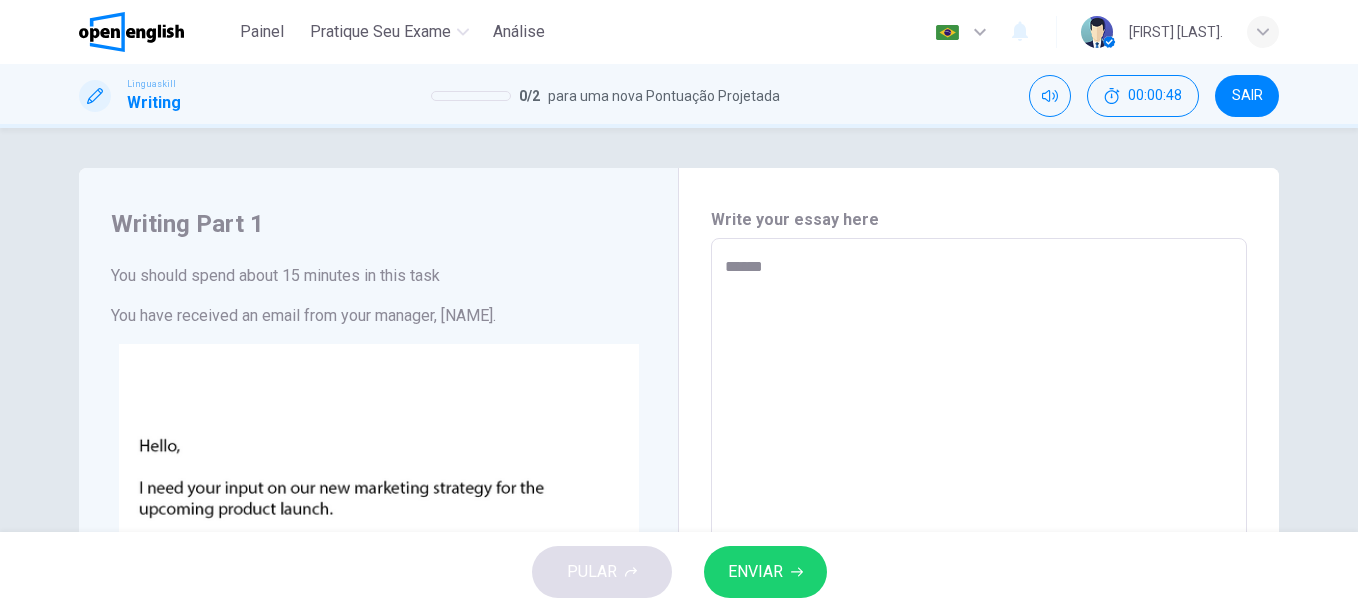 type on "******" 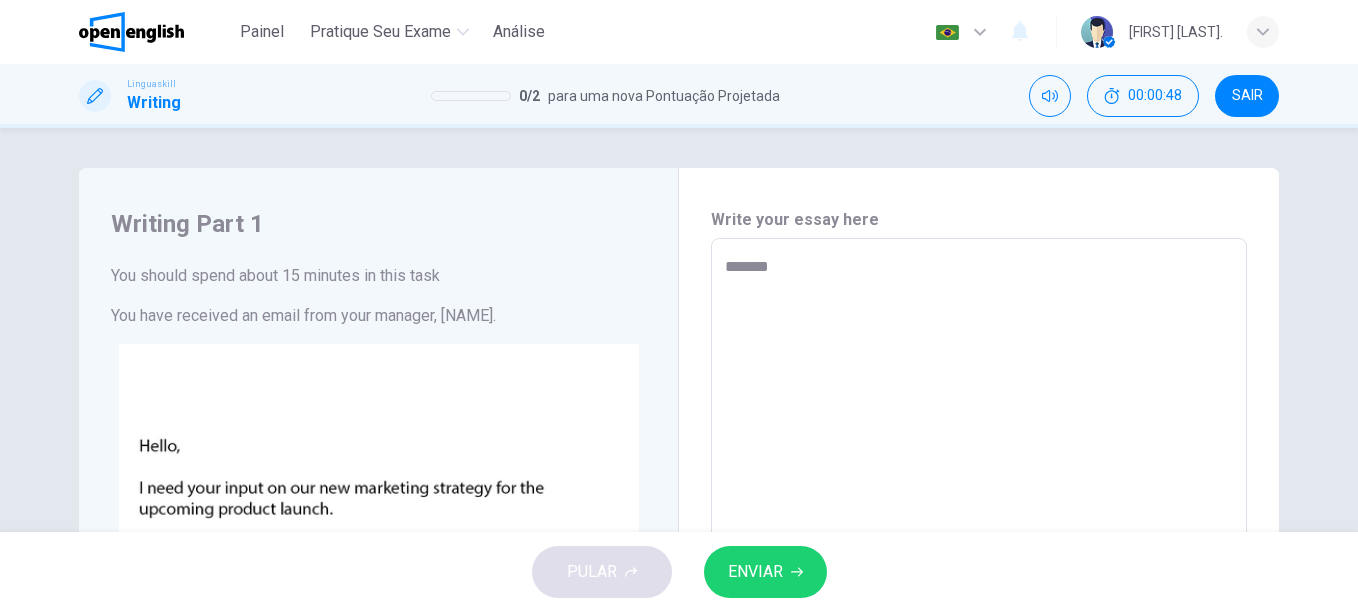 type on "*" 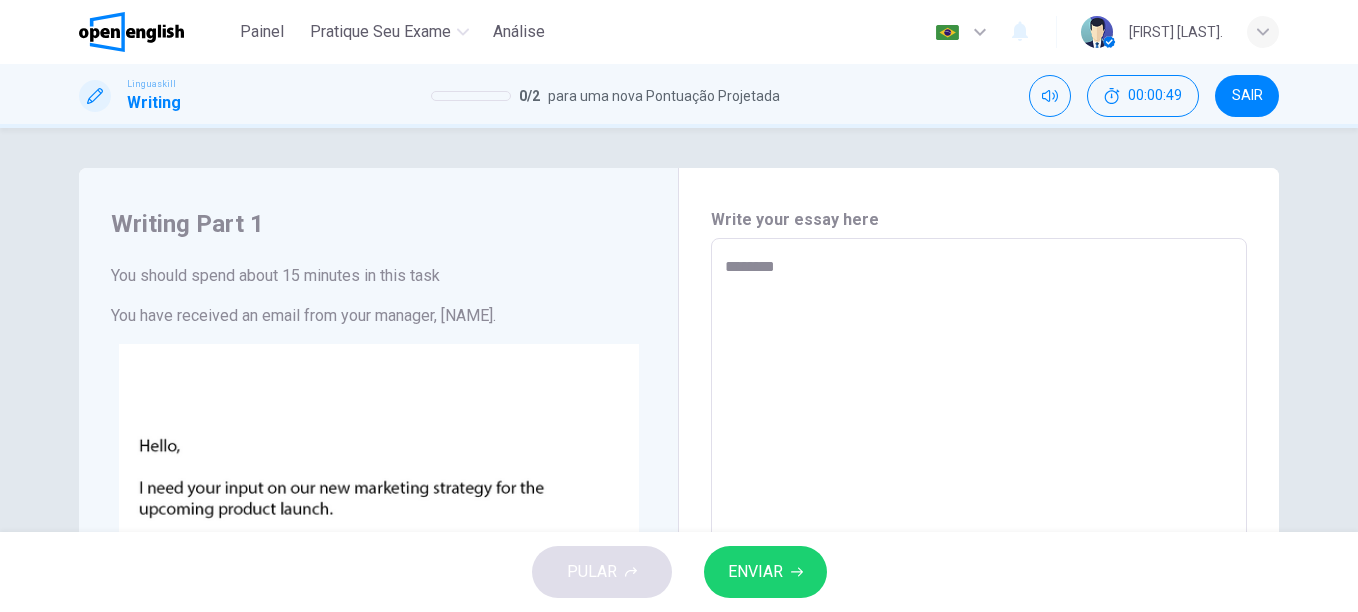 type on "*" 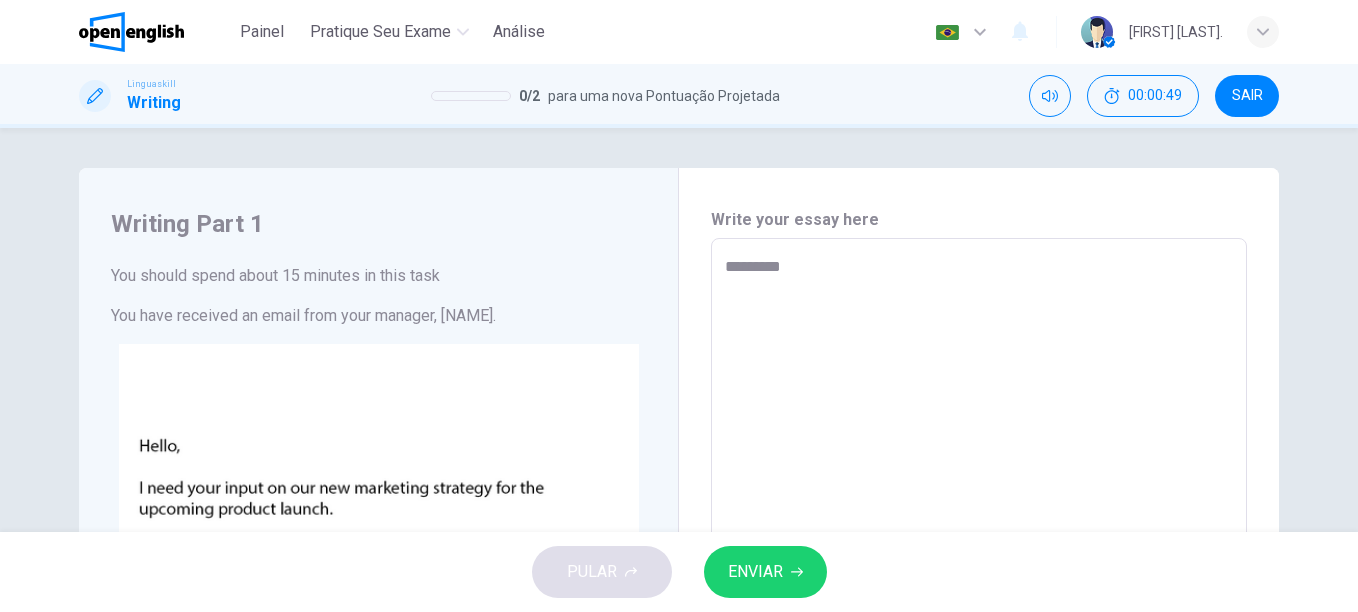 type on "*" 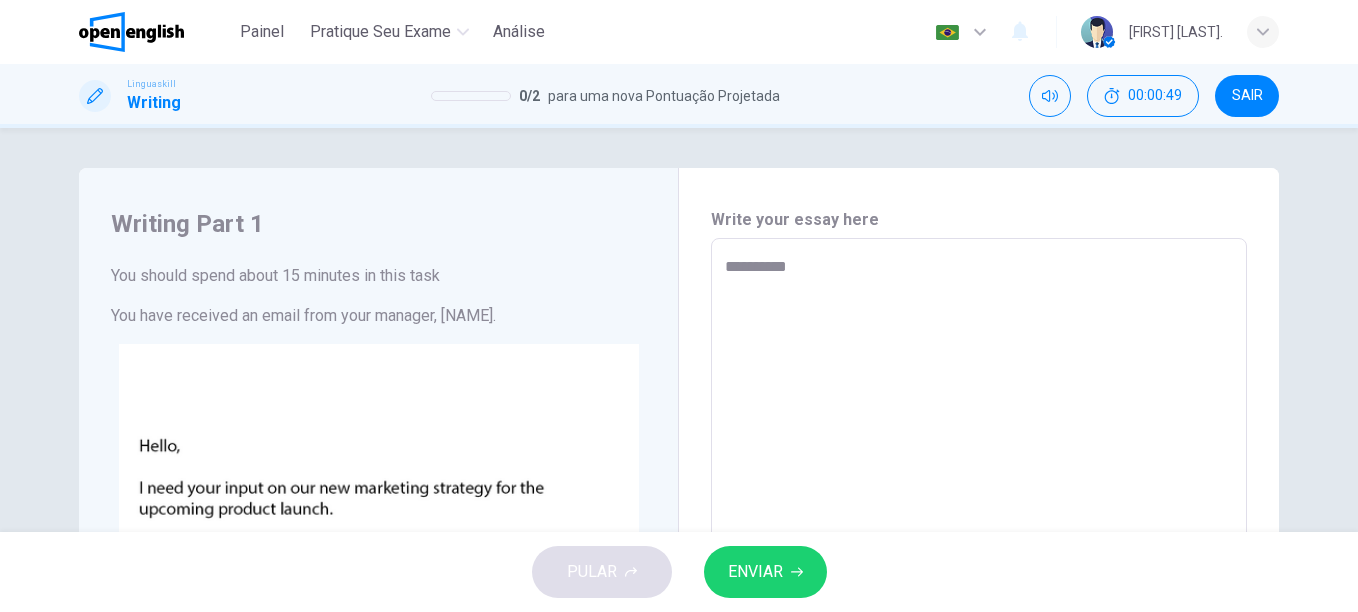 type on "**********" 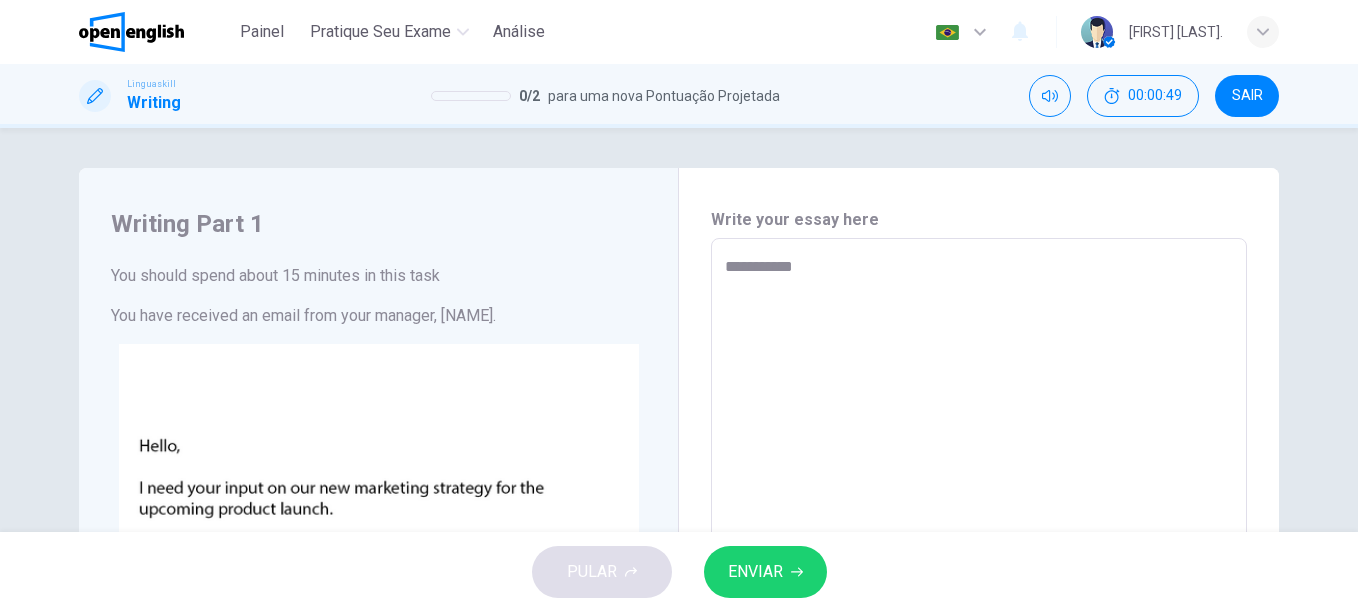 type on "*" 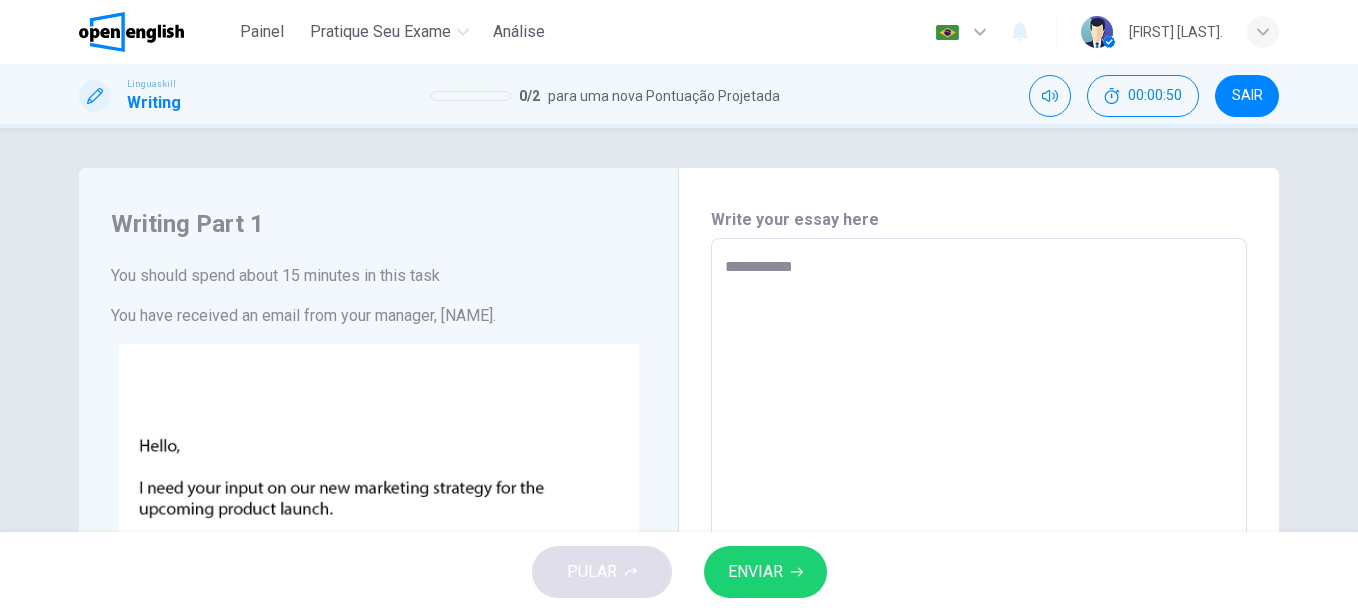 type on "**********" 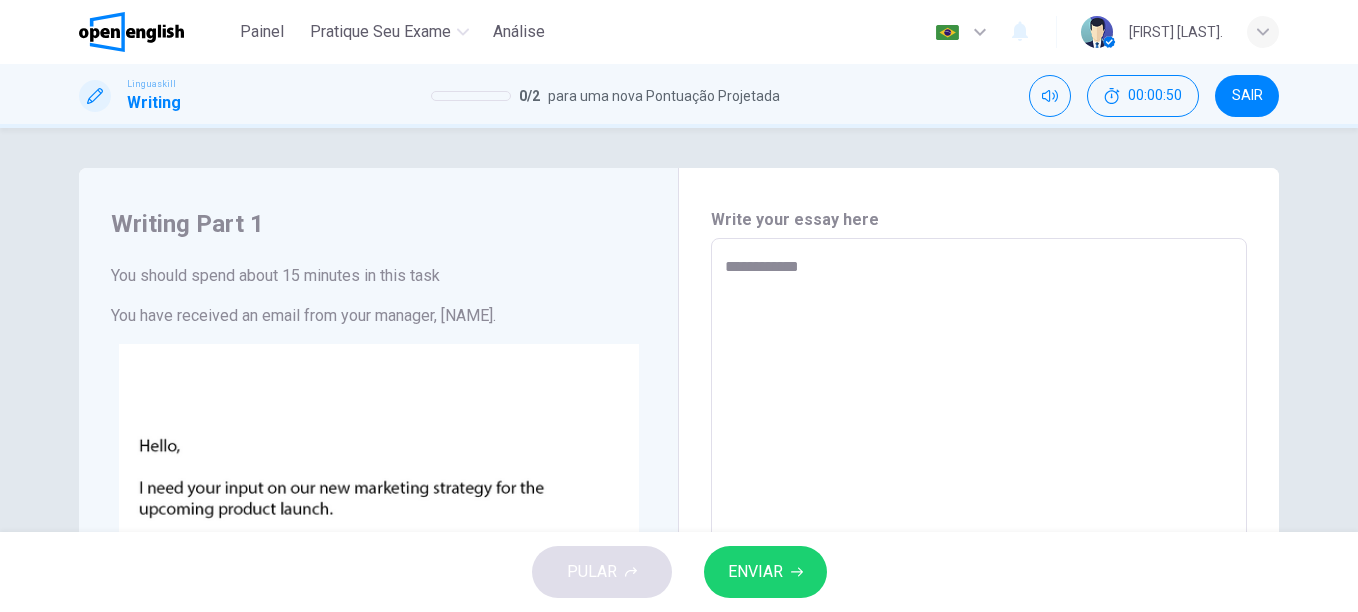 type on "*" 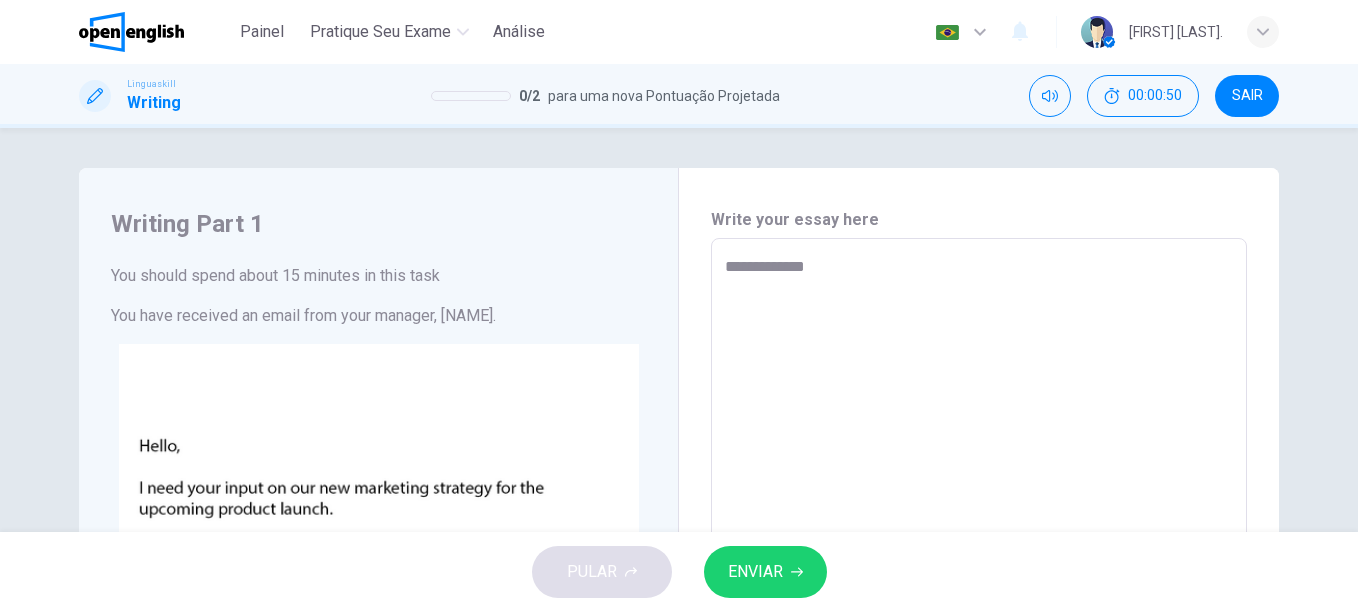 type on "**********" 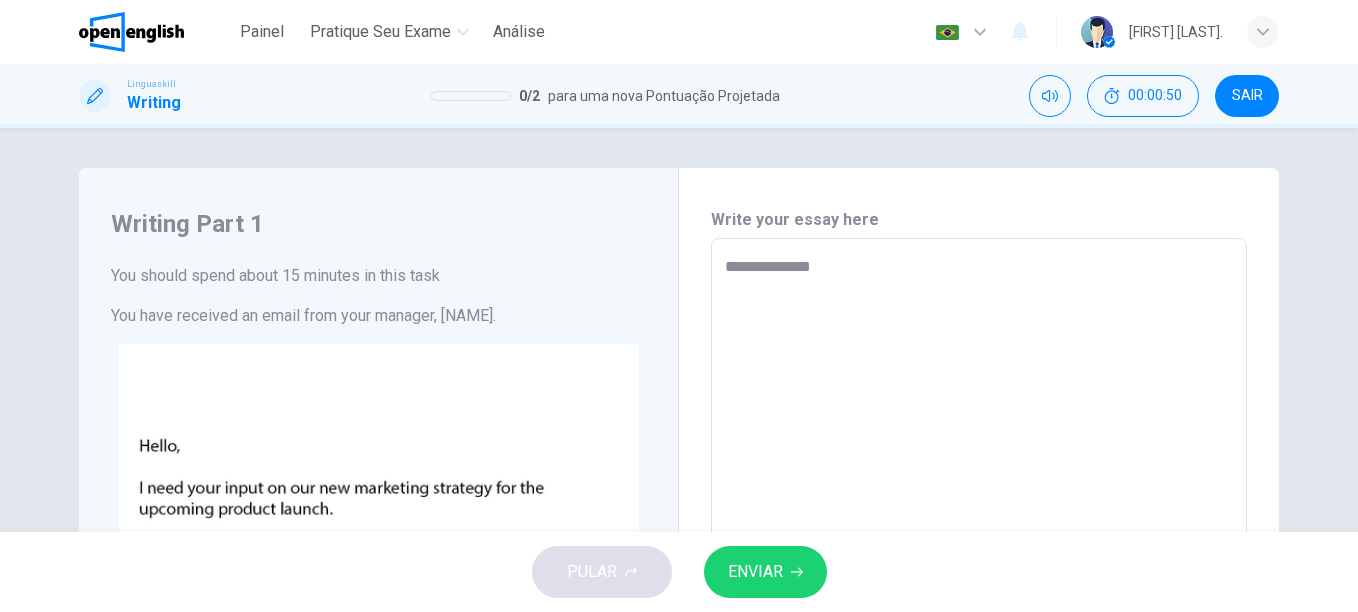 type on "*" 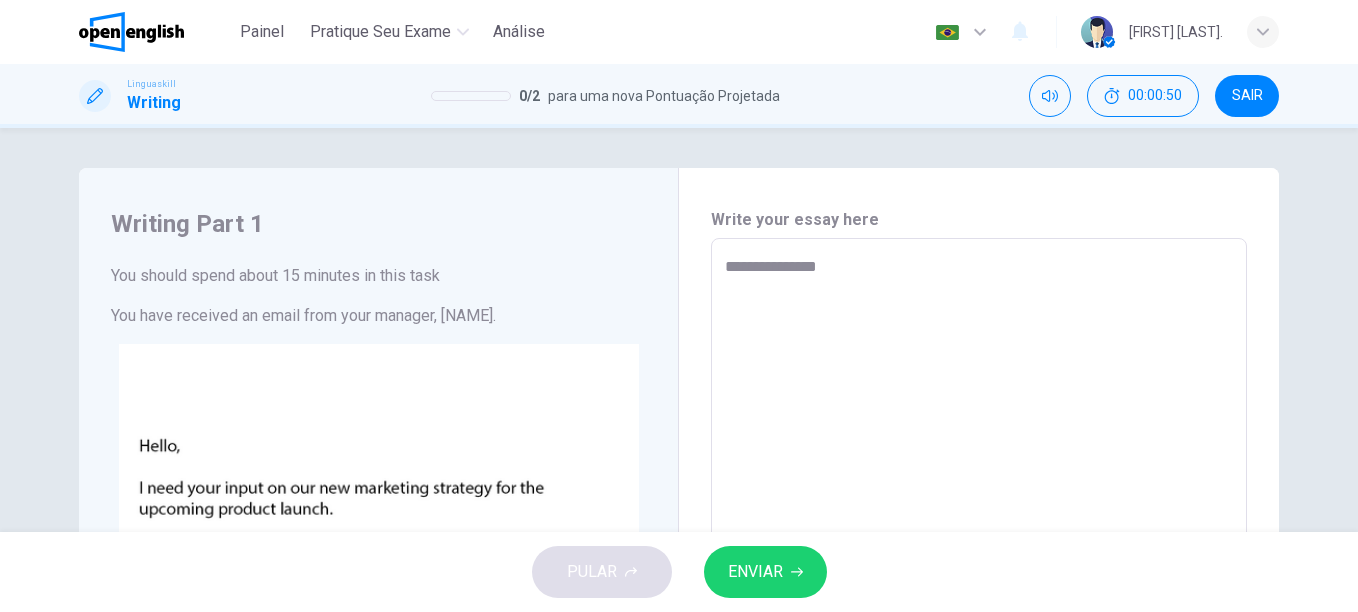 type on "*" 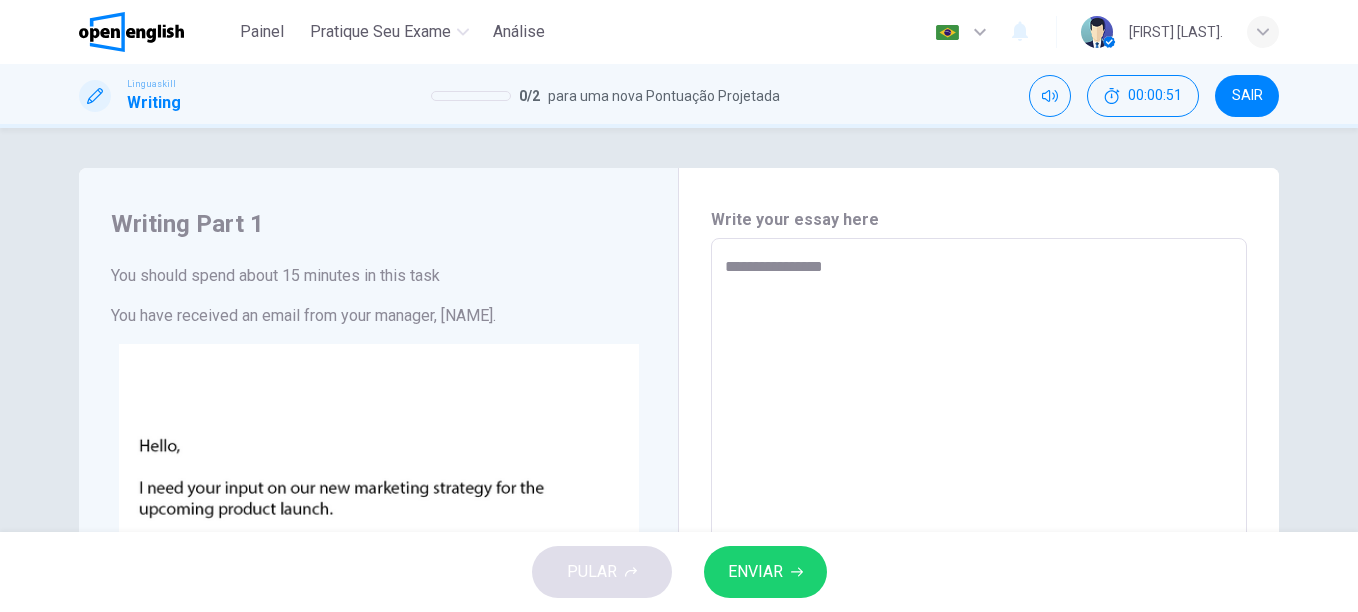 type on "*" 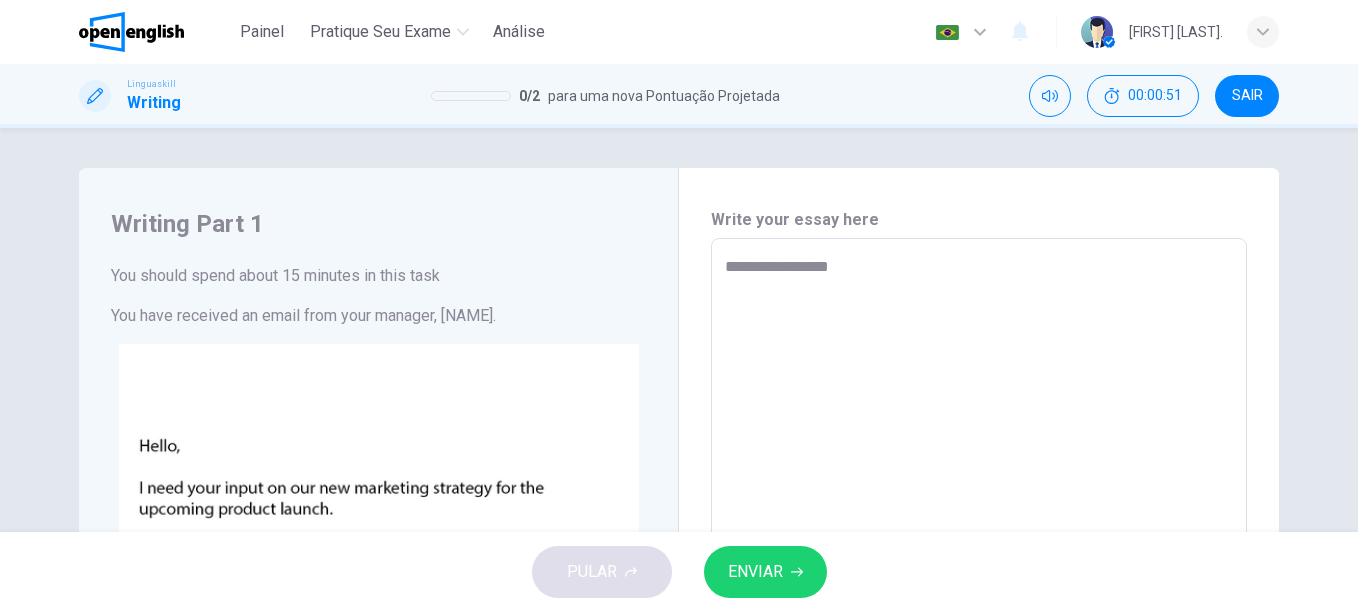 type on "**********" 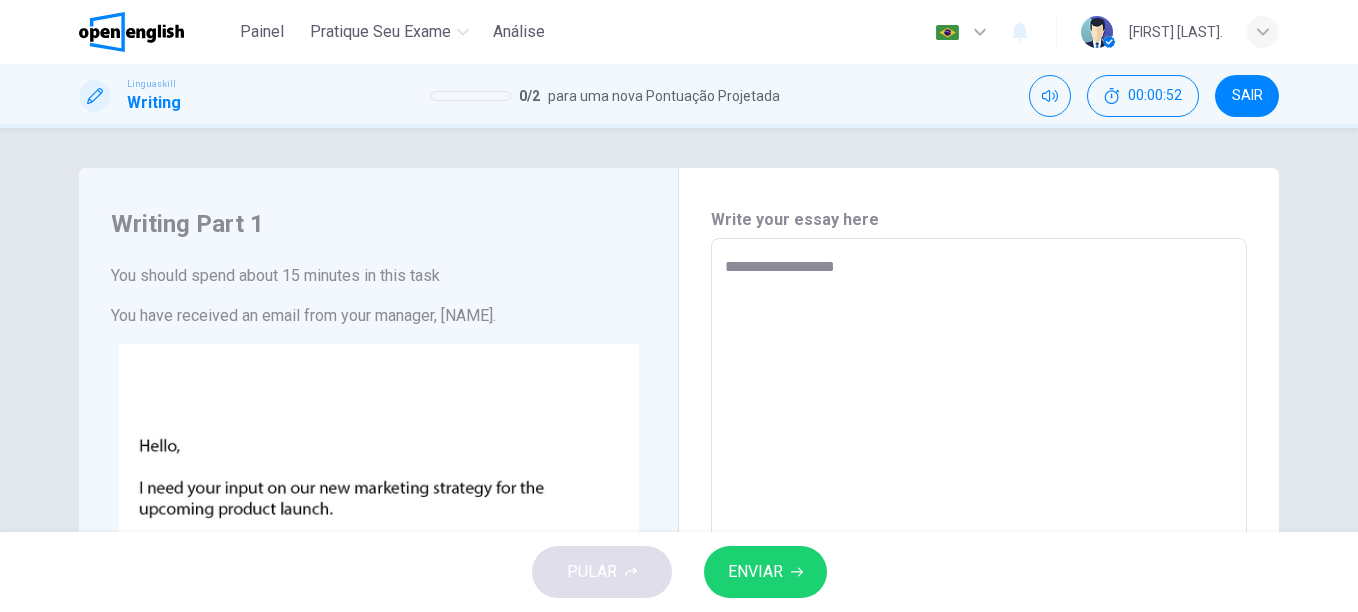 type on "**********" 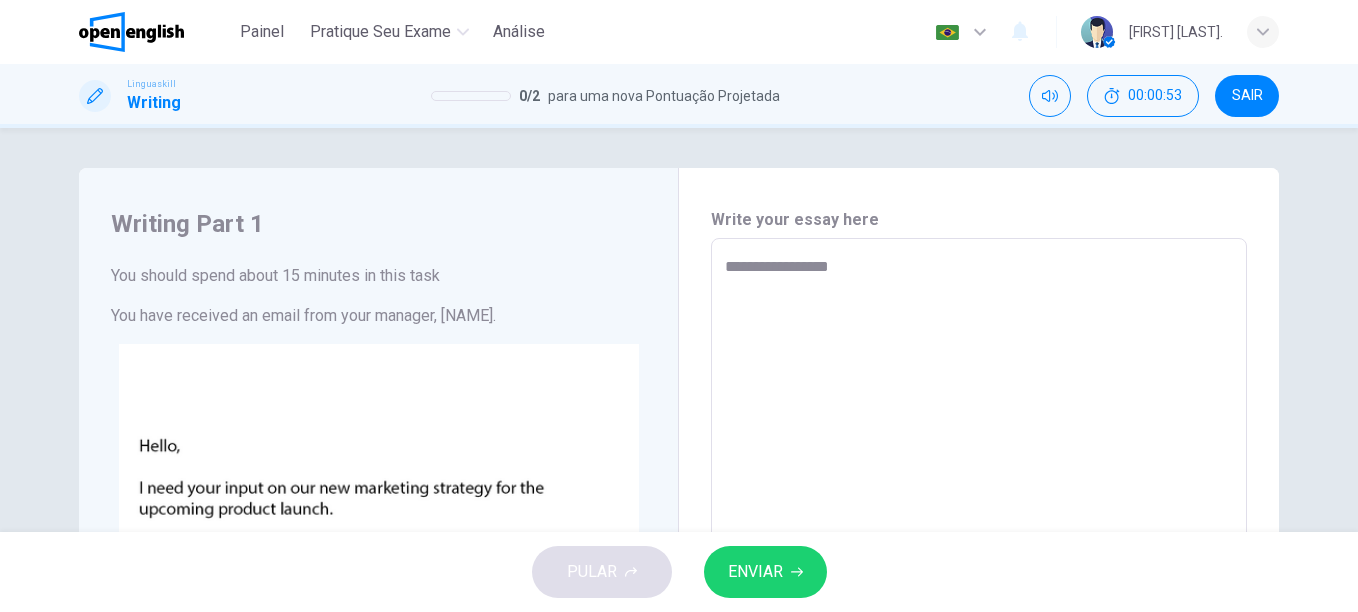 type on "**********" 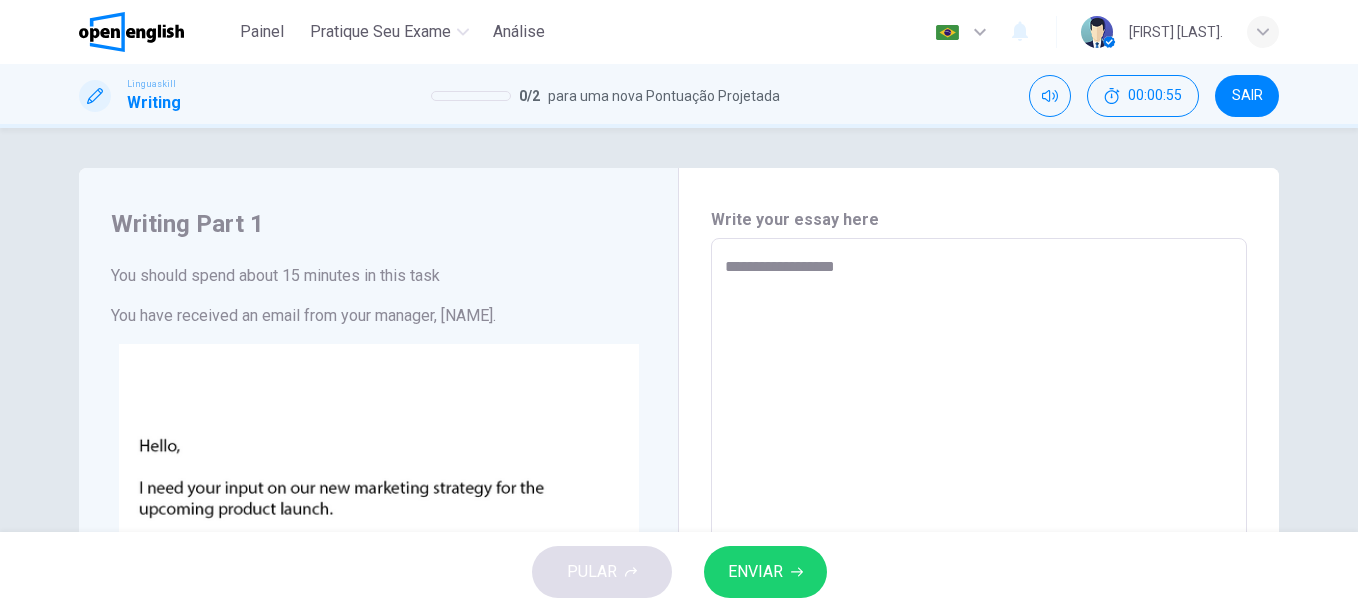 type on "**********" 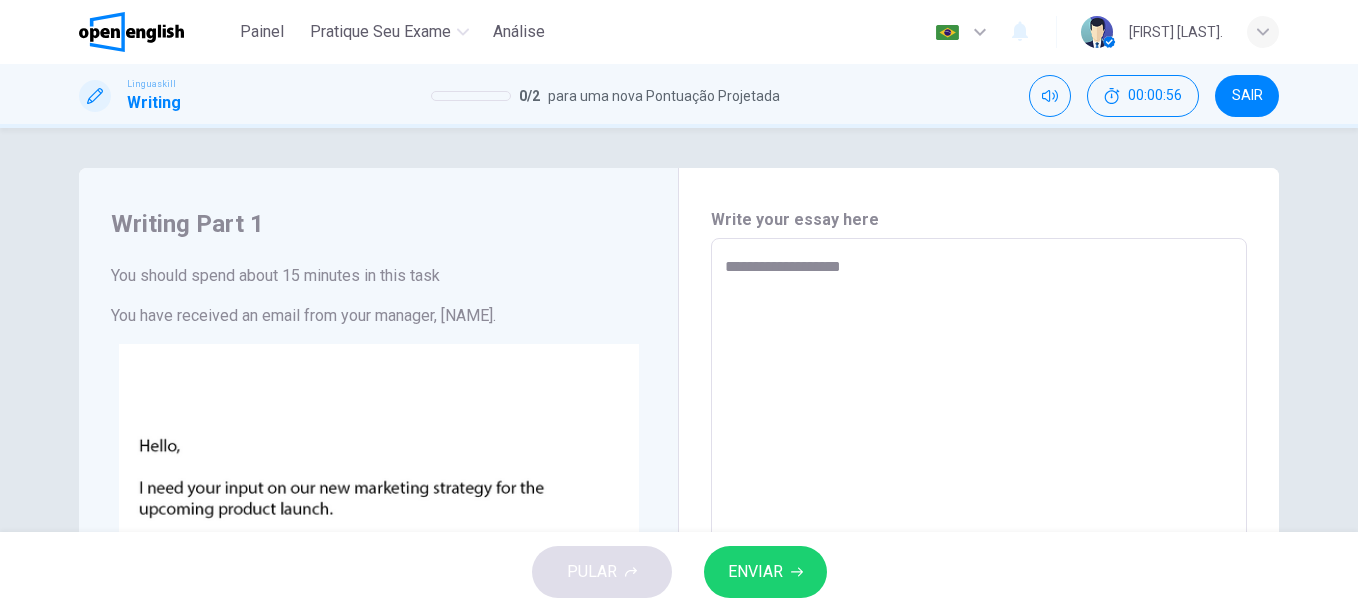 type on "**********" 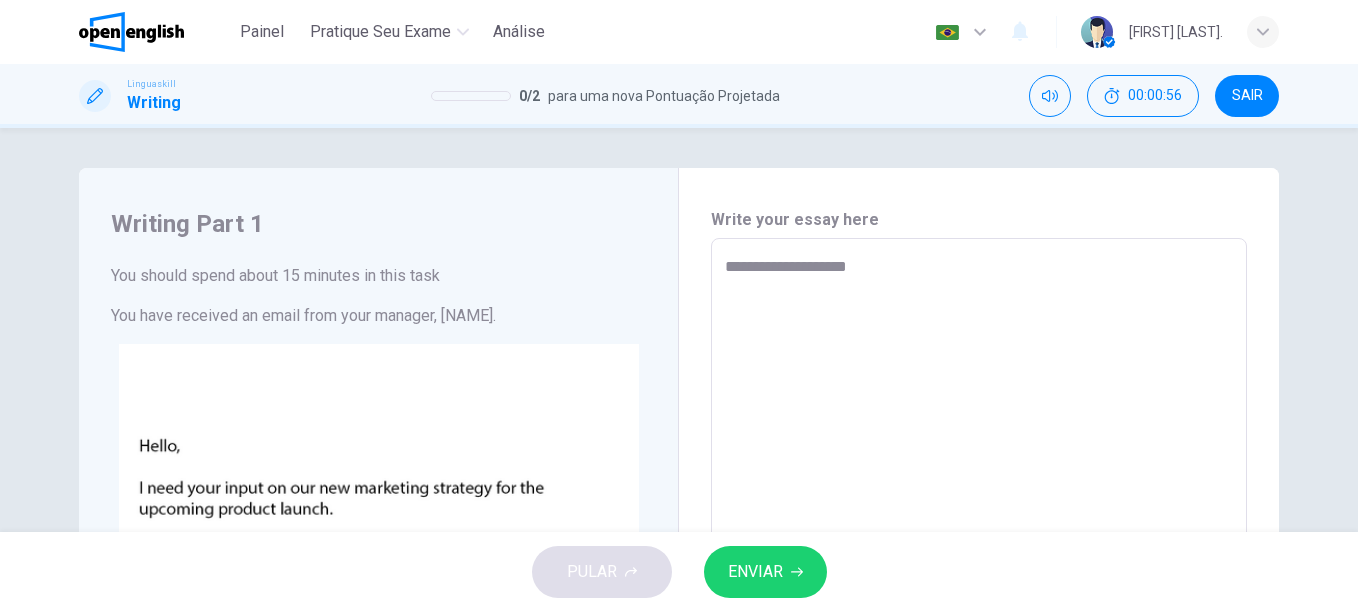 type on "*" 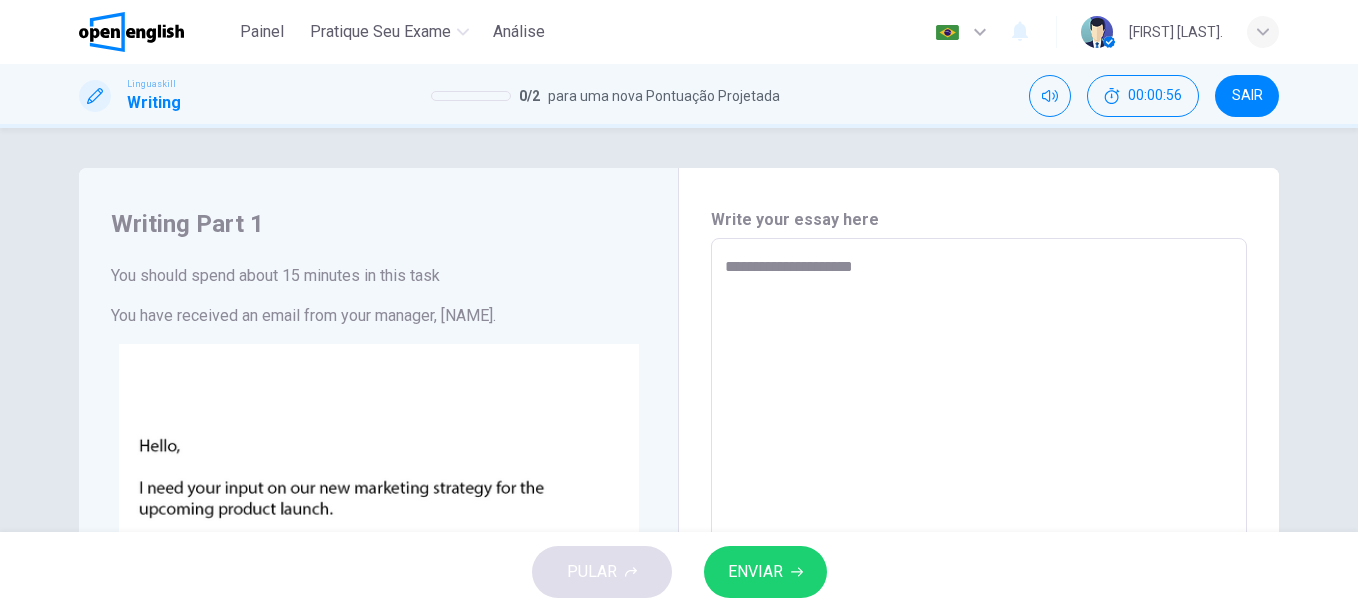 type on "**********" 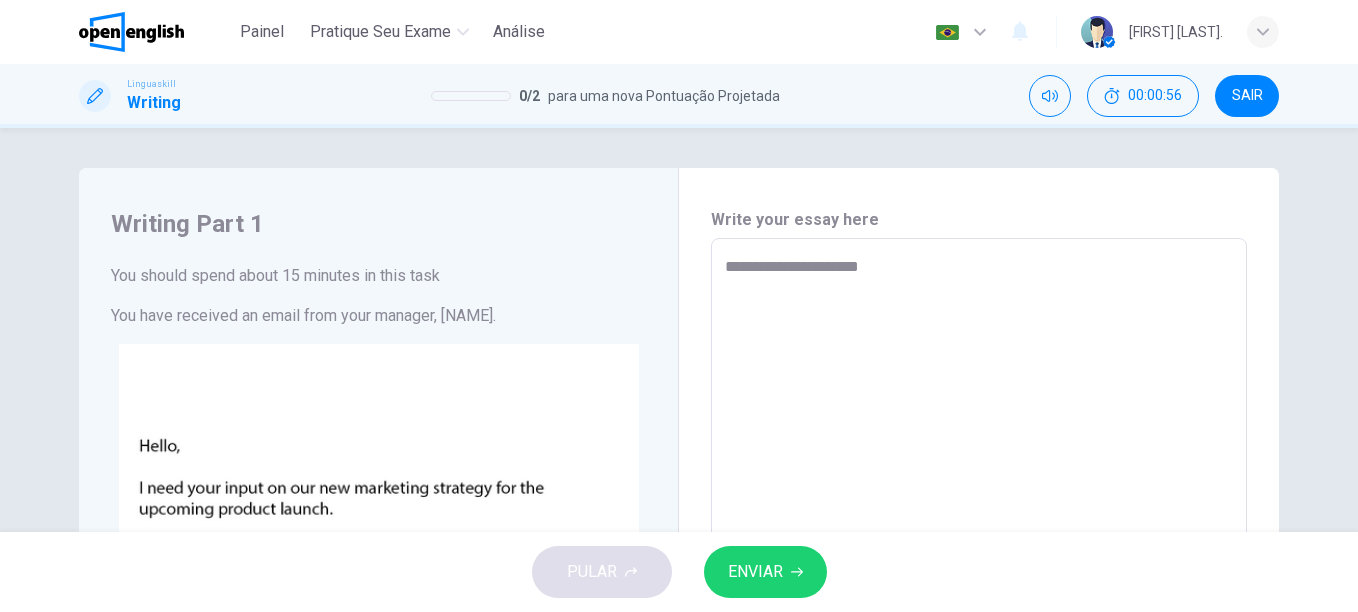 type on "*" 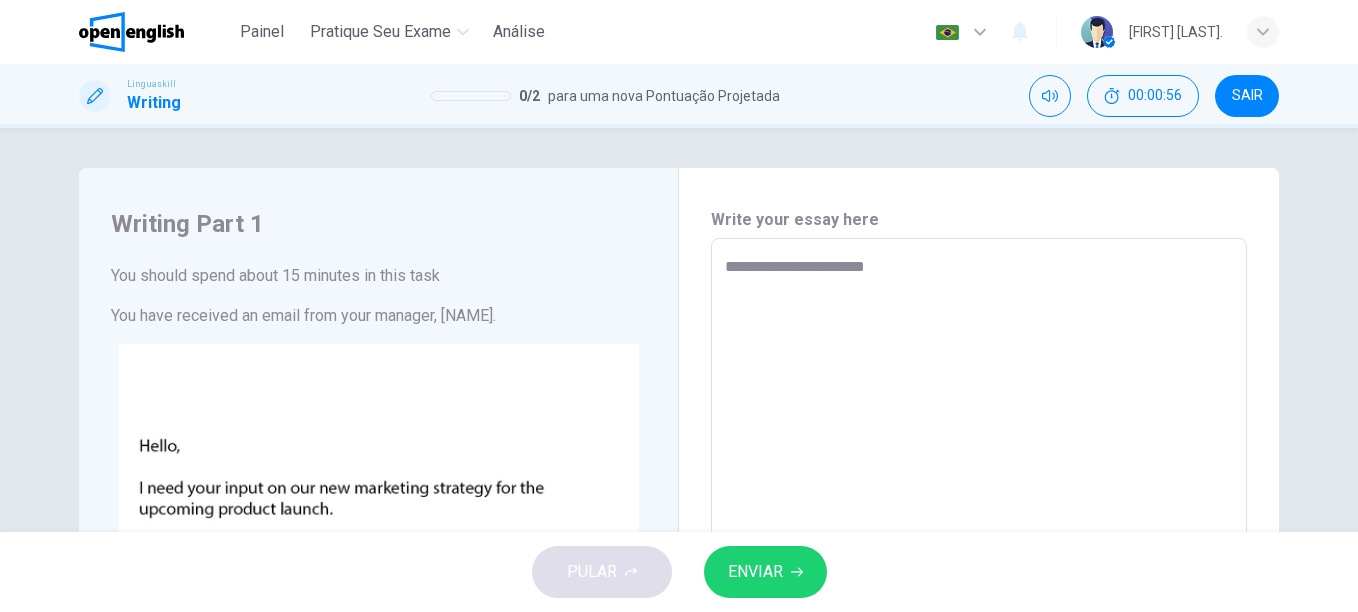 type on "*" 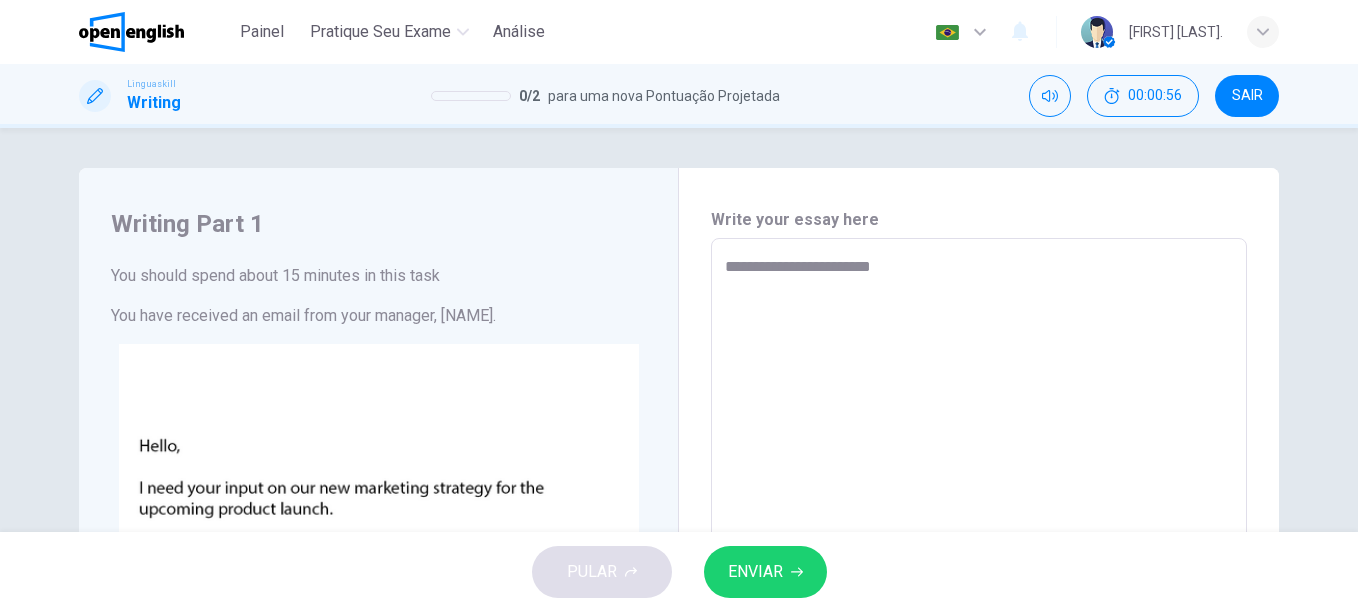 type on "*" 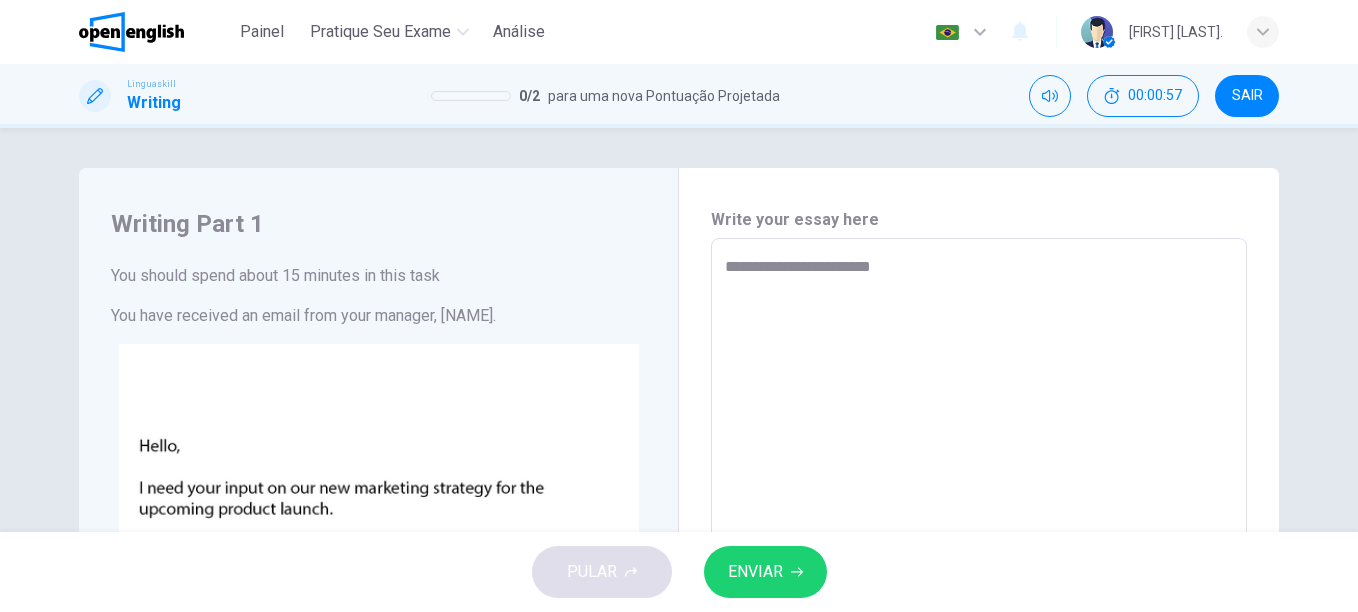 type on "**********" 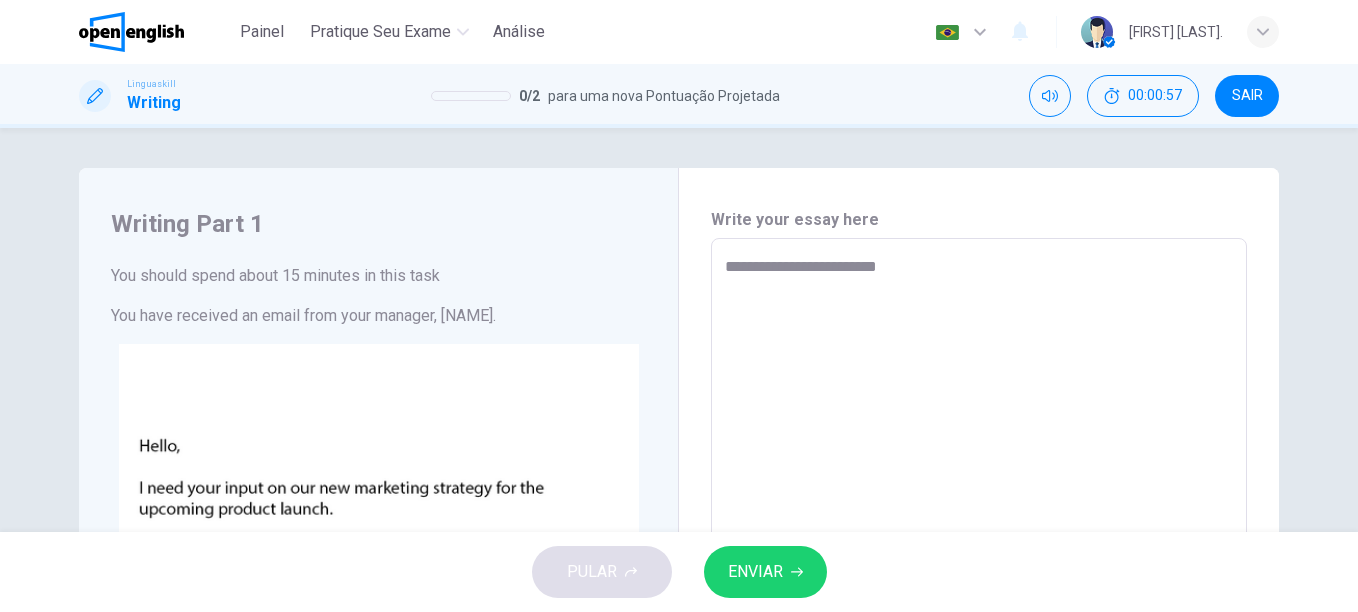type on "*" 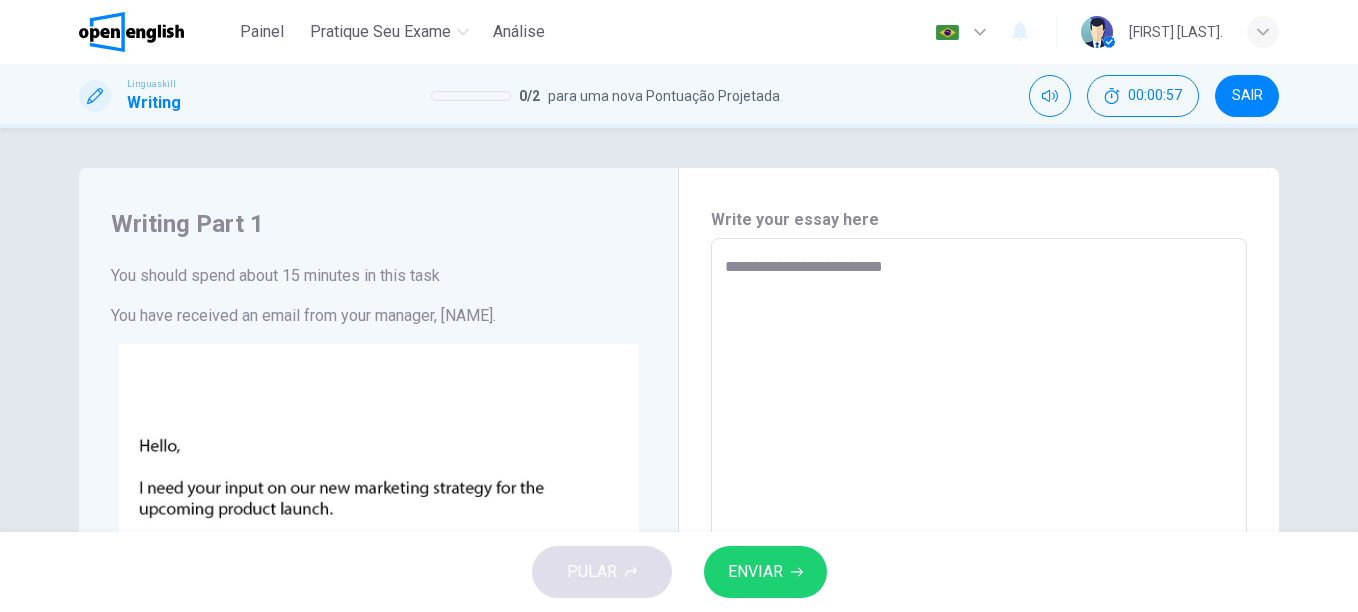 type on "*" 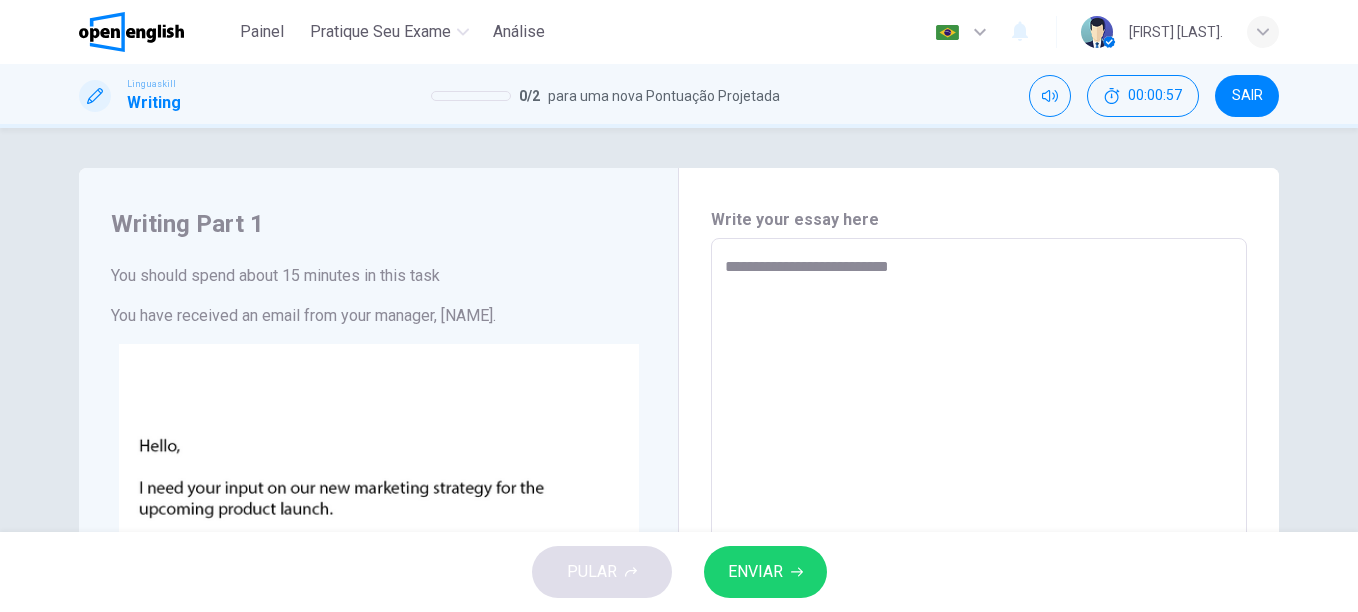 type on "**********" 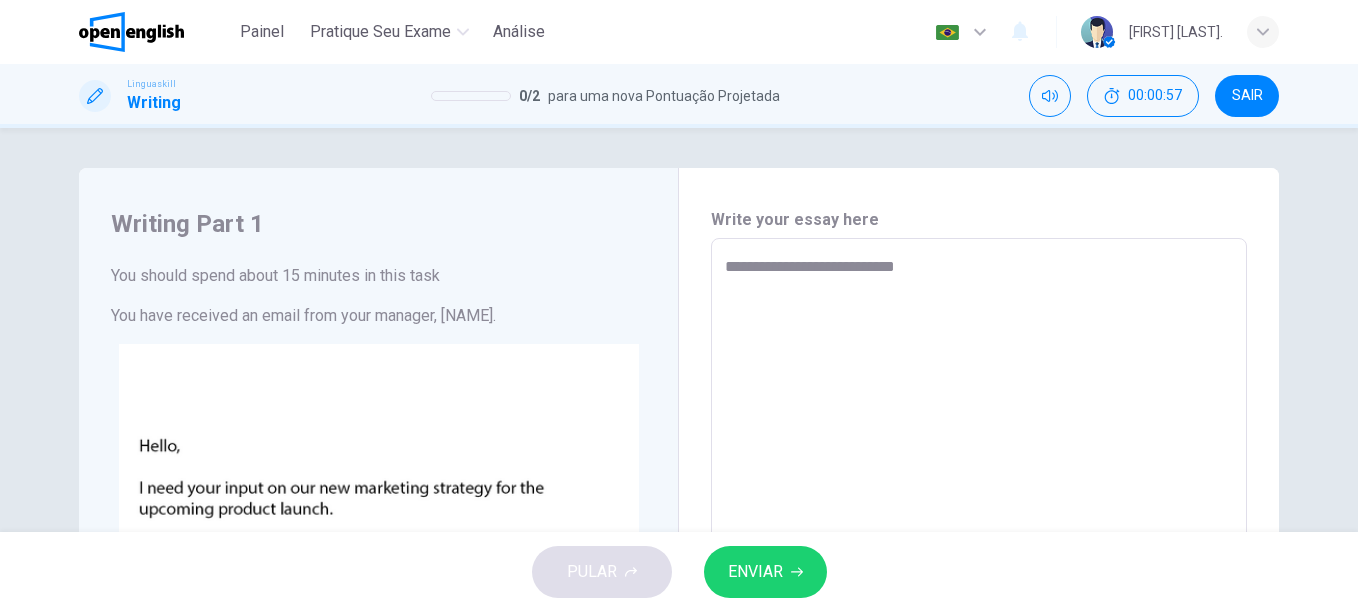 type on "*" 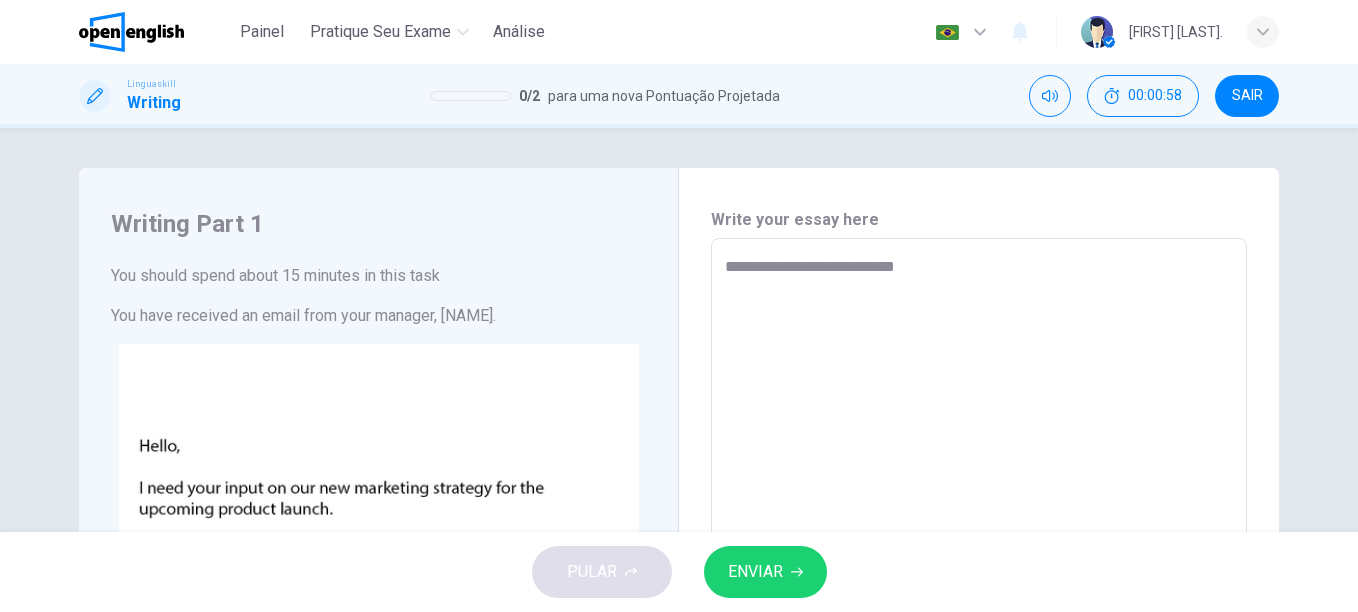 type on "**********" 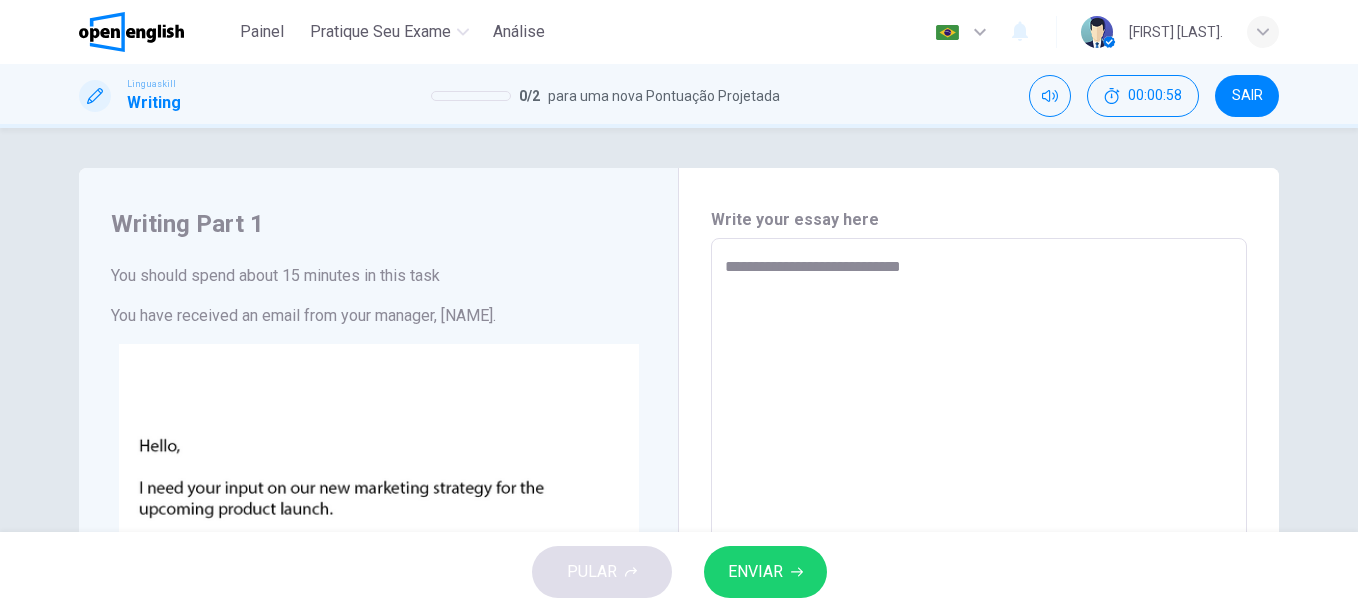 type on "**********" 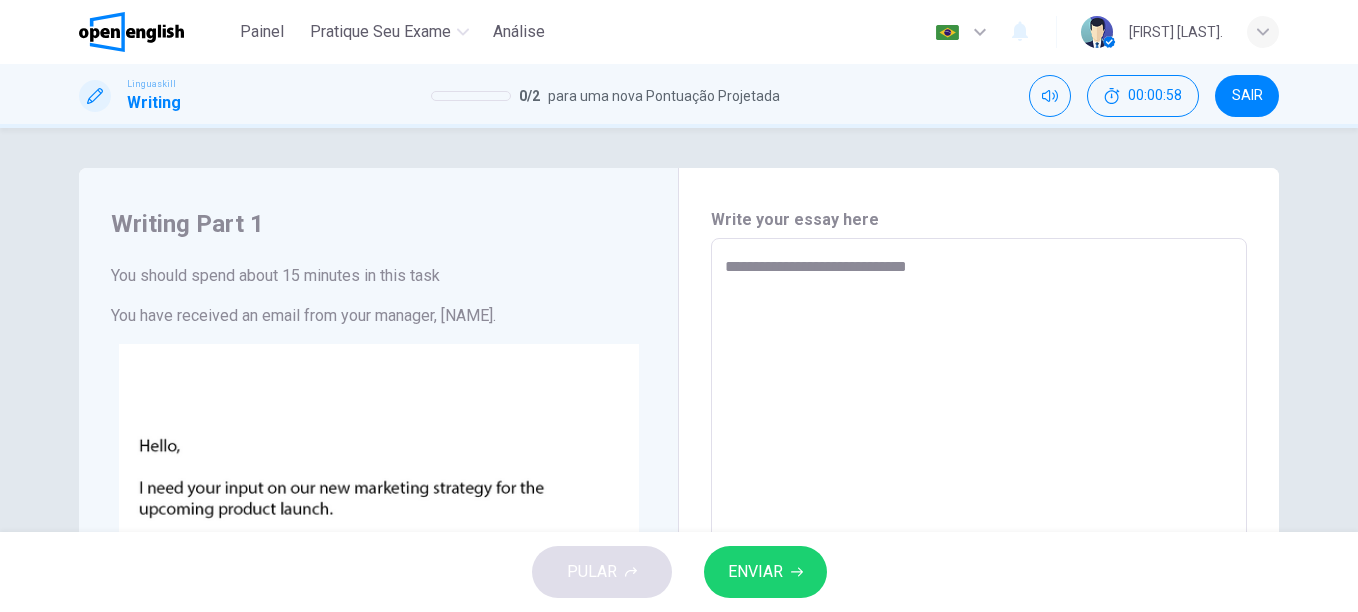 type on "*" 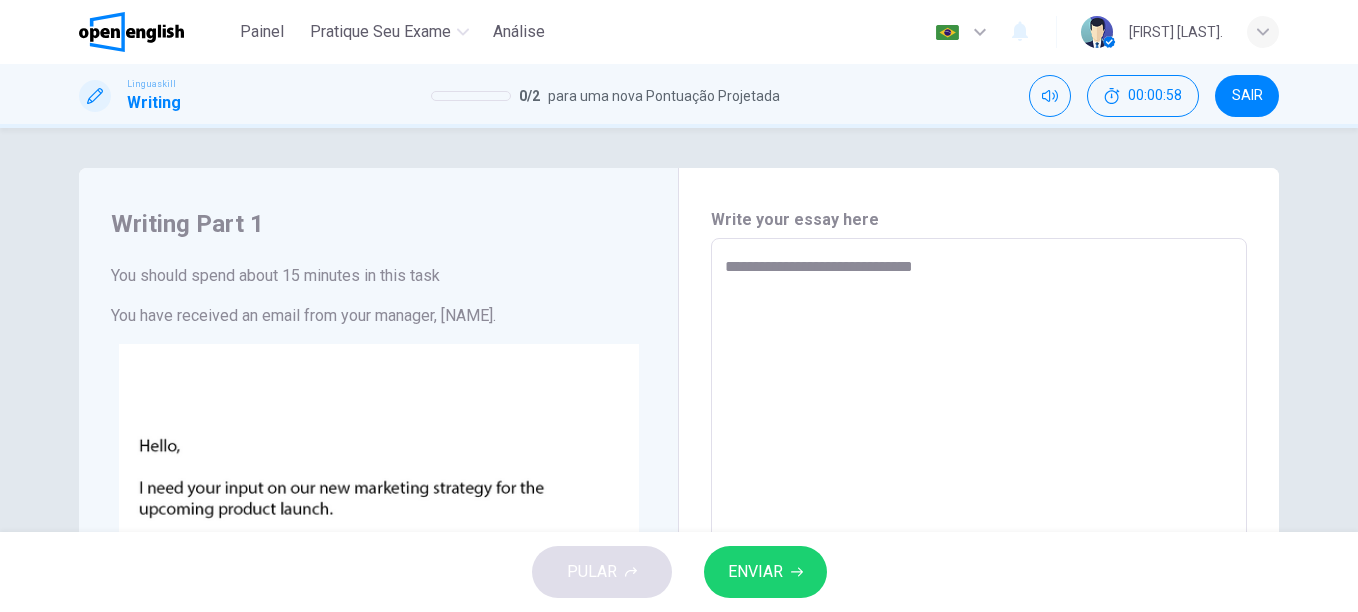 type on "*" 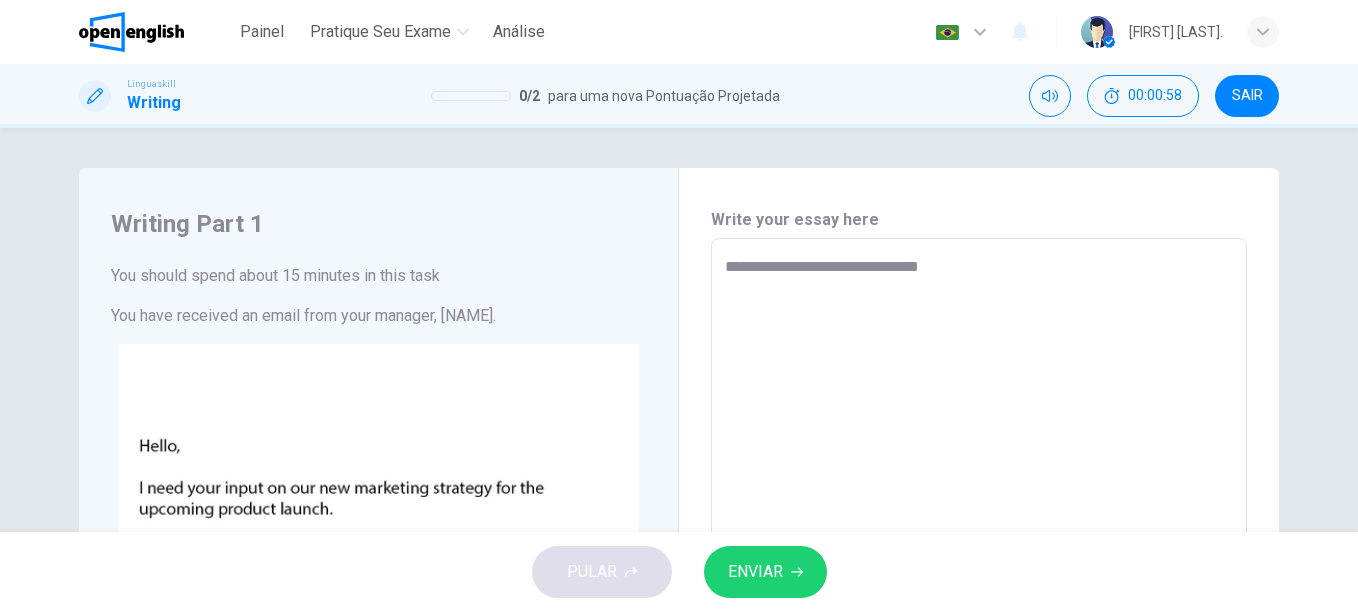 type on "*" 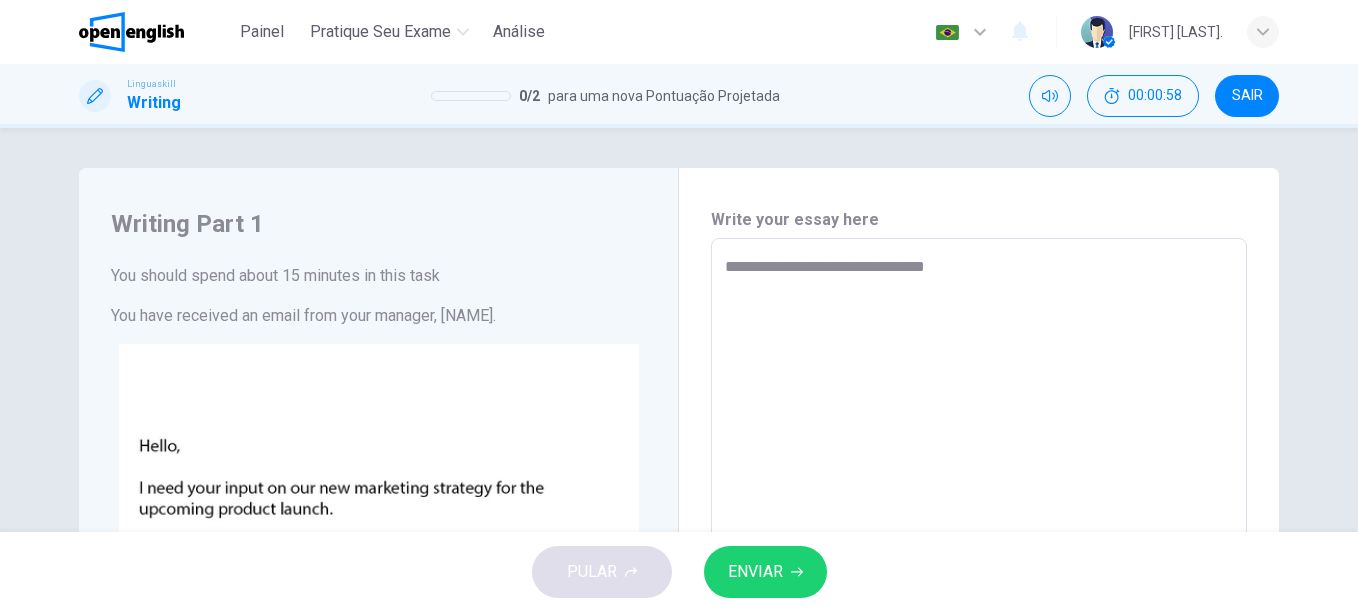 type on "*" 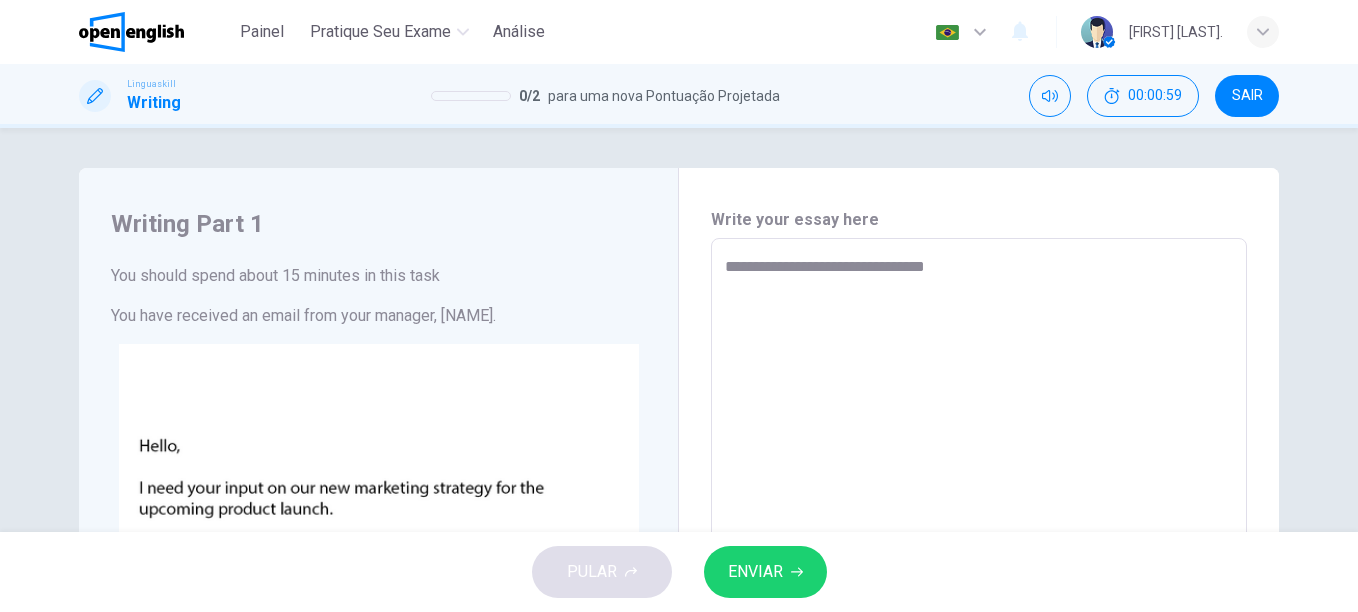 type on "**********" 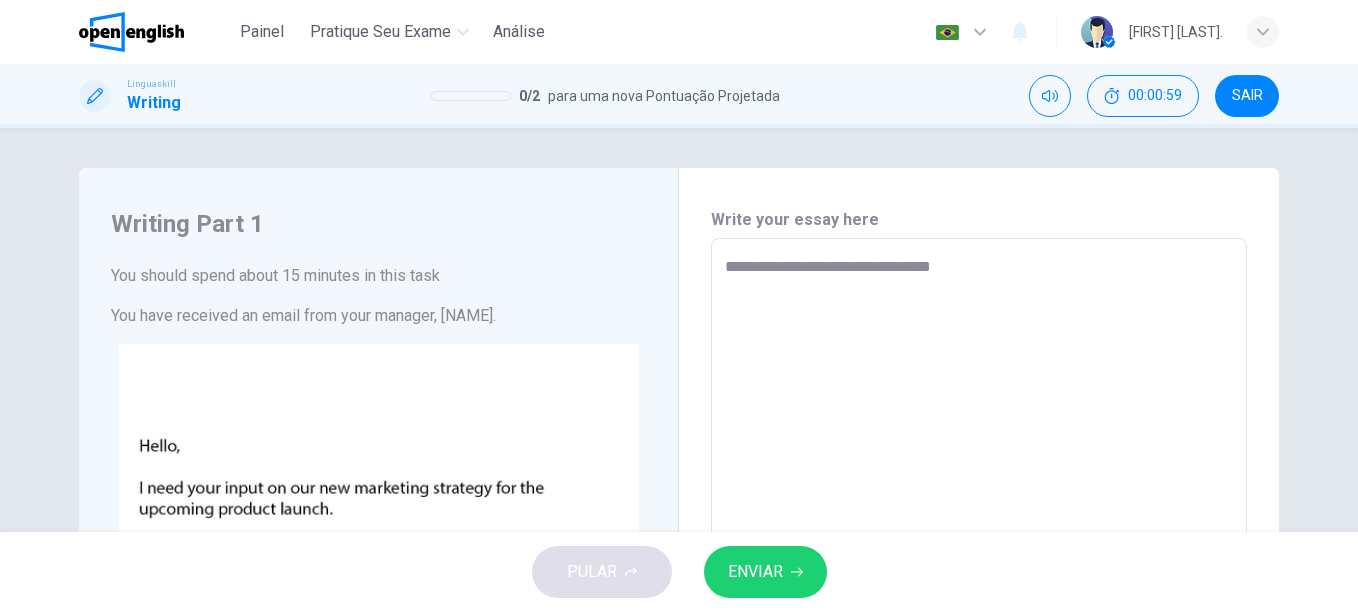 type on "**********" 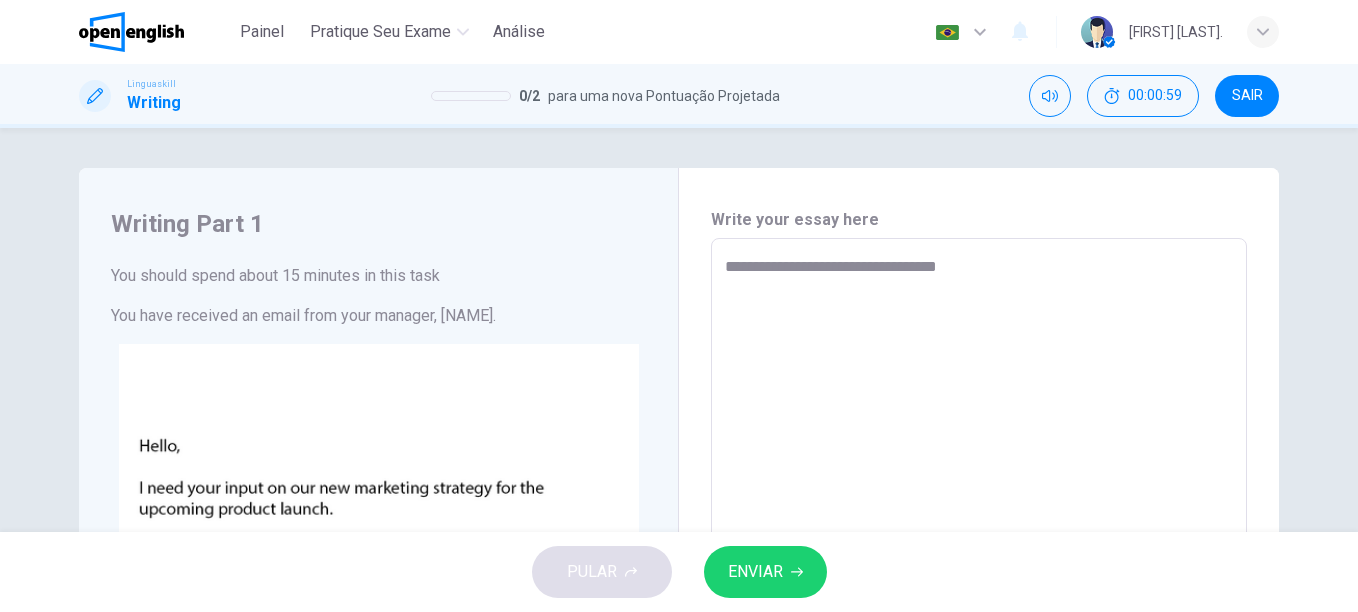 type on "*" 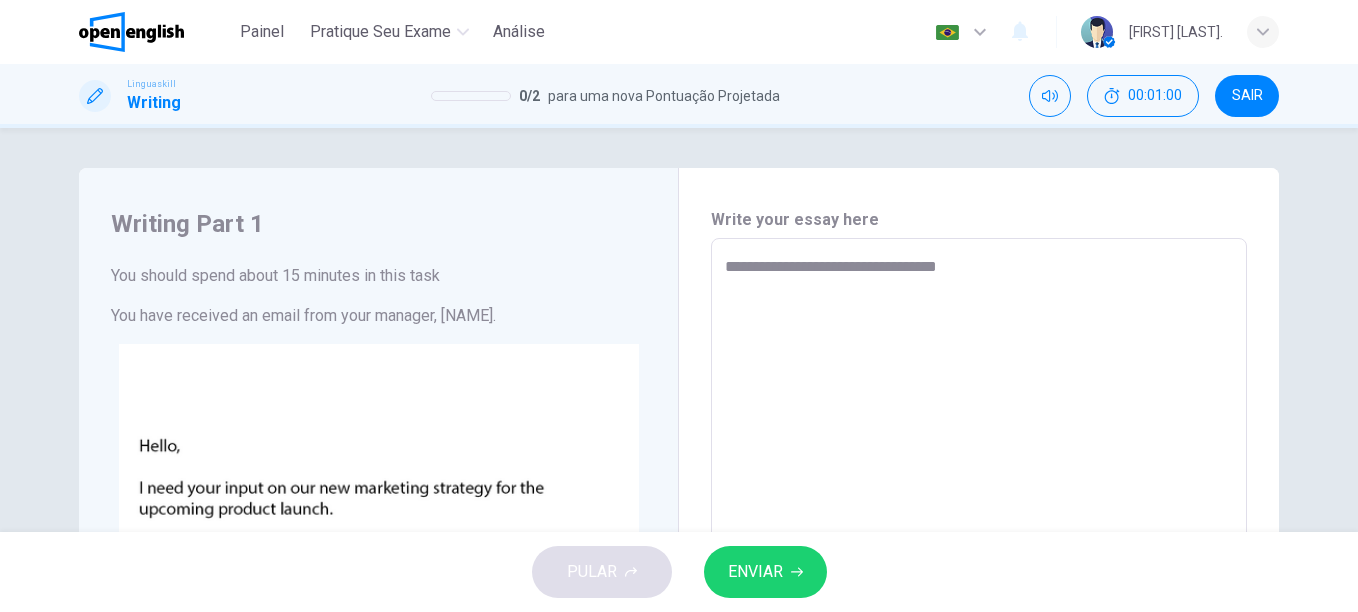 type on "**********" 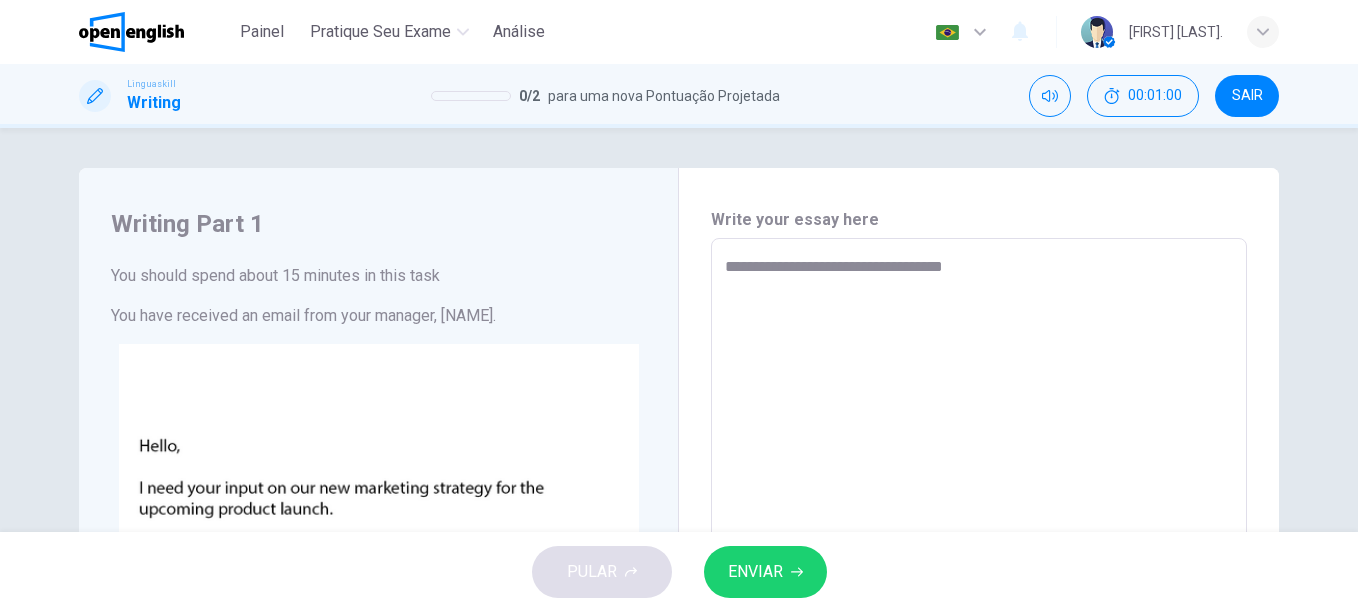 type on "*" 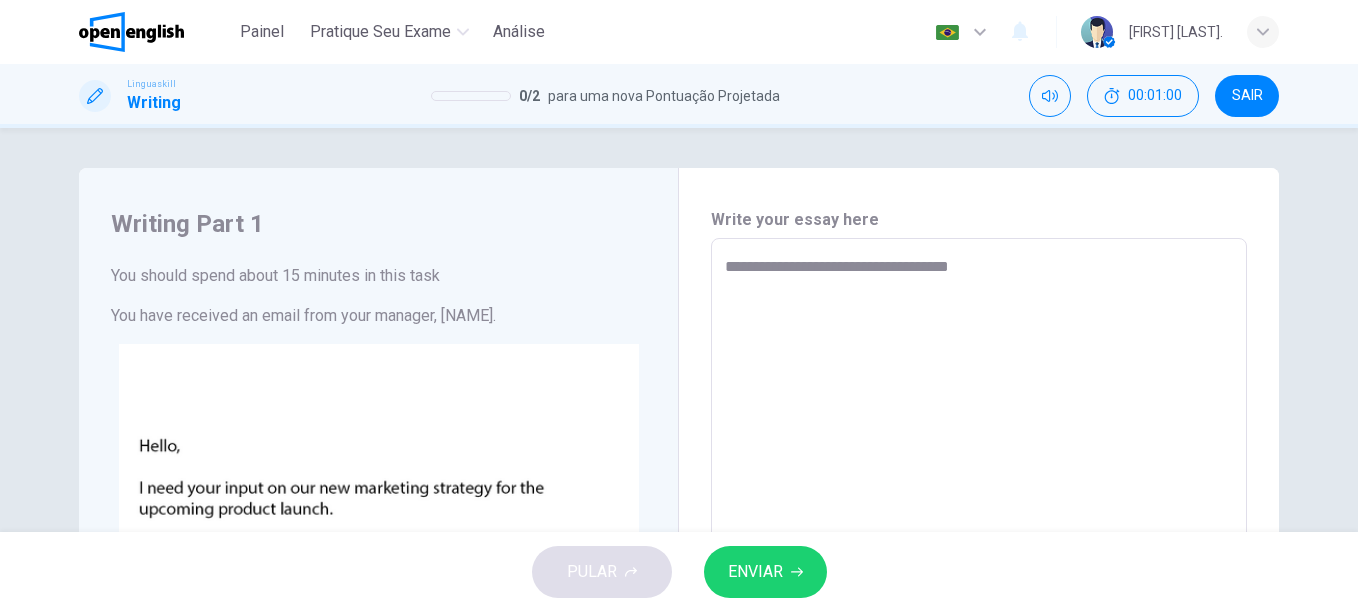 type on "**********" 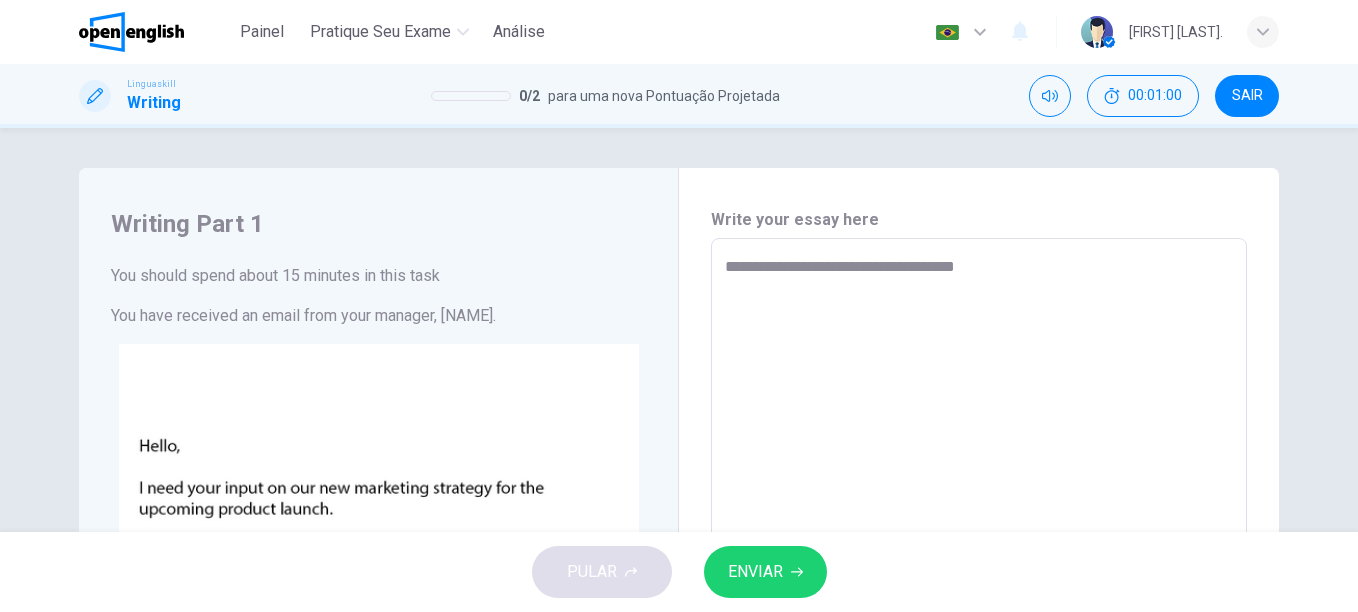type on "*" 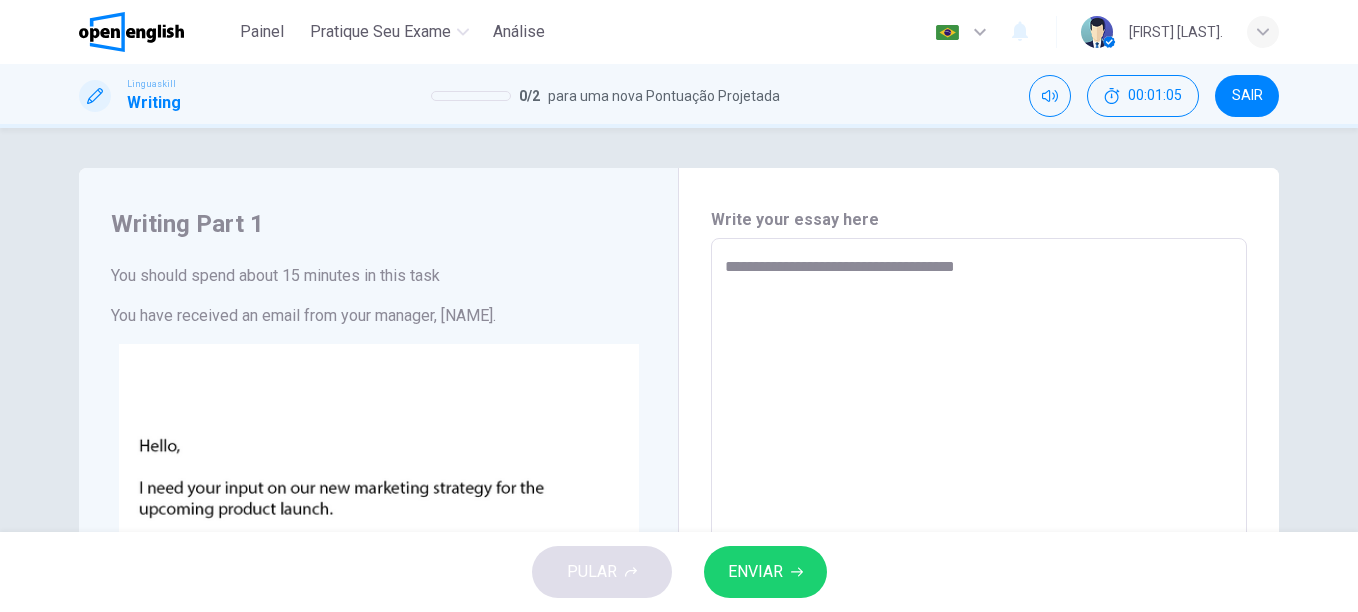 type on "**********" 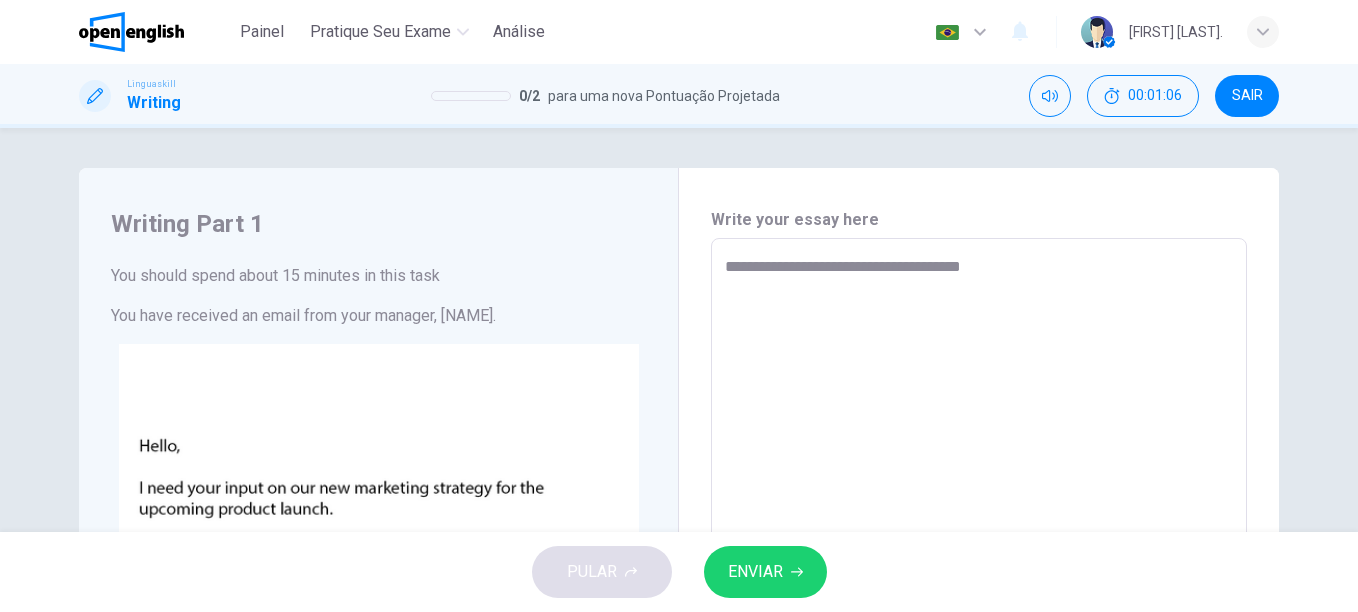 type on "**********" 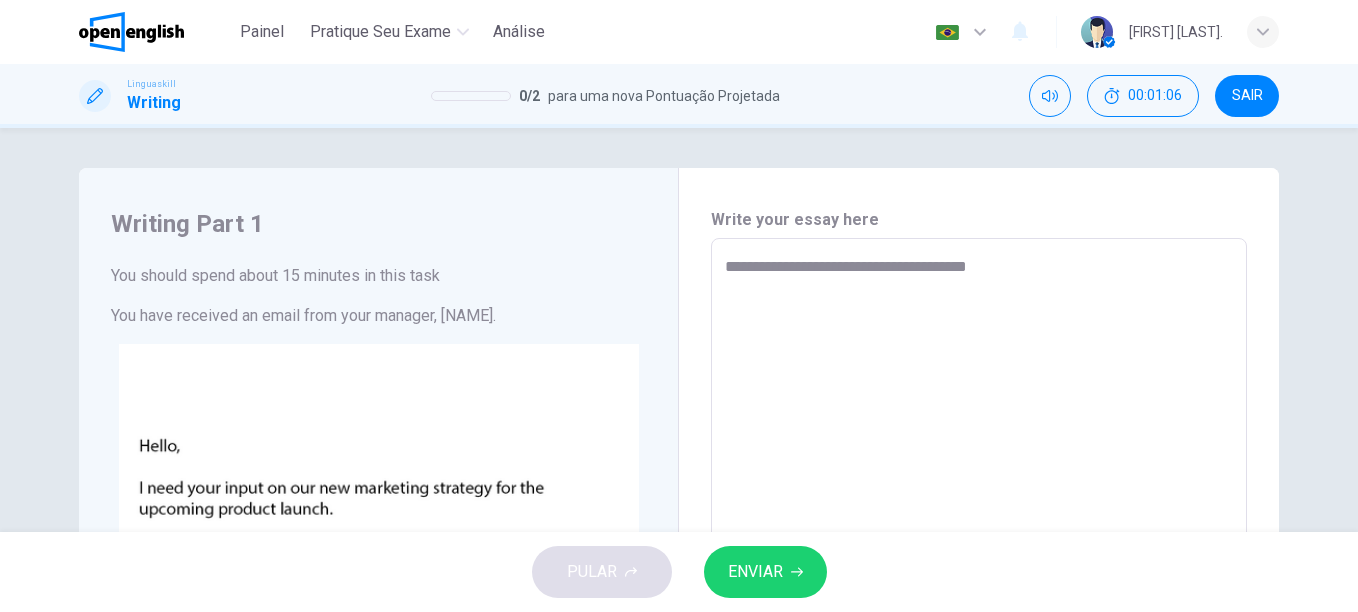 type on "*" 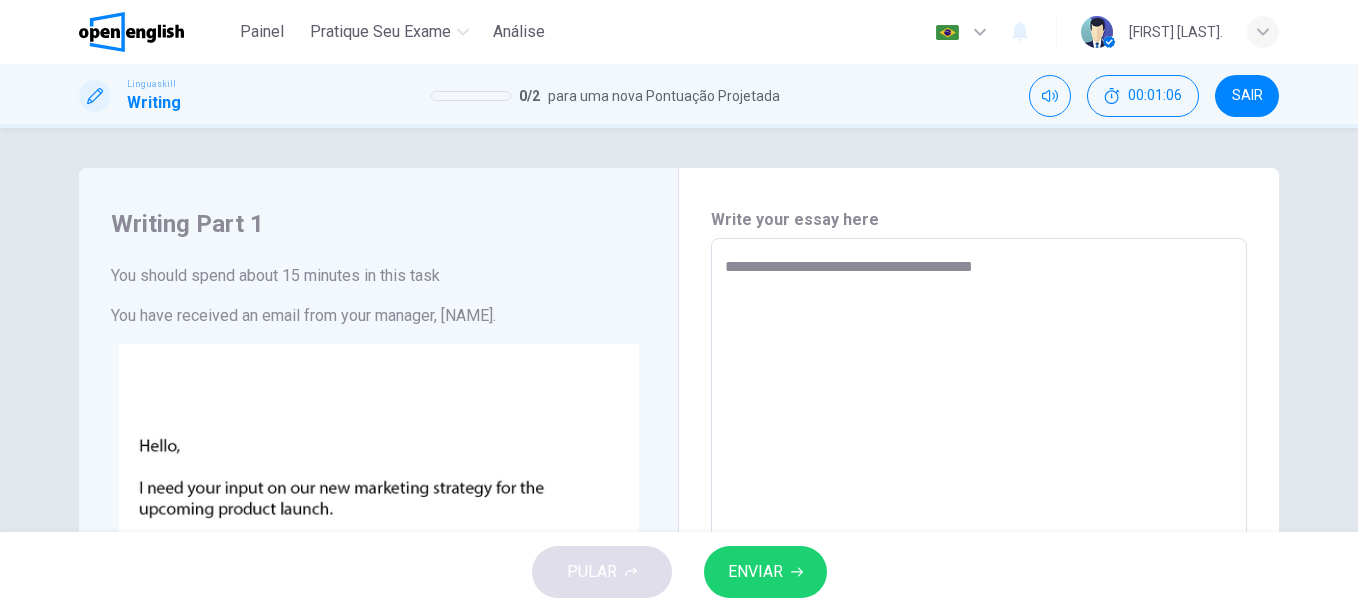 type on "**********" 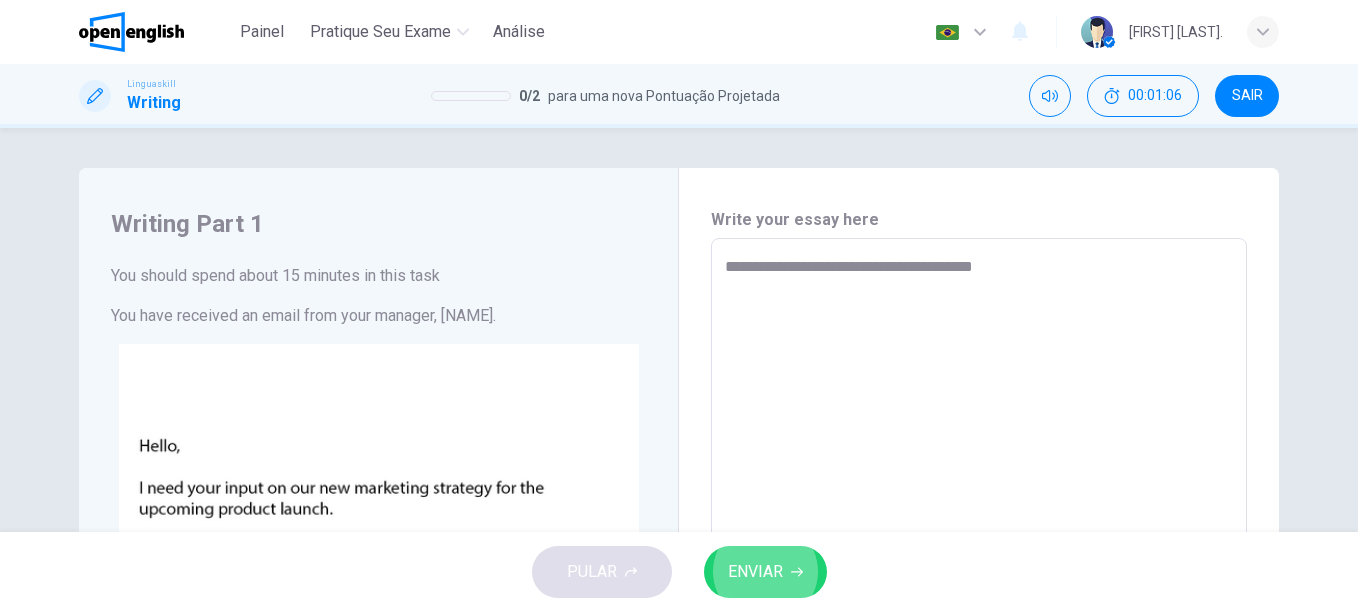 type 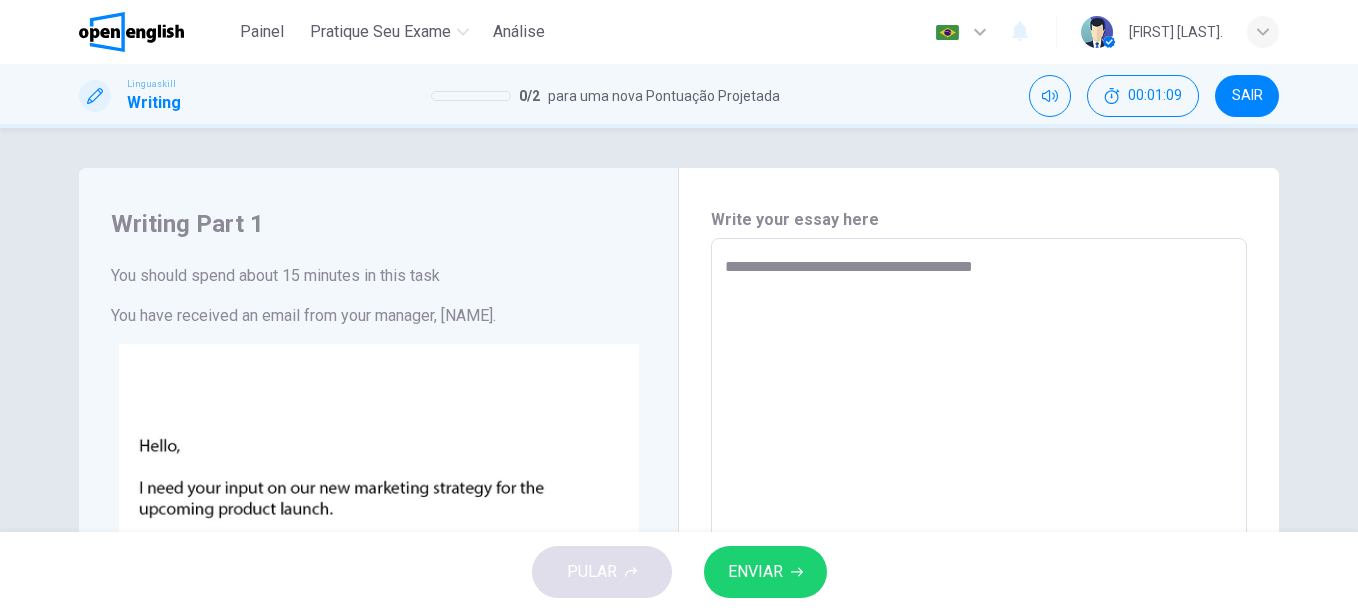 click on "**********" at bounding box center [979, 611] 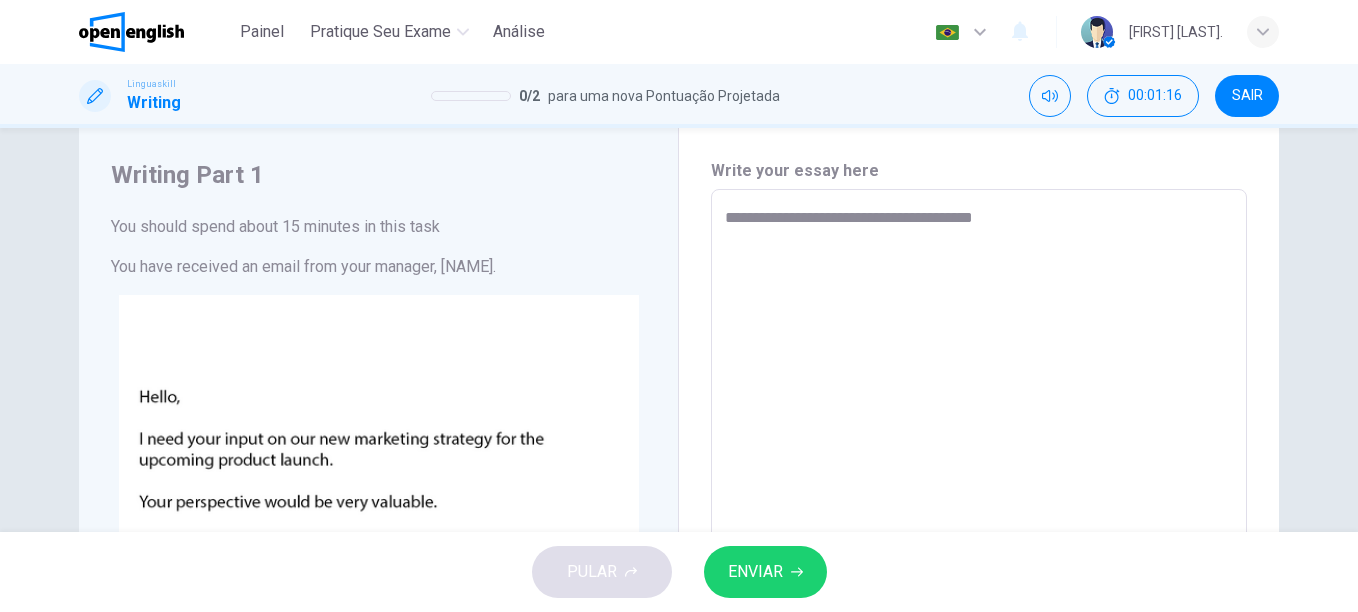 scroll, scrollTop: 0, scrollLeft: 0, axis: both 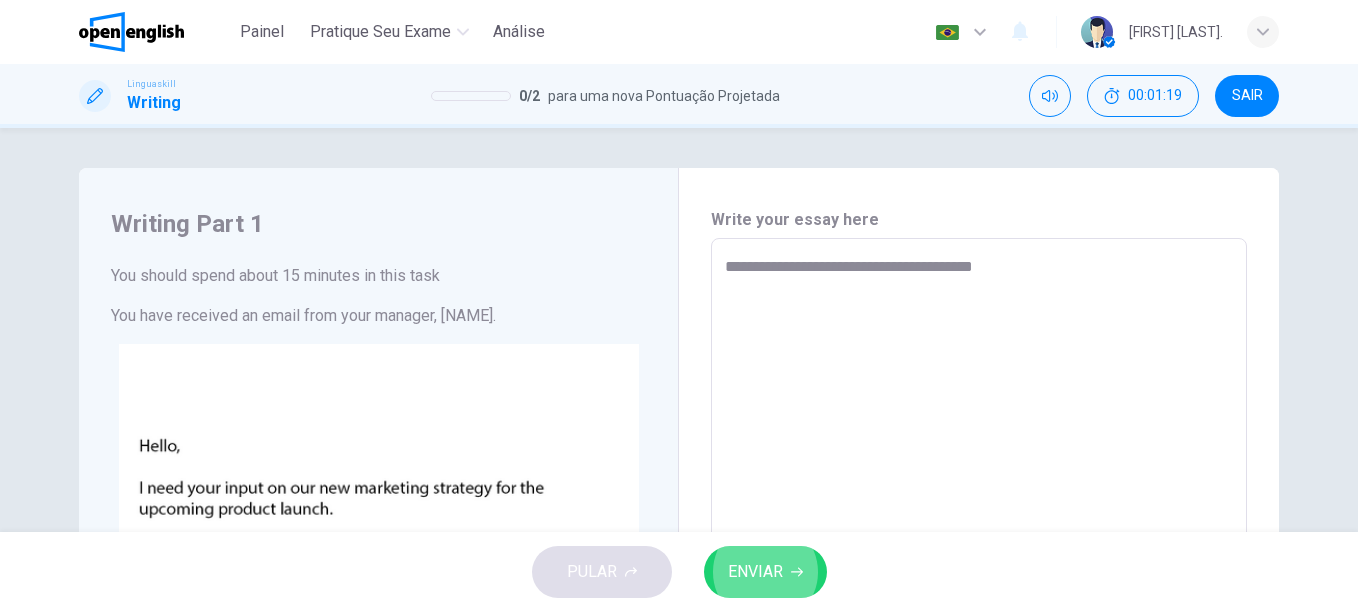 type on "*" 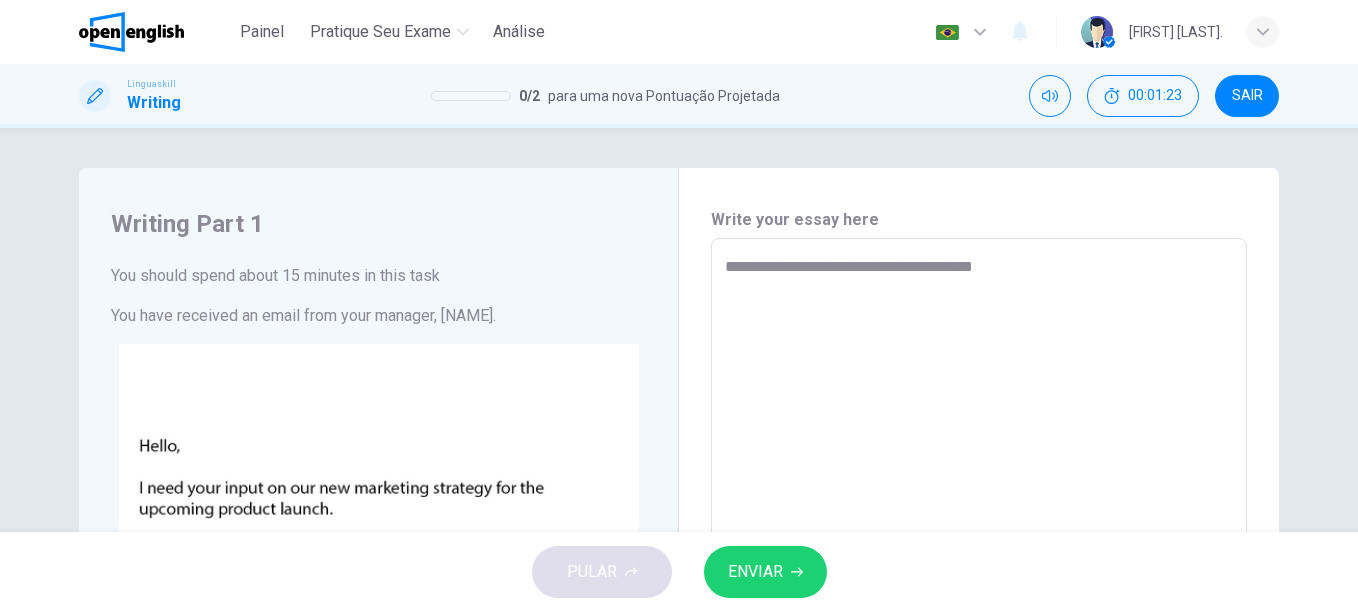 type on "**********" 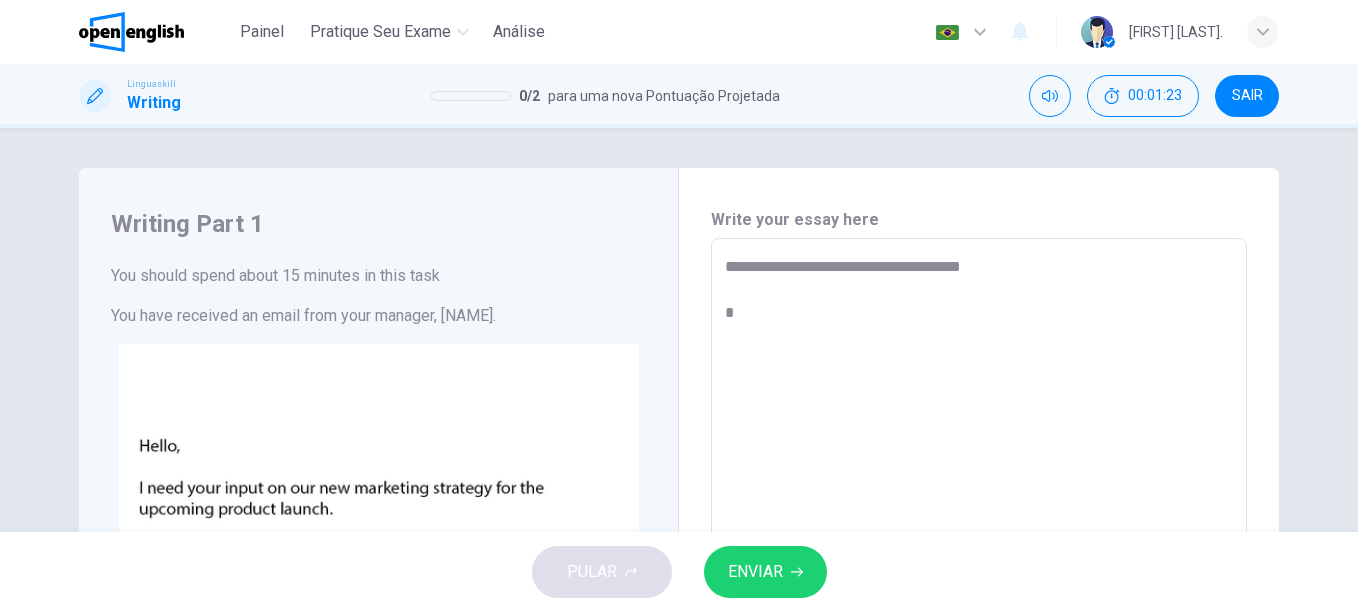 type on "*" 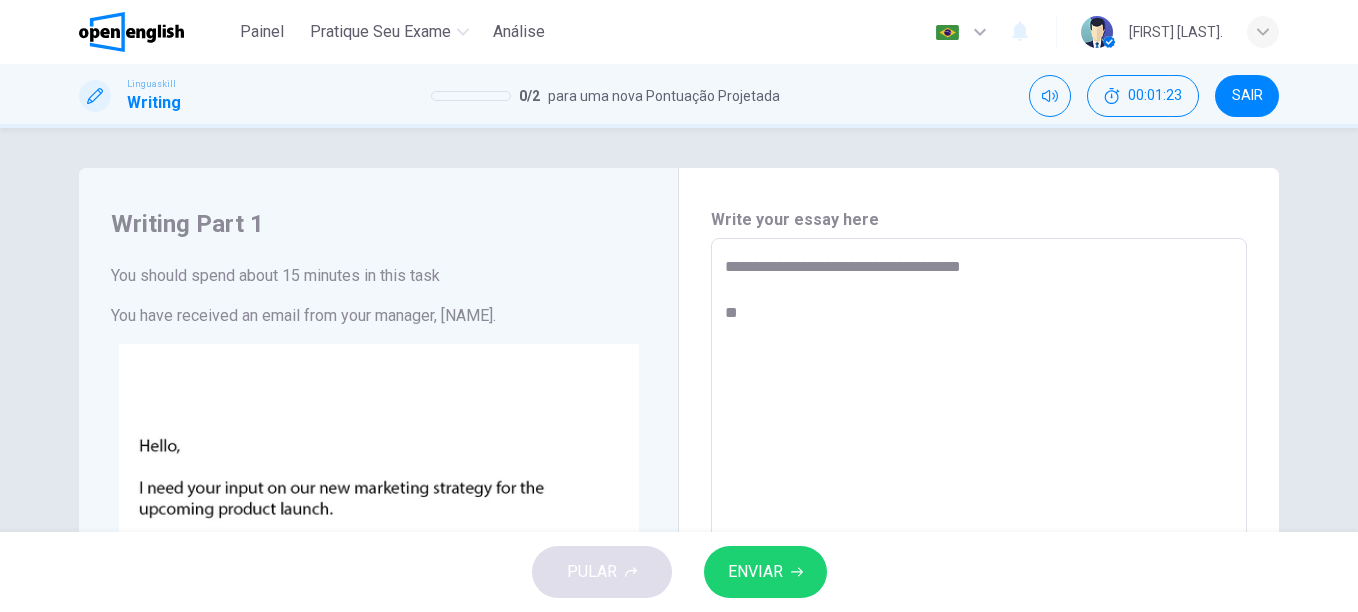 type on "*" 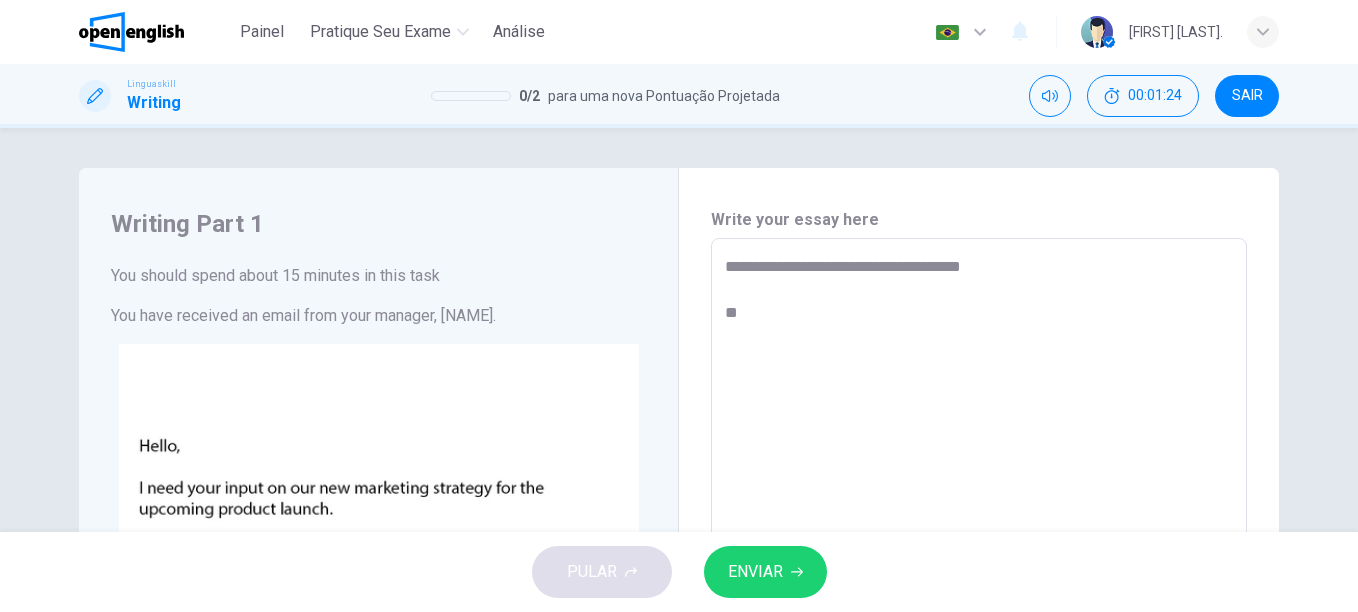 type on "**********" 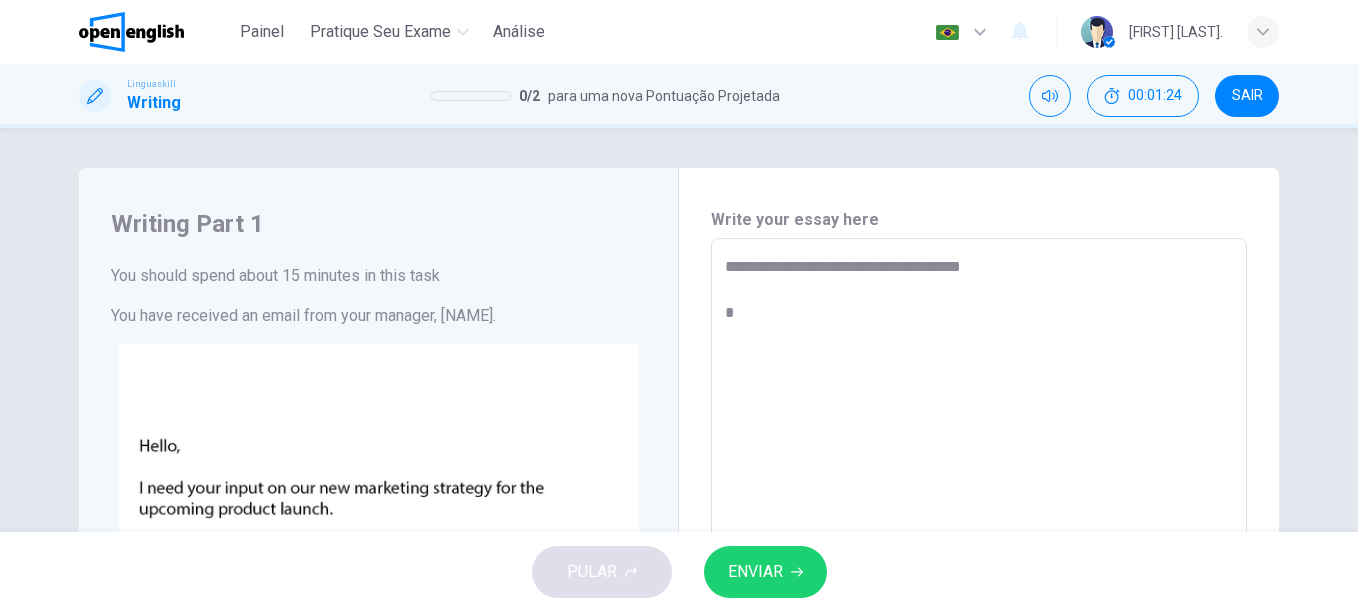 type on "**********" 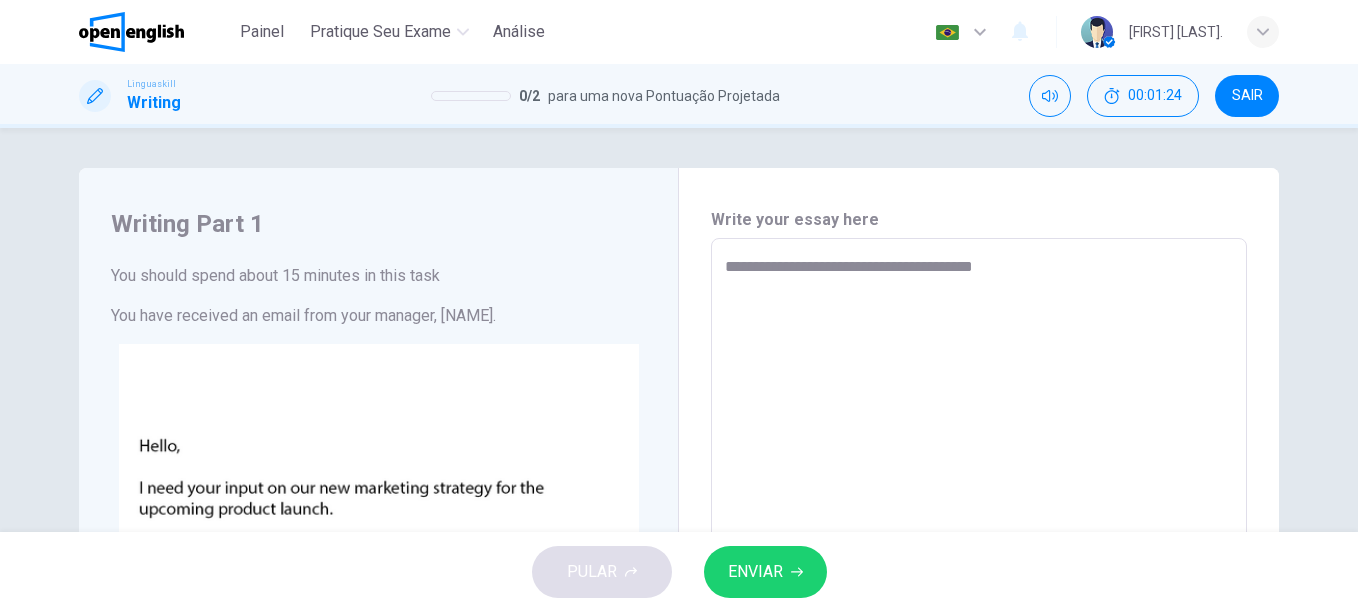 type on "*" 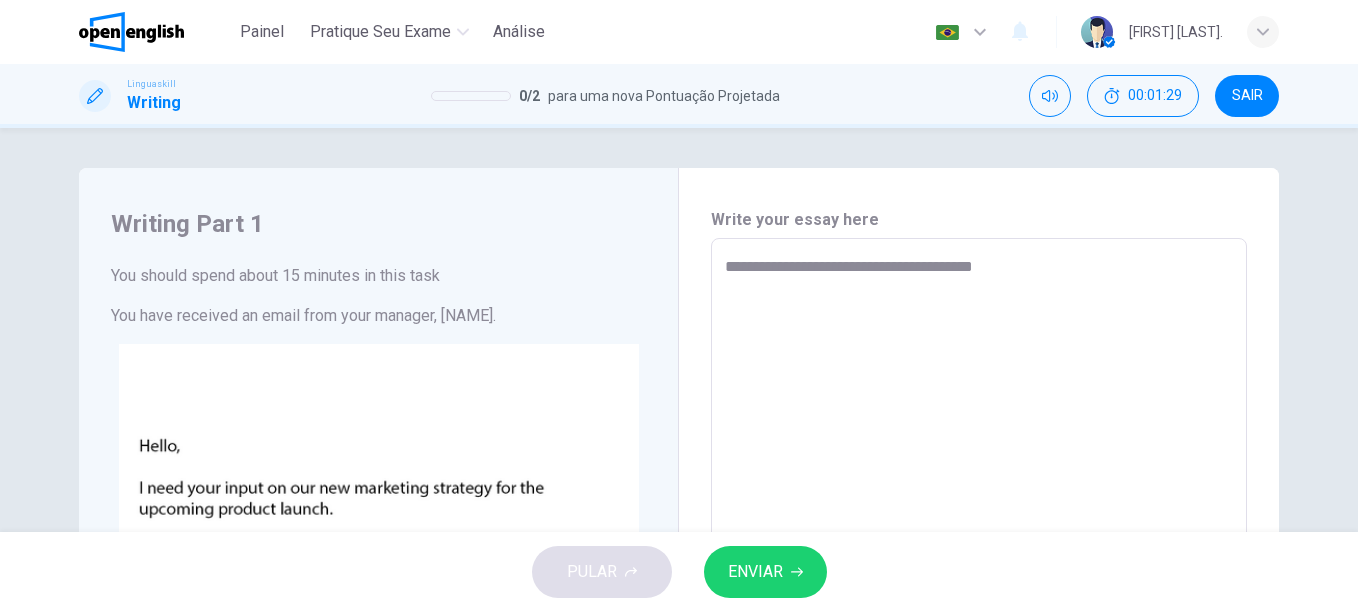 type on "**********" 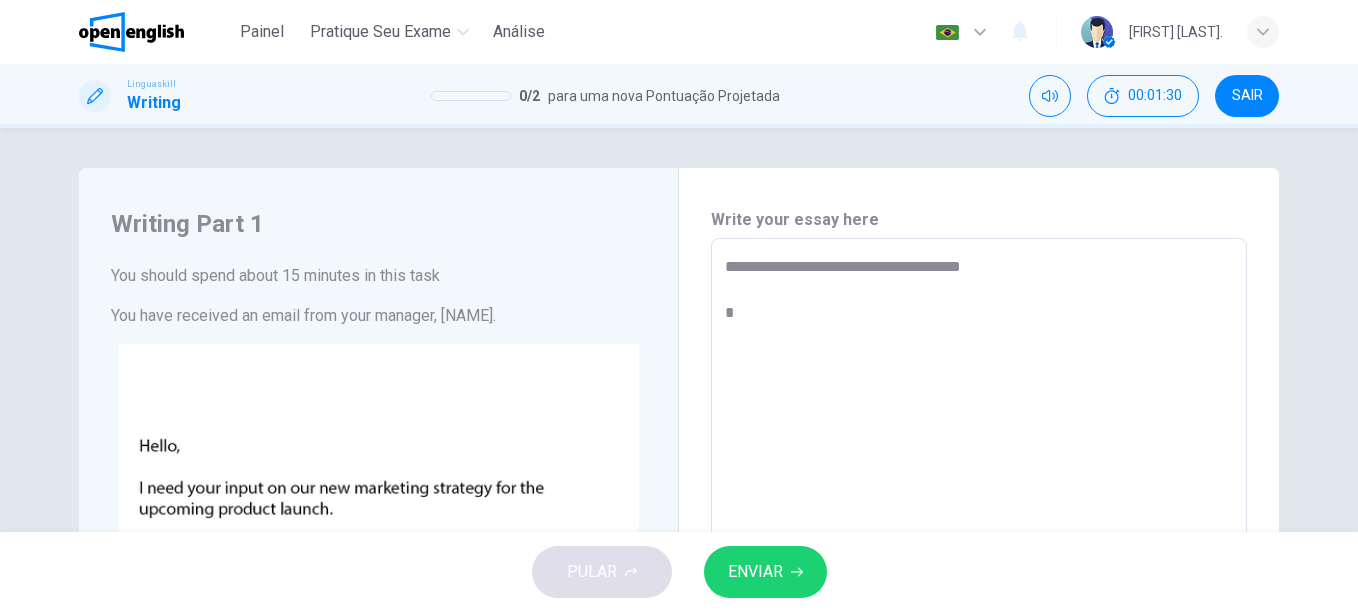 type on "*" 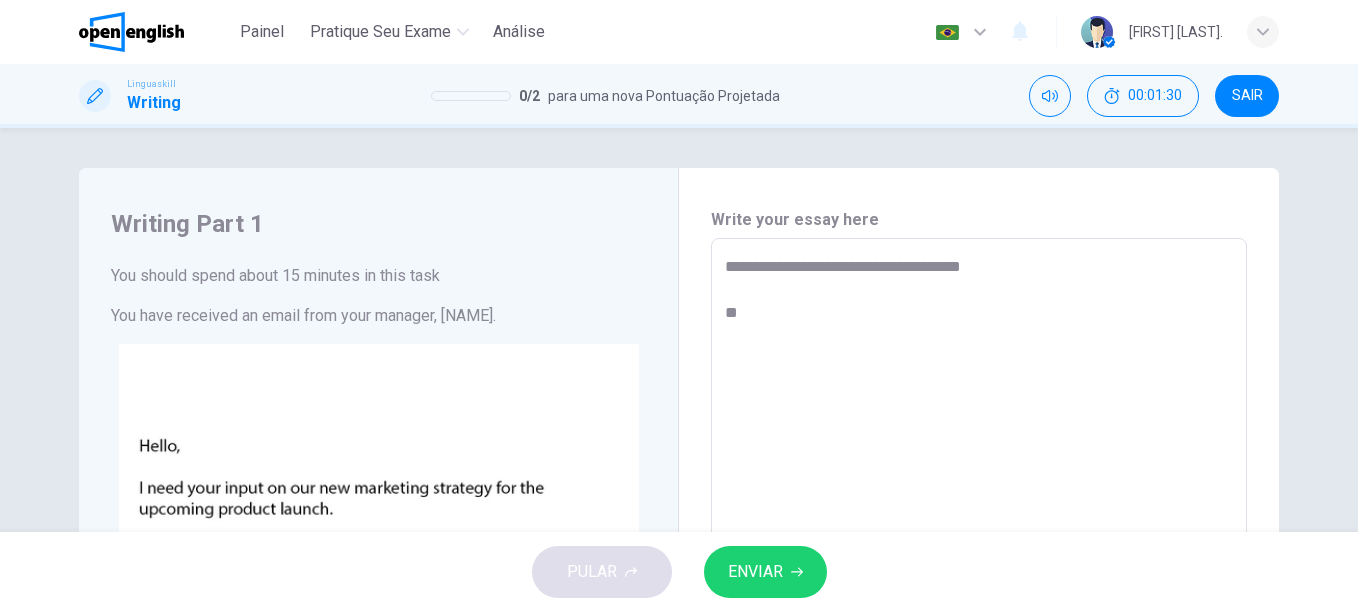 type on "**********" 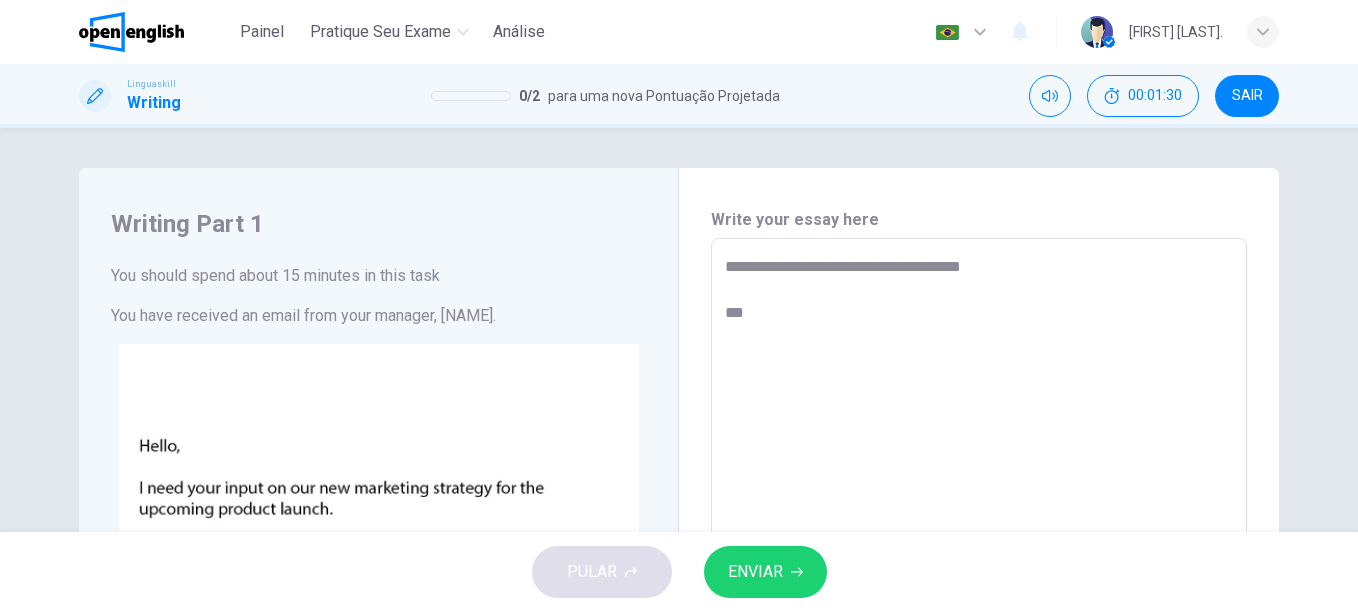 type on "*" 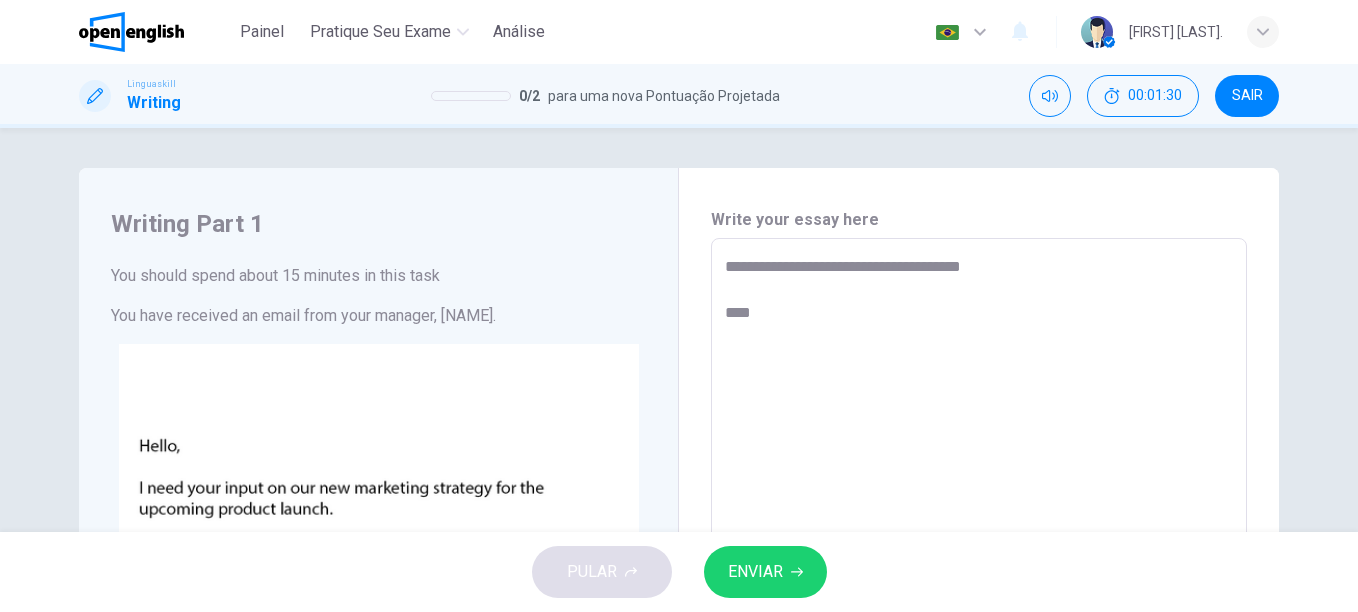 type on "*" 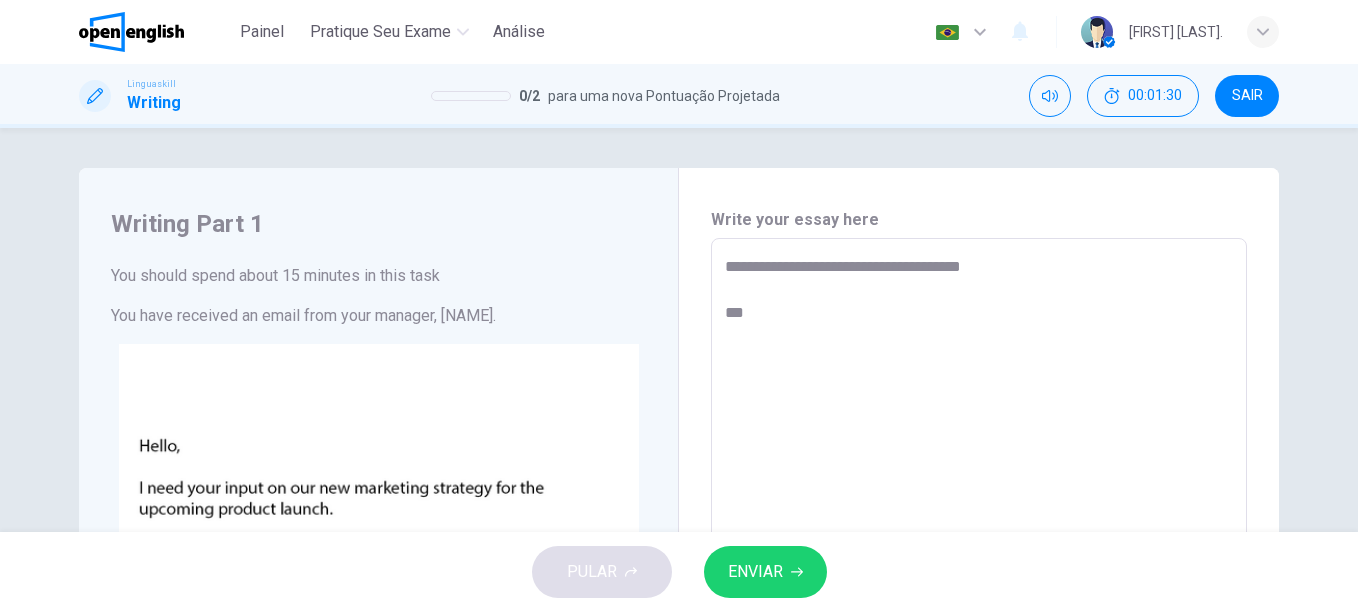 type on "*" 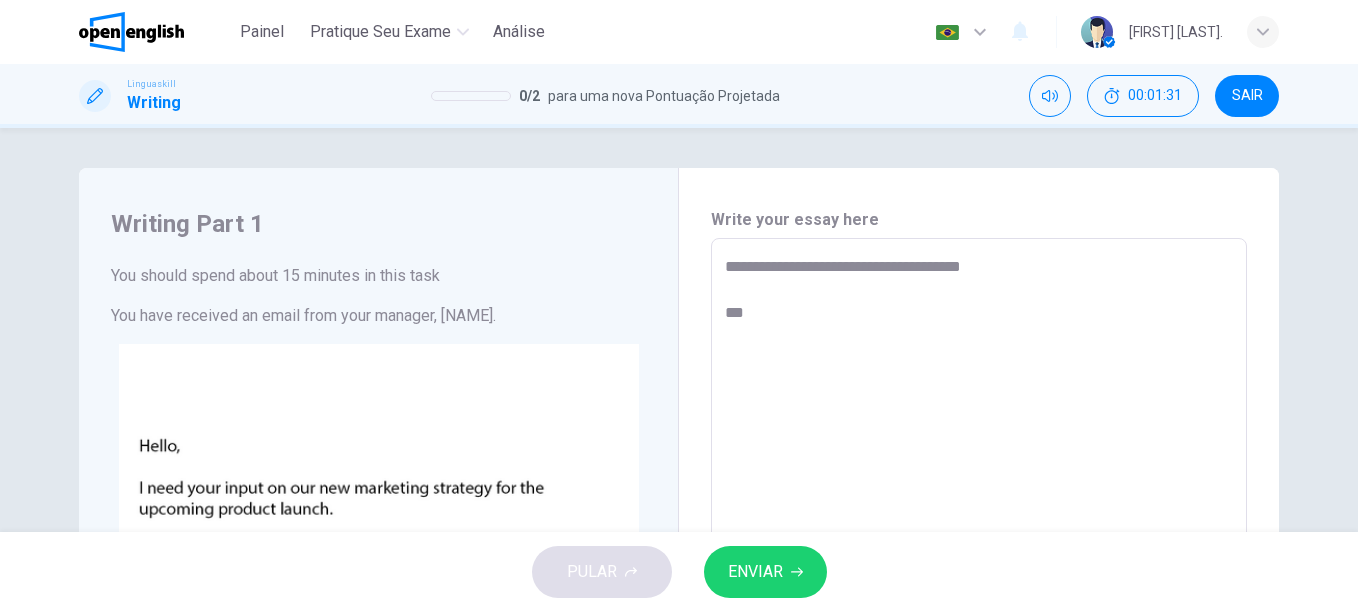 type on "**********" 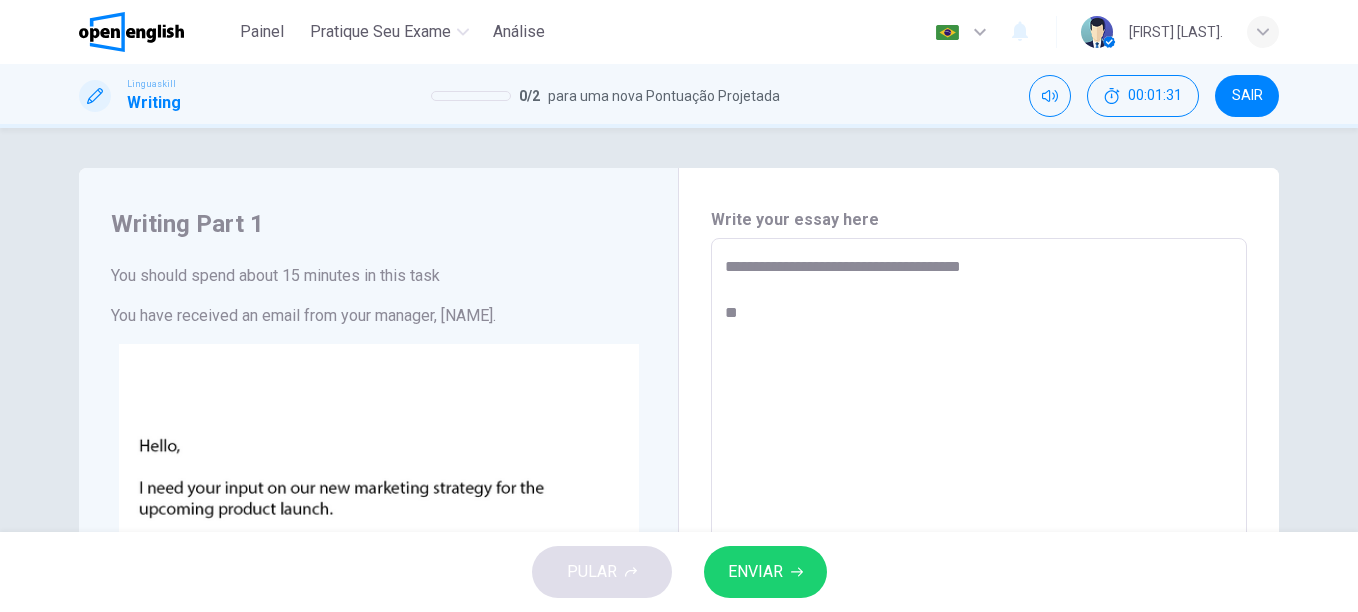 type on "*" 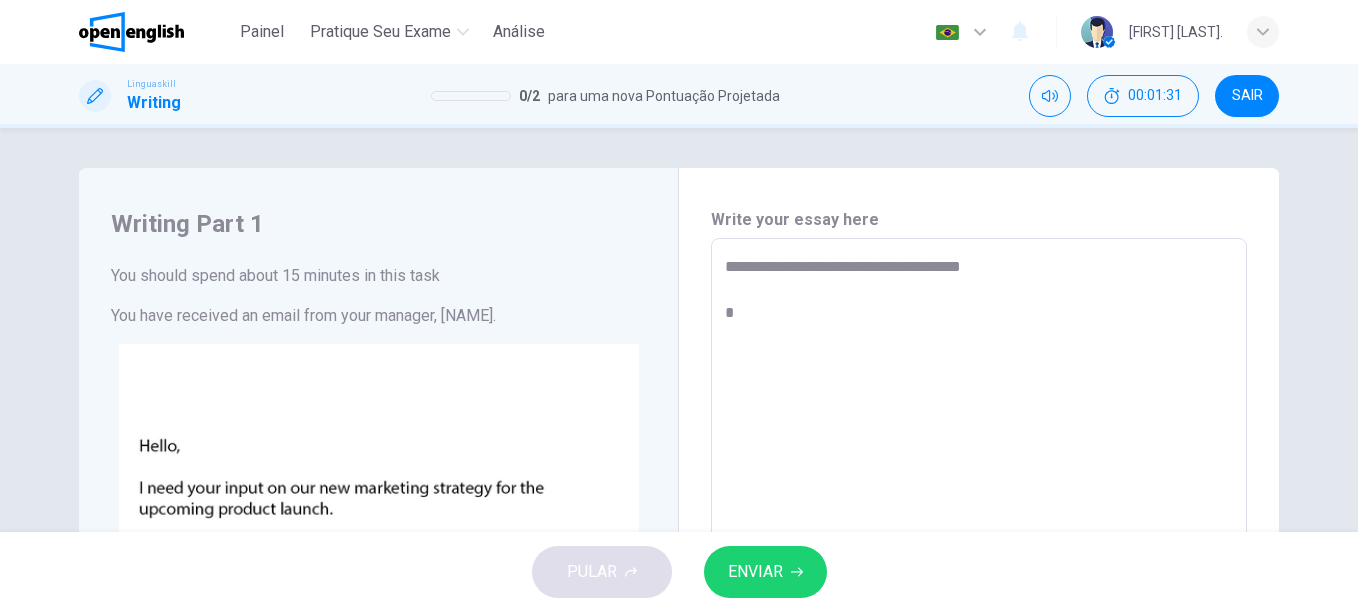 type on "*" 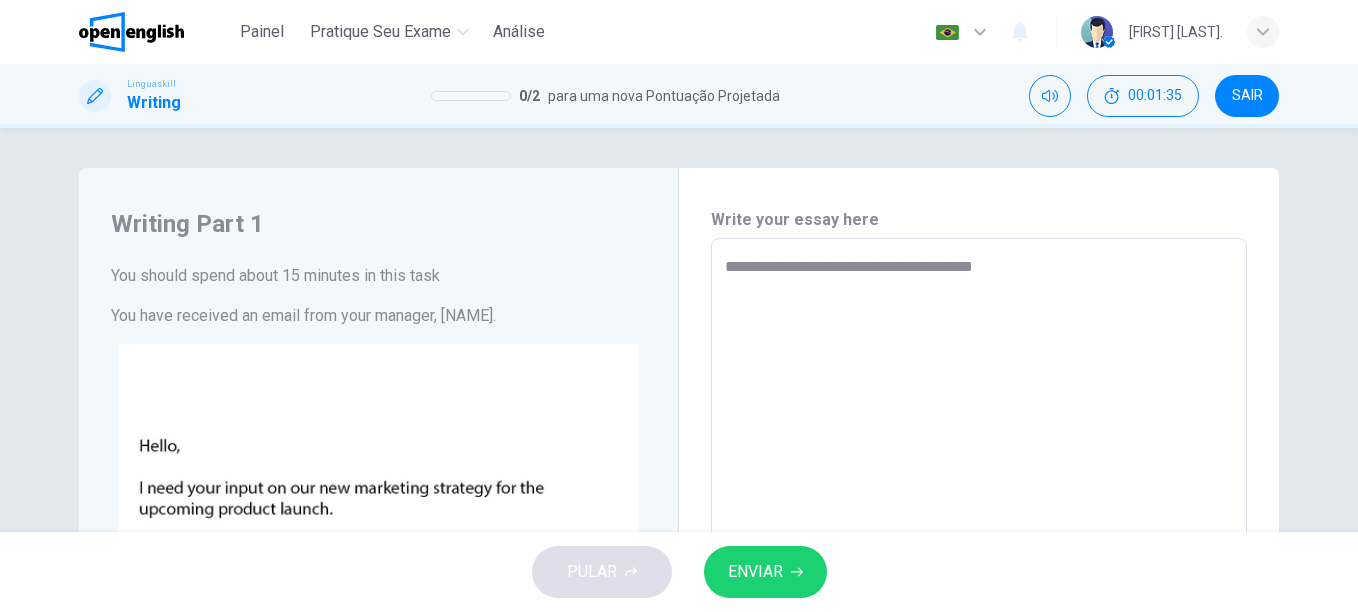 type on "**********" 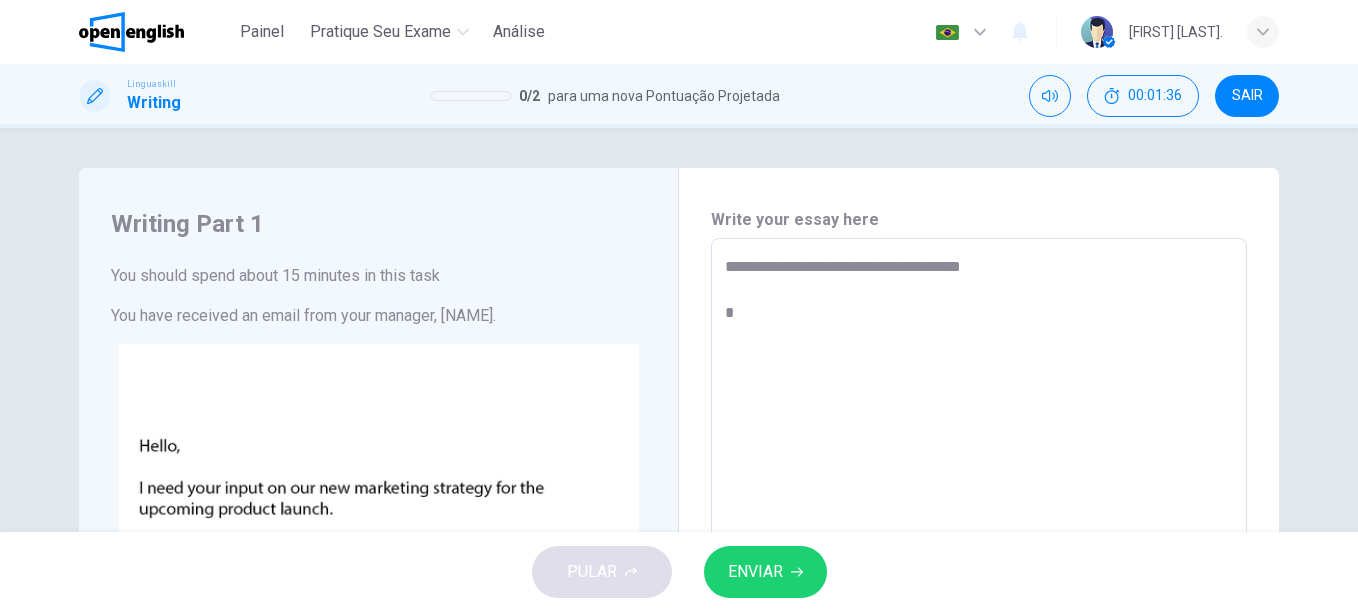 type on "*" 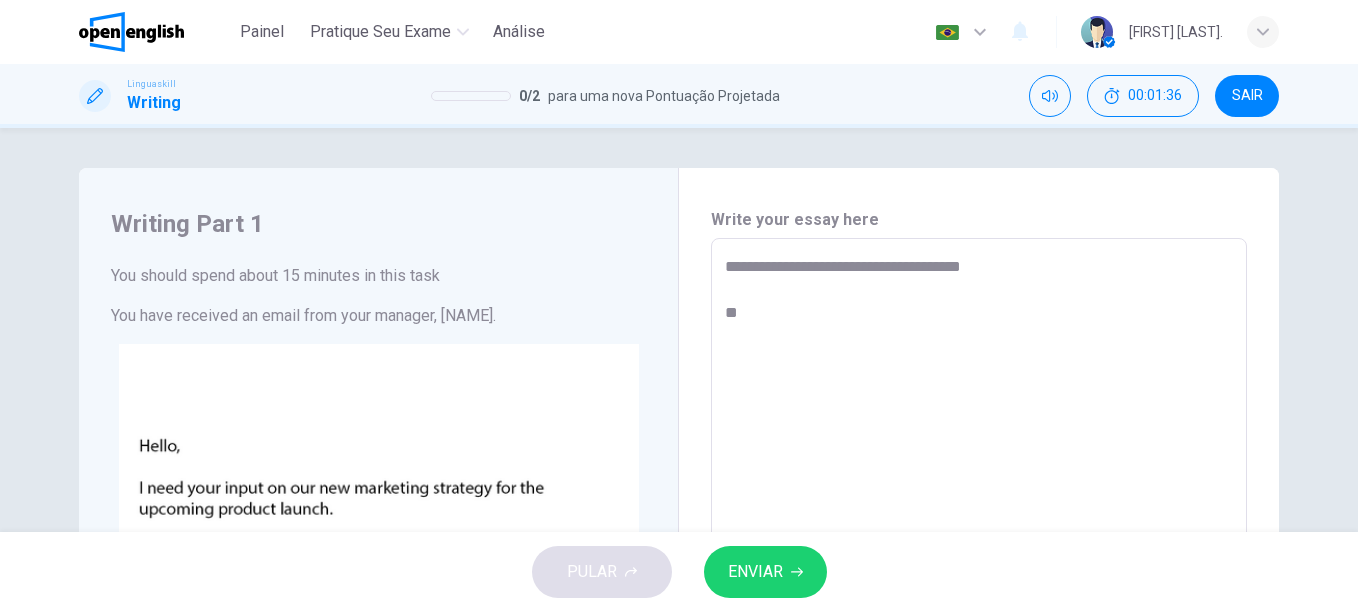 type on "**********" 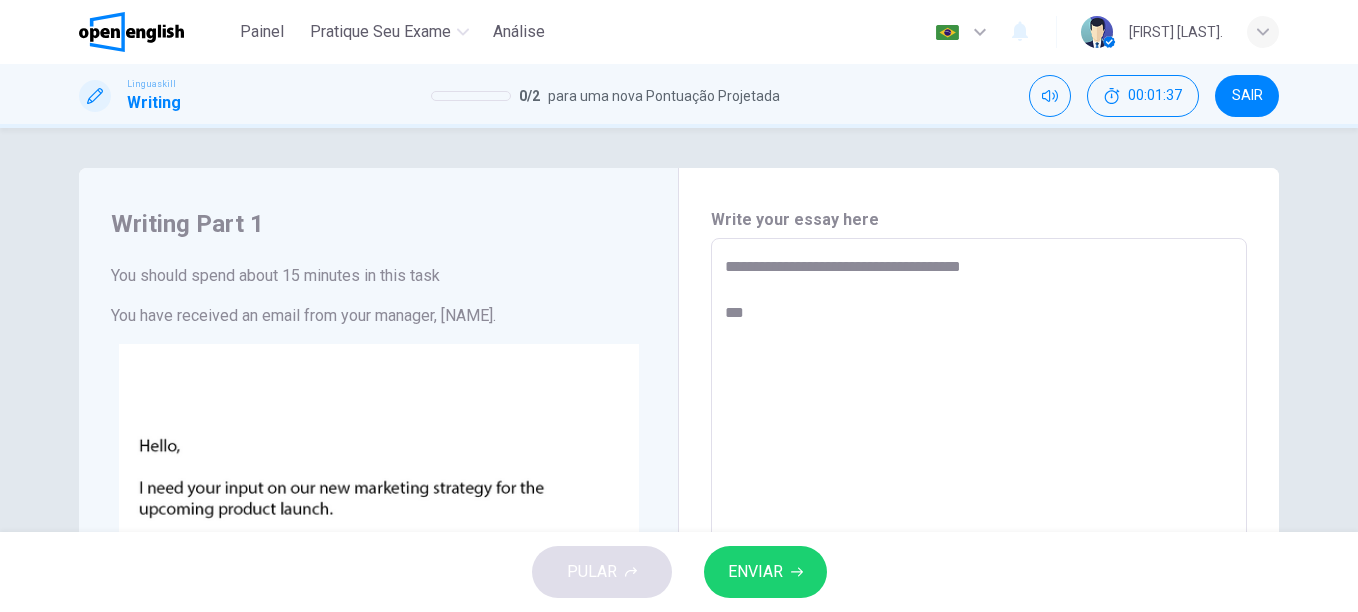 type on "*" 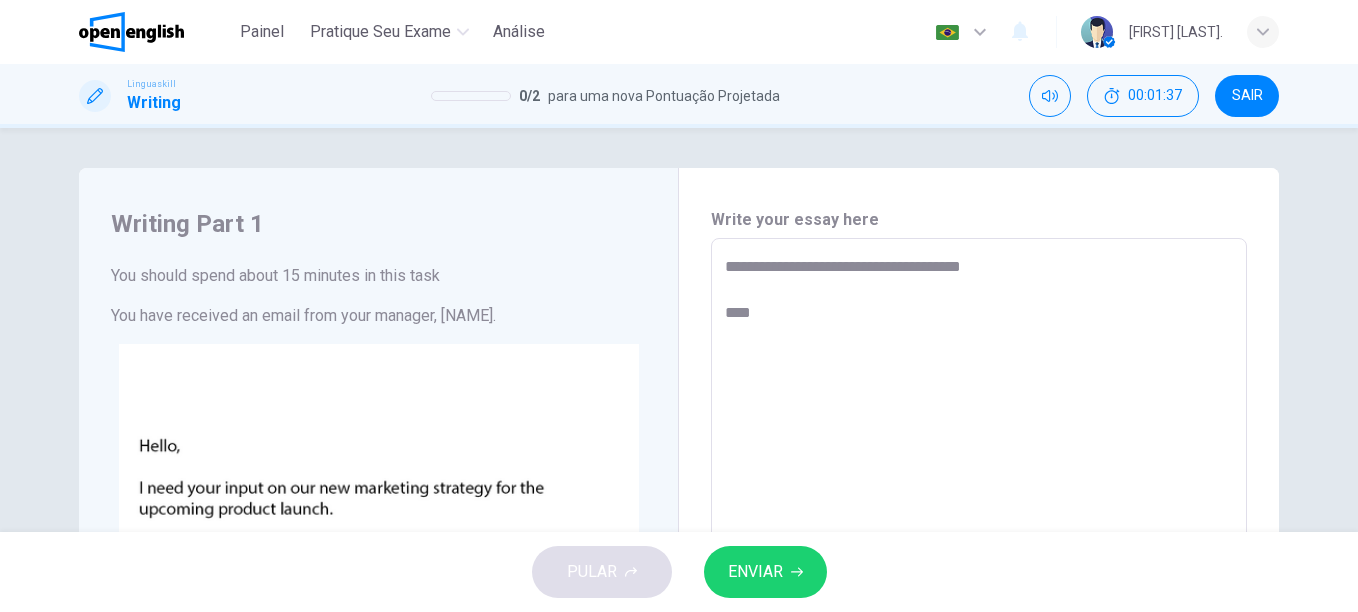 type on "*" 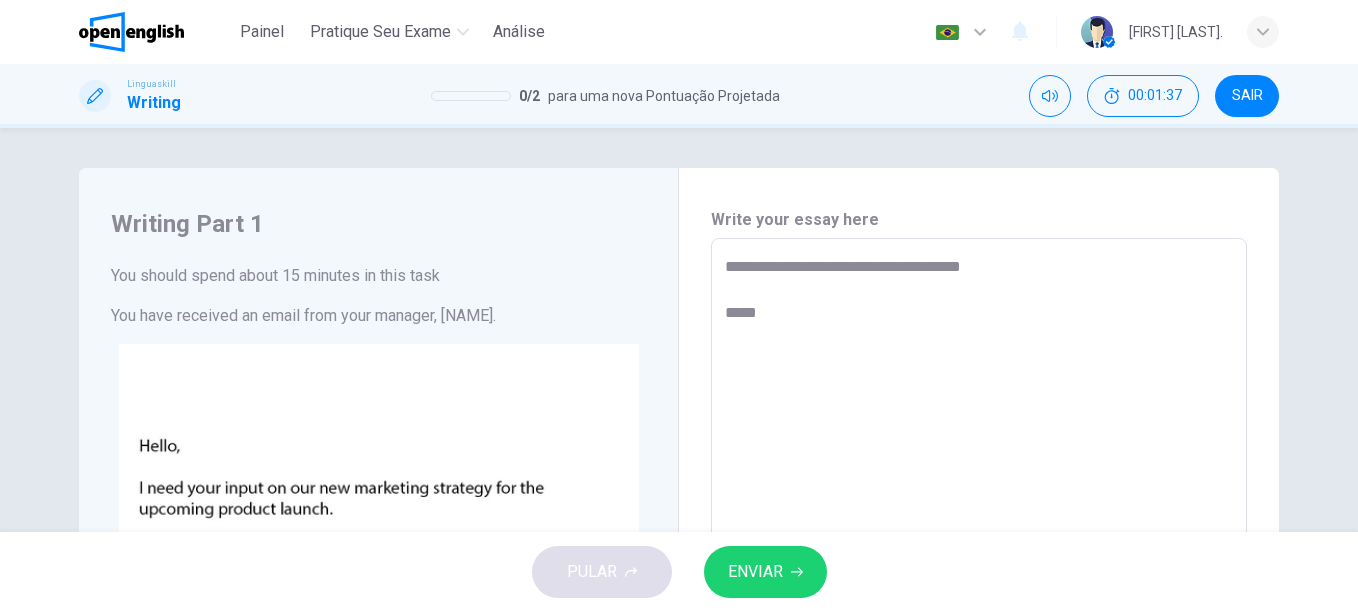 type on "*" 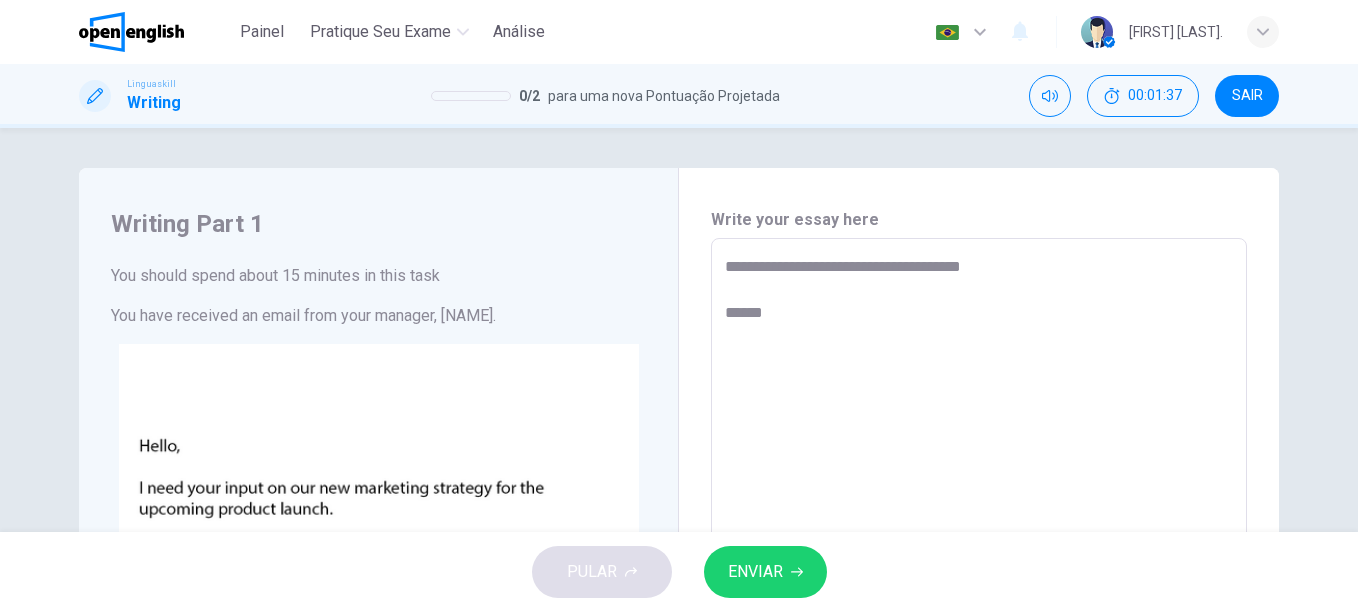 type on "**********" 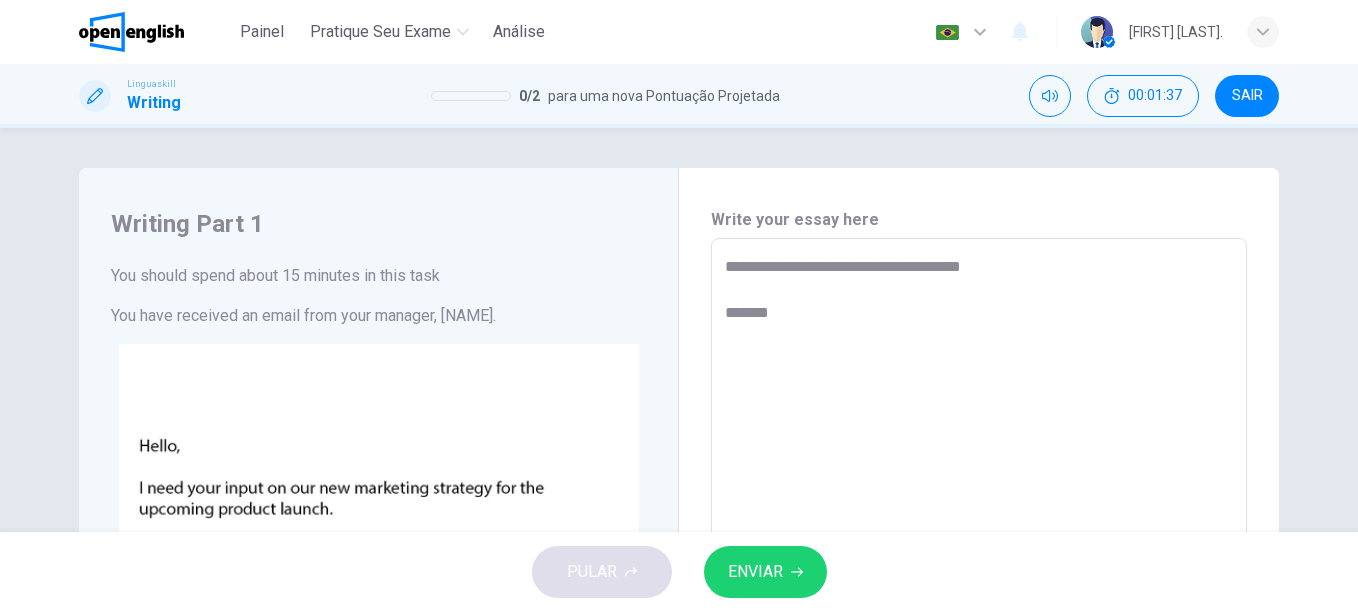 type on "*" 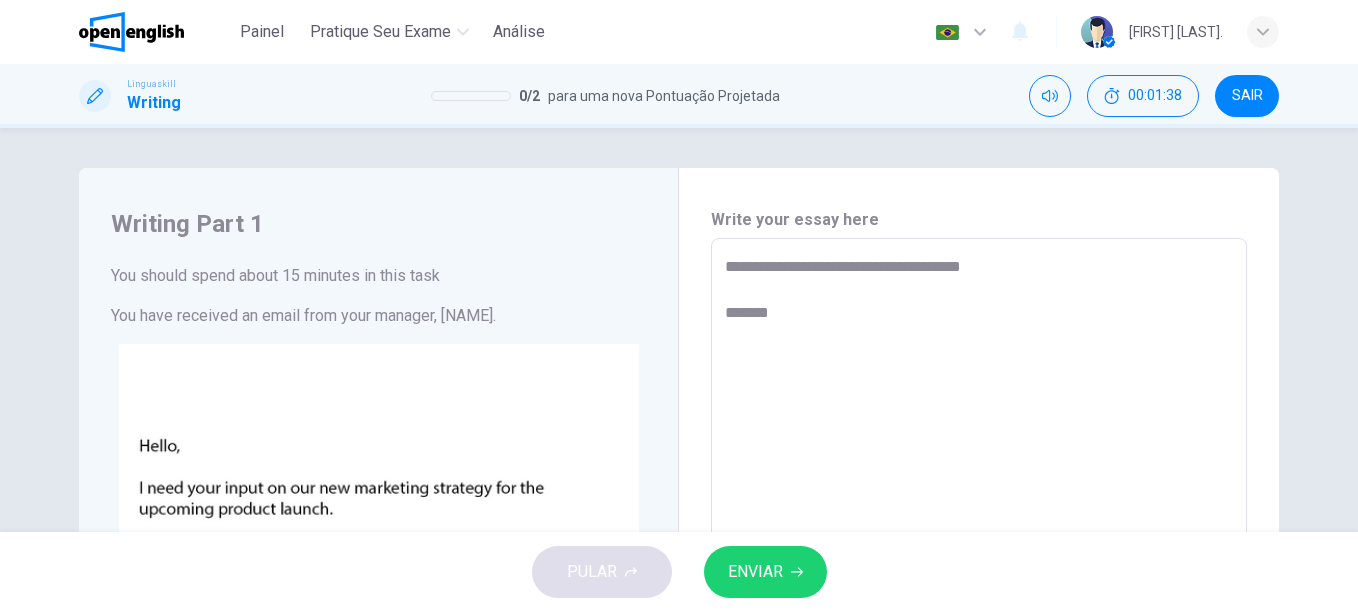 type on "**********" 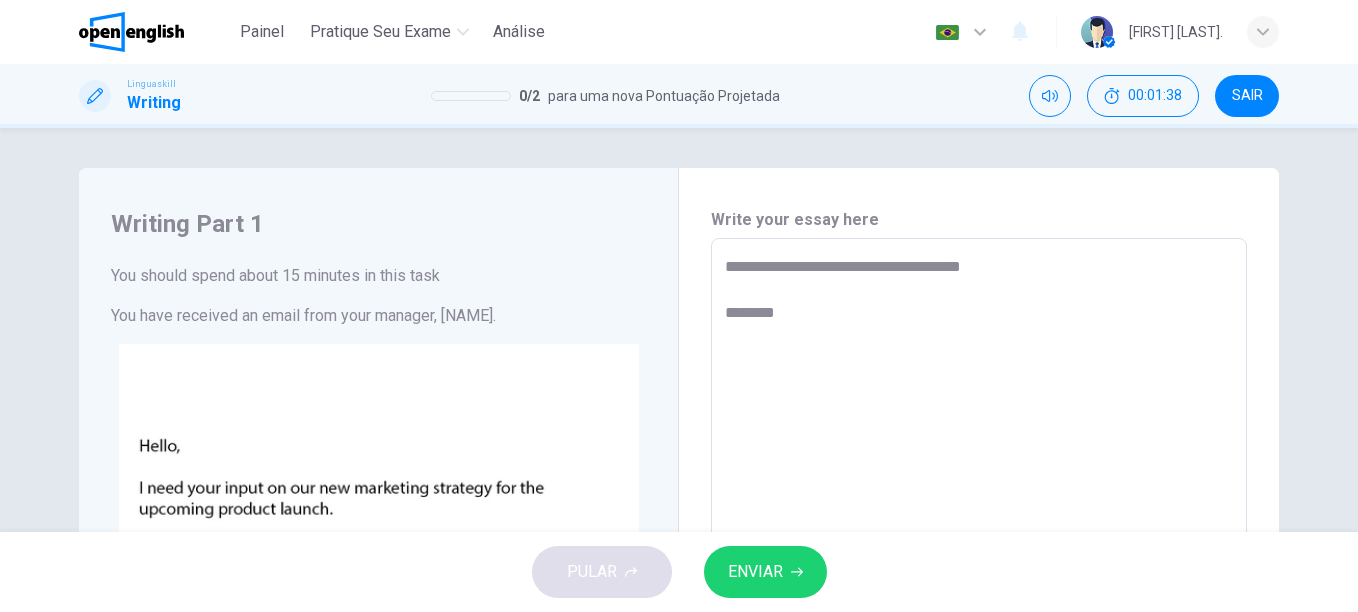 type on "*" 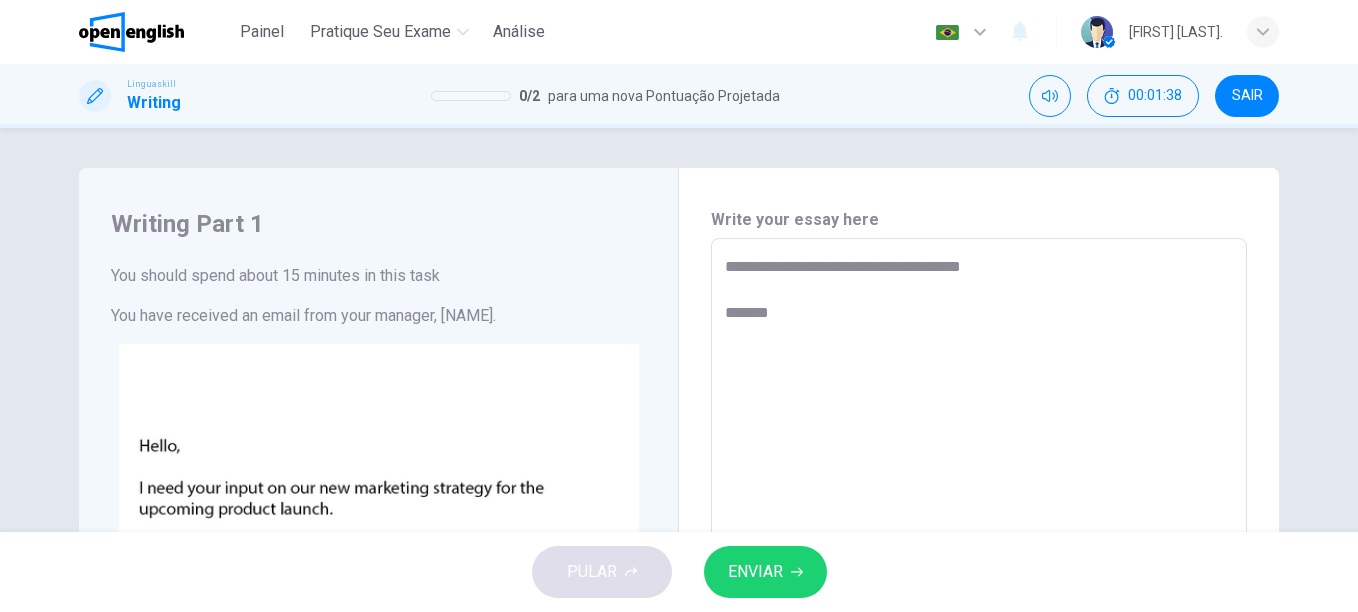 type on "**********" 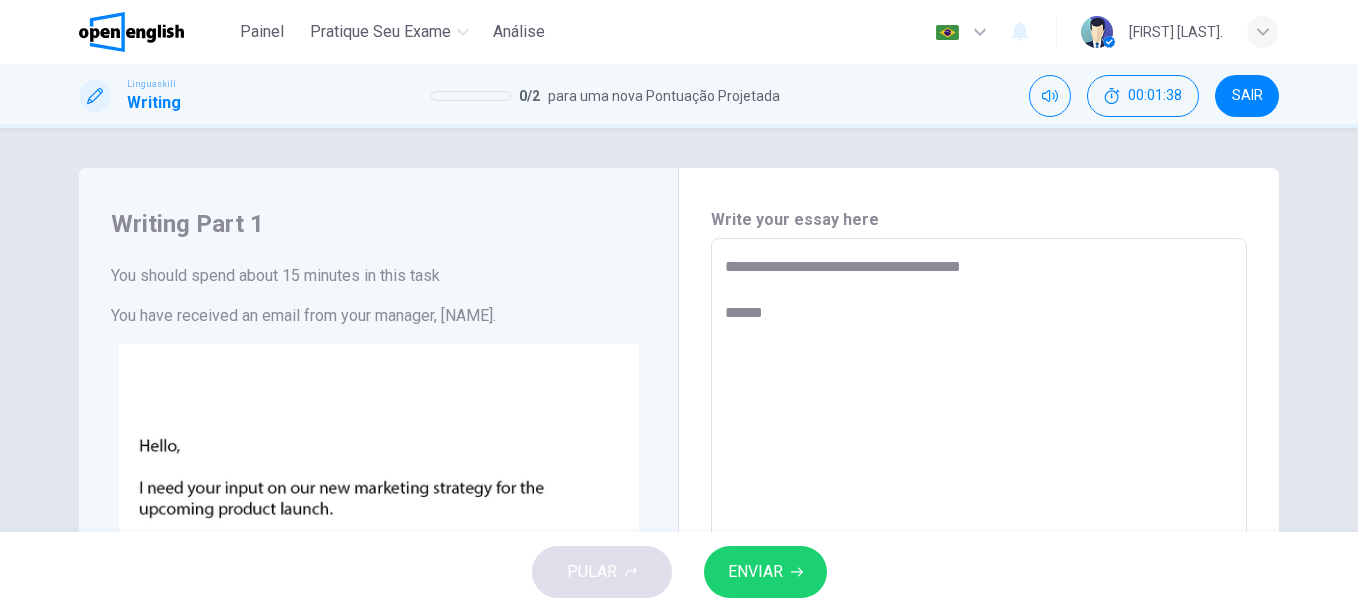 type on "*" 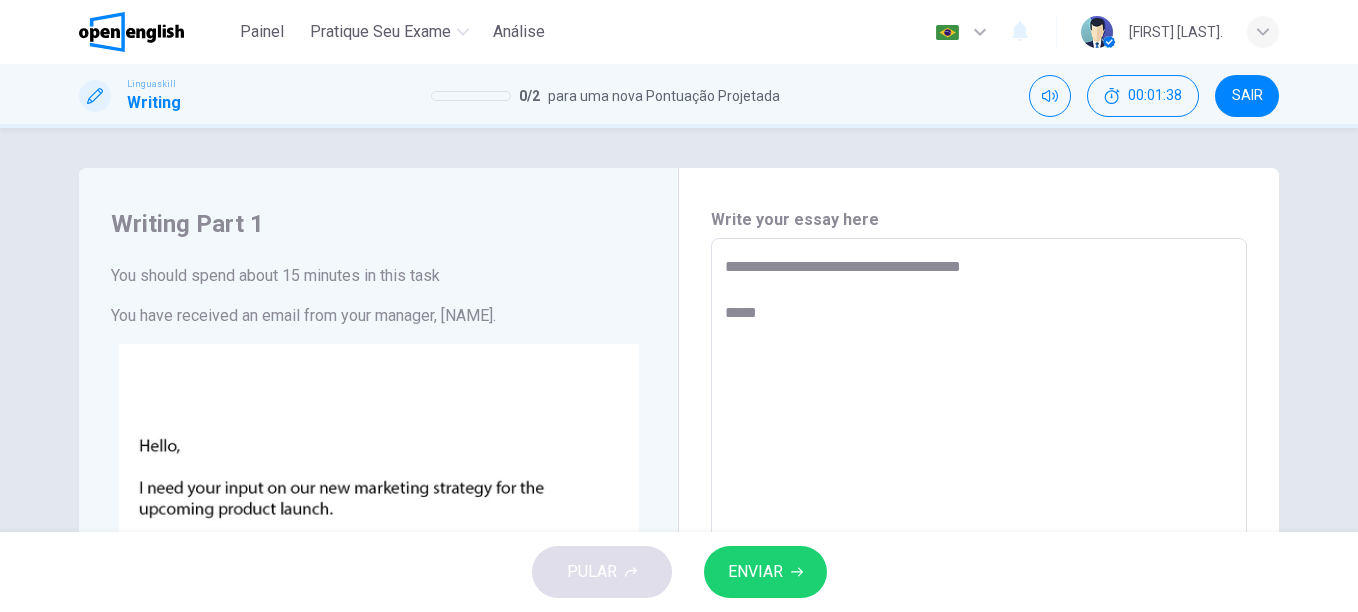 type on "*" 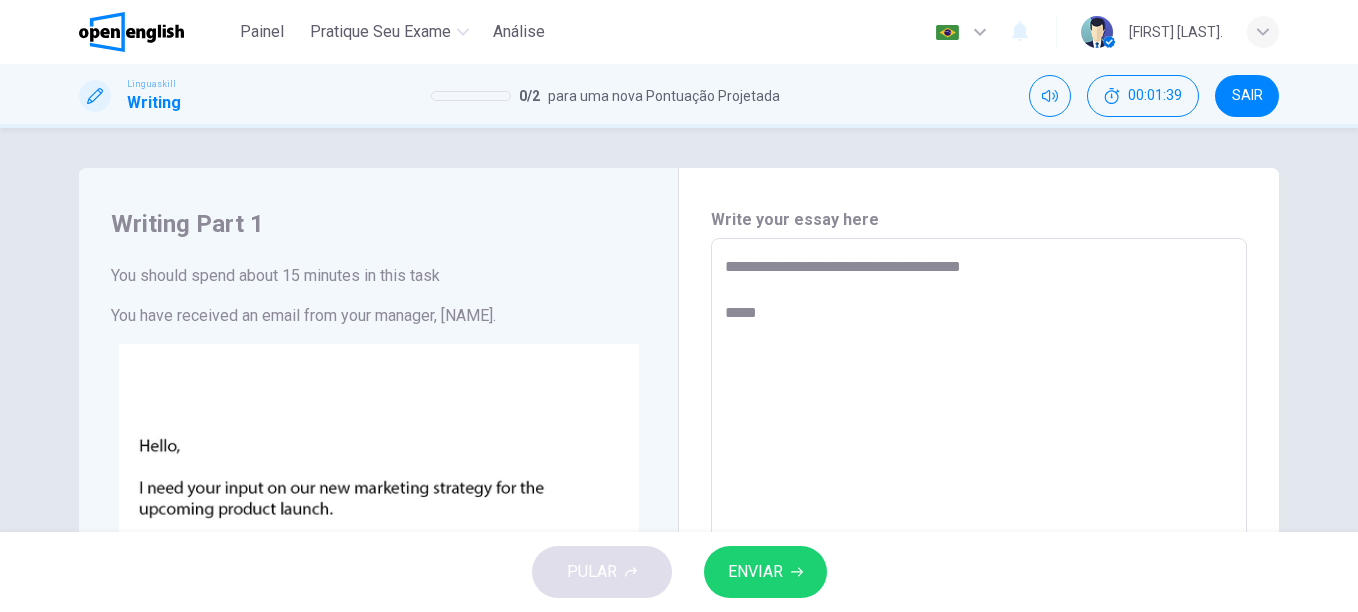 type on "**********" 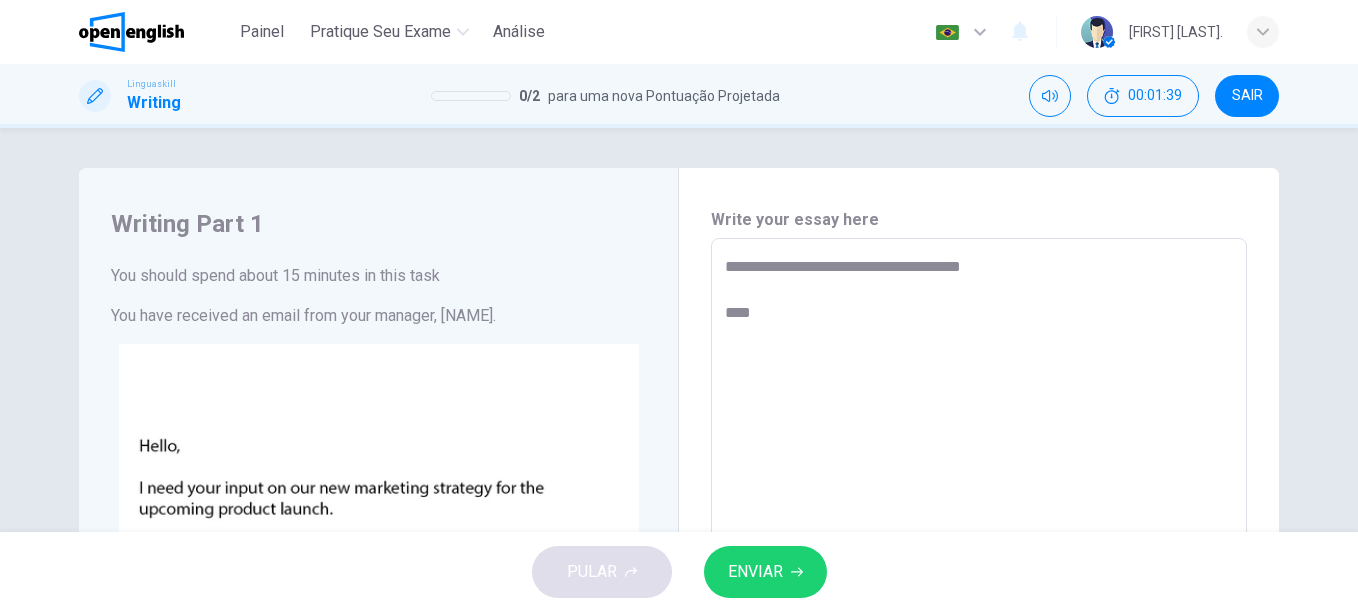 type on "*" 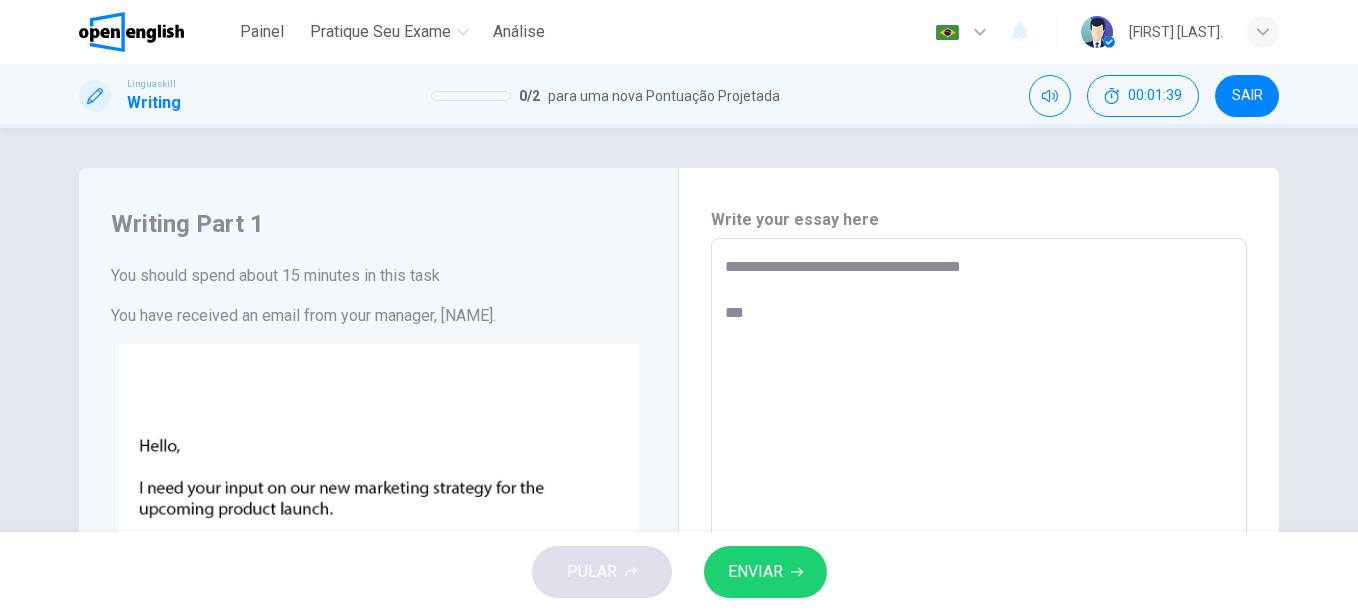 type on "*" 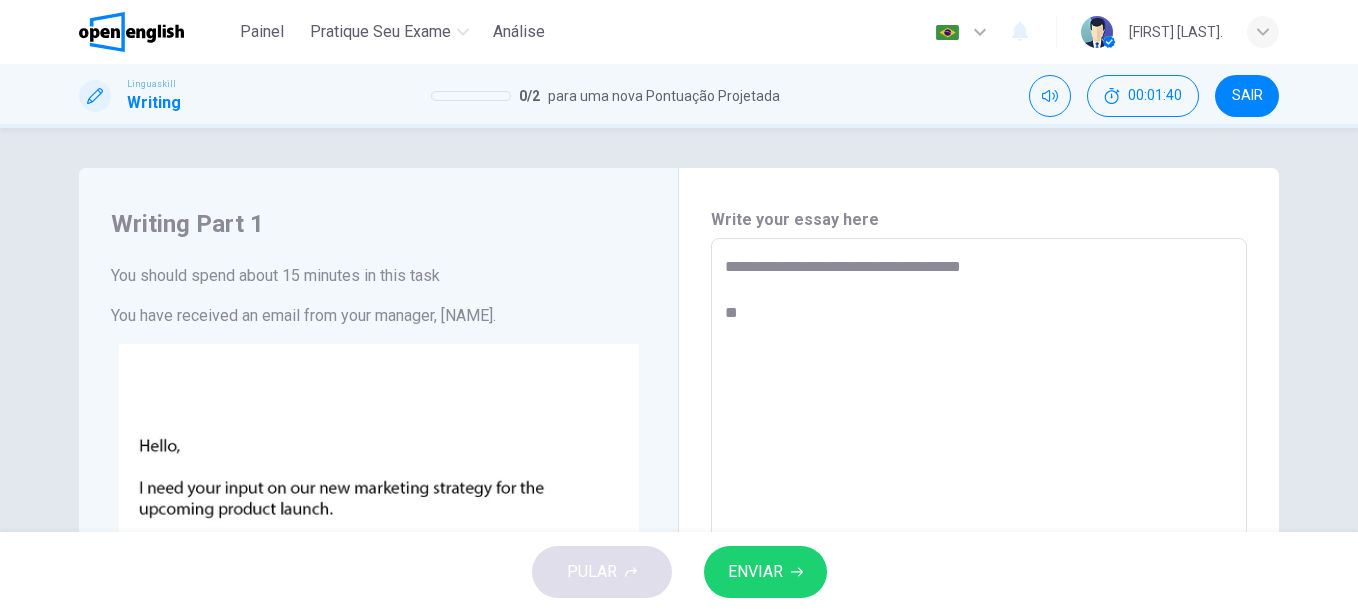type on "**********" 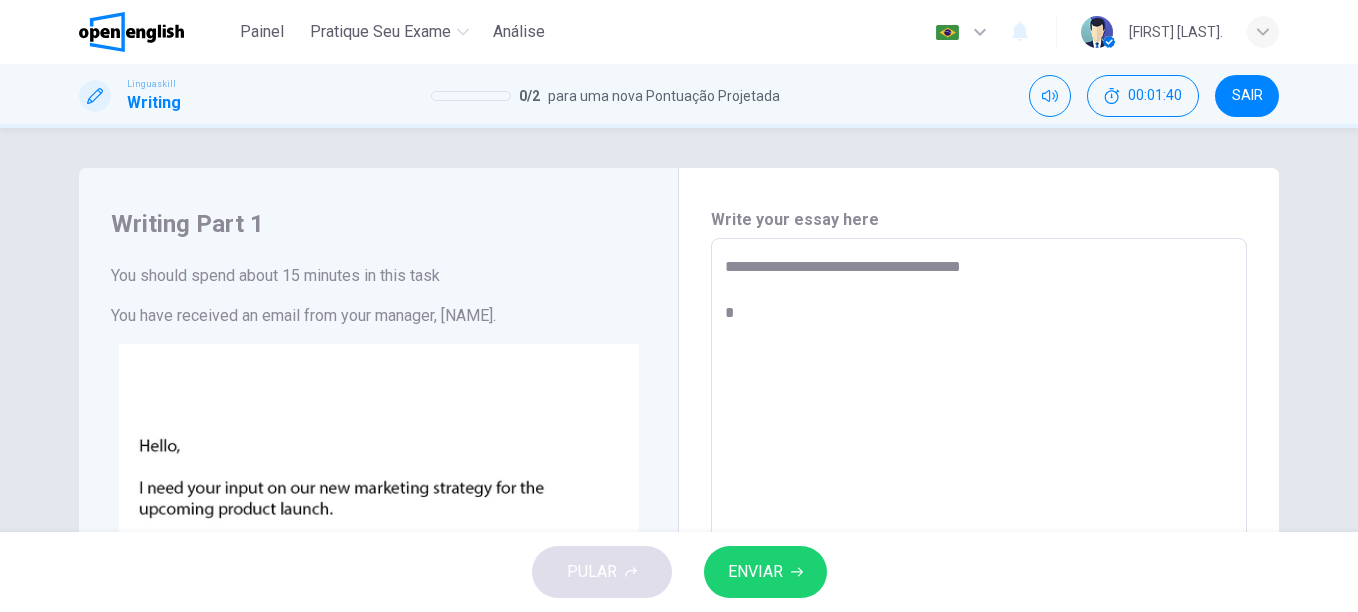 type on "*" 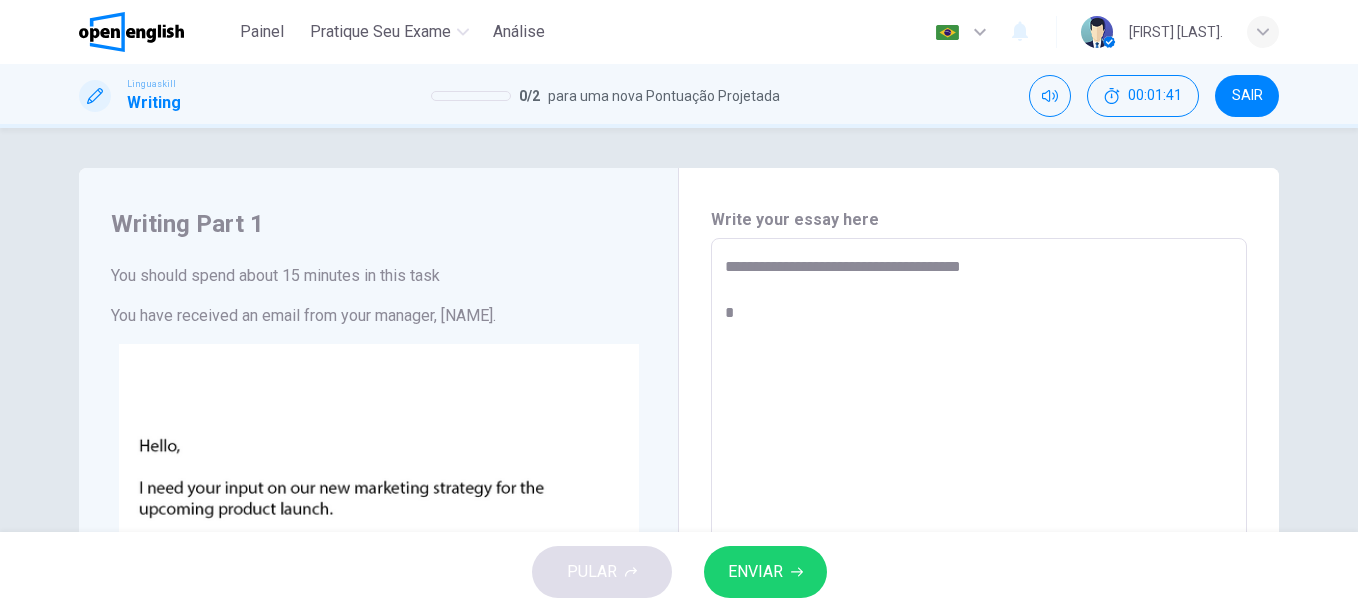 type on "**********" 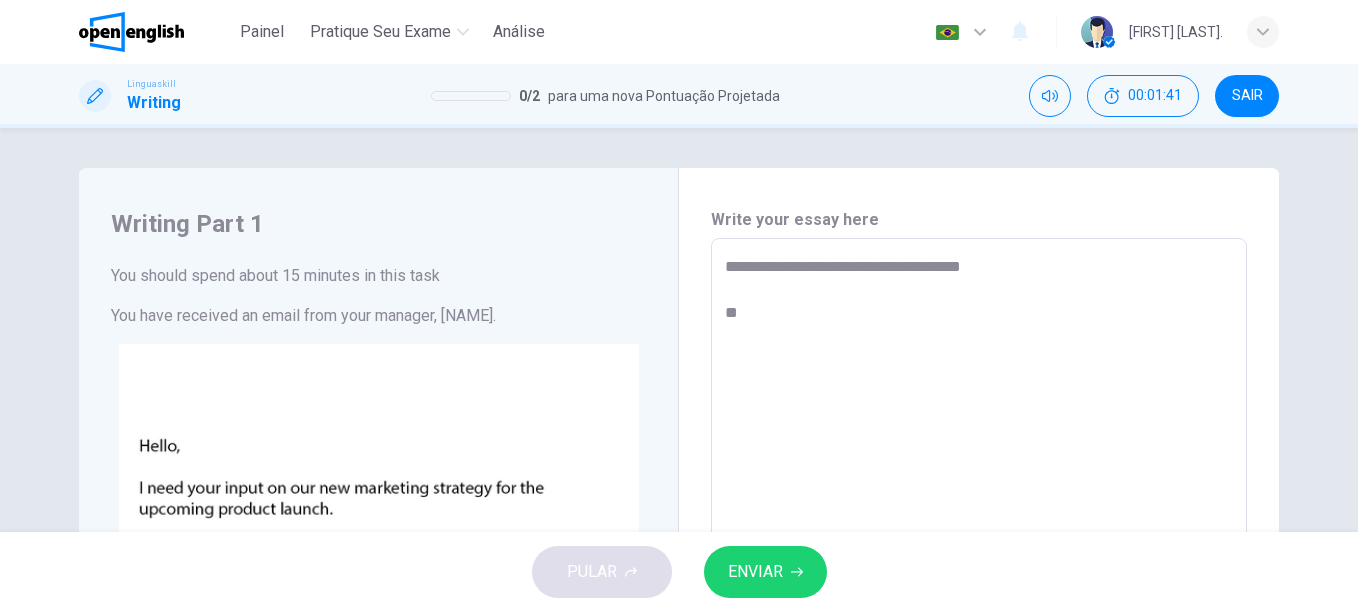type on "**********" 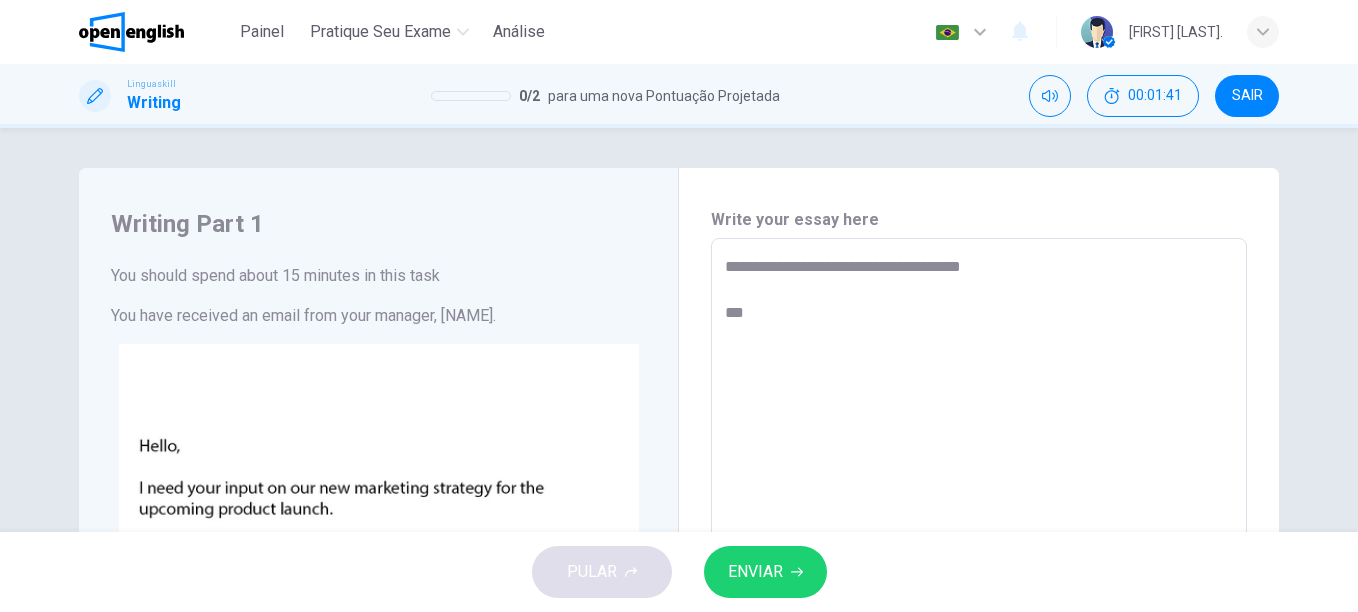 type on "**********" 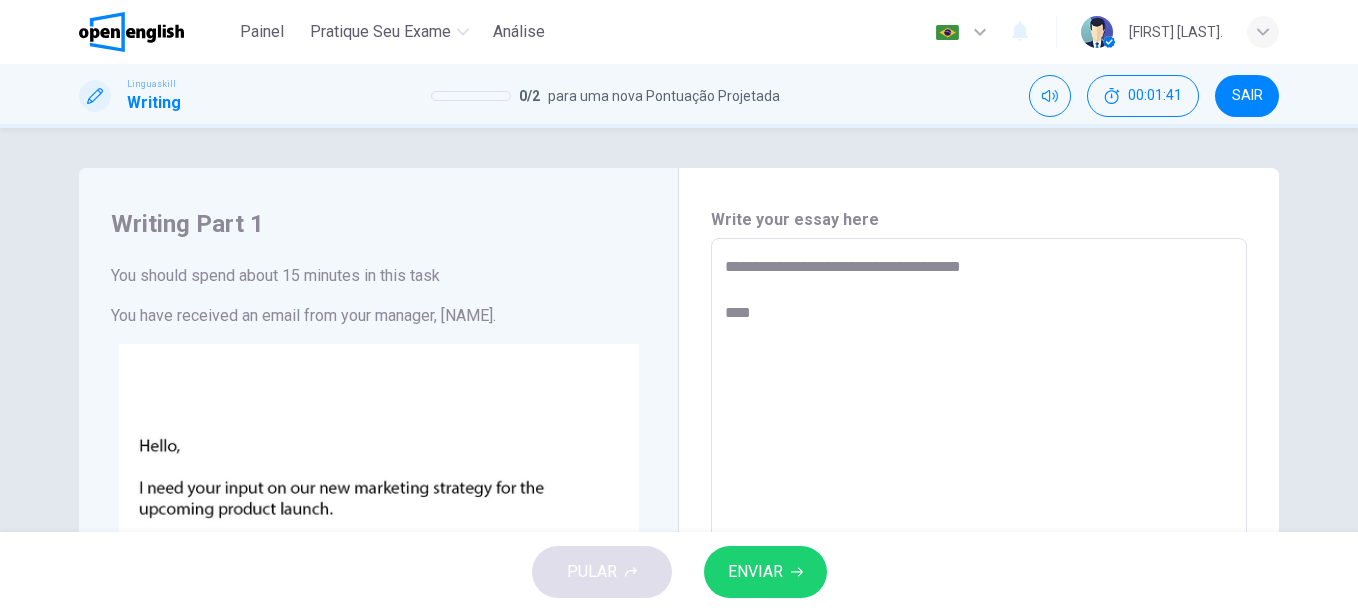 type on "*" 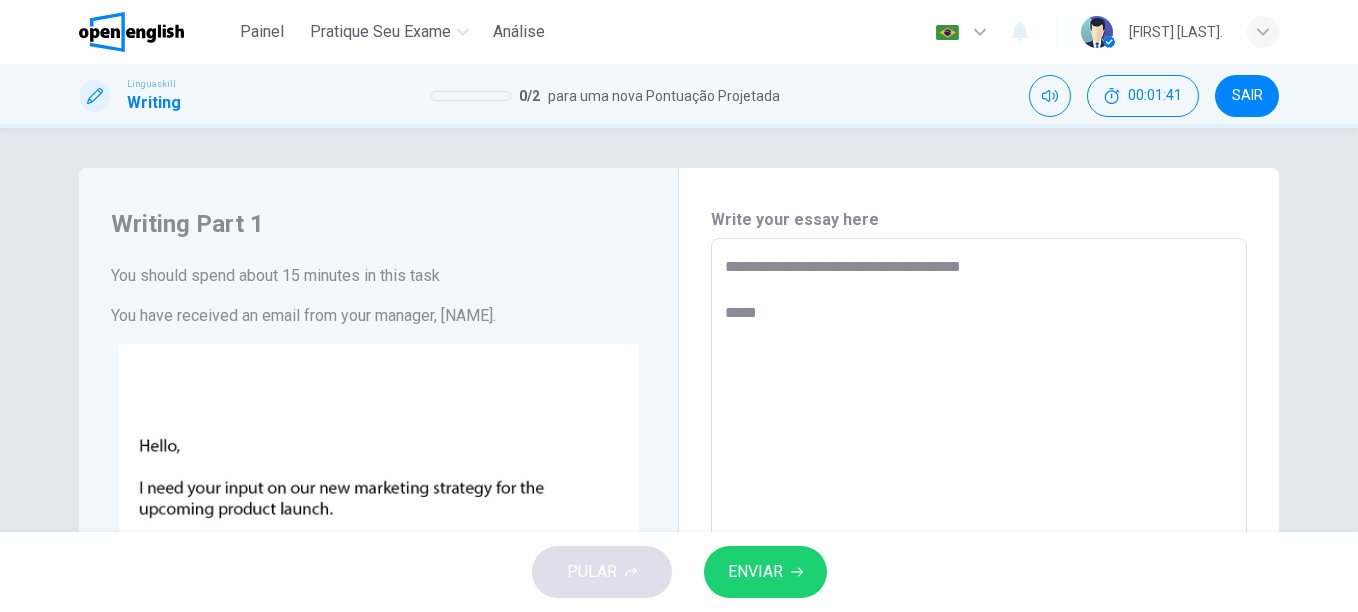 type on "*" 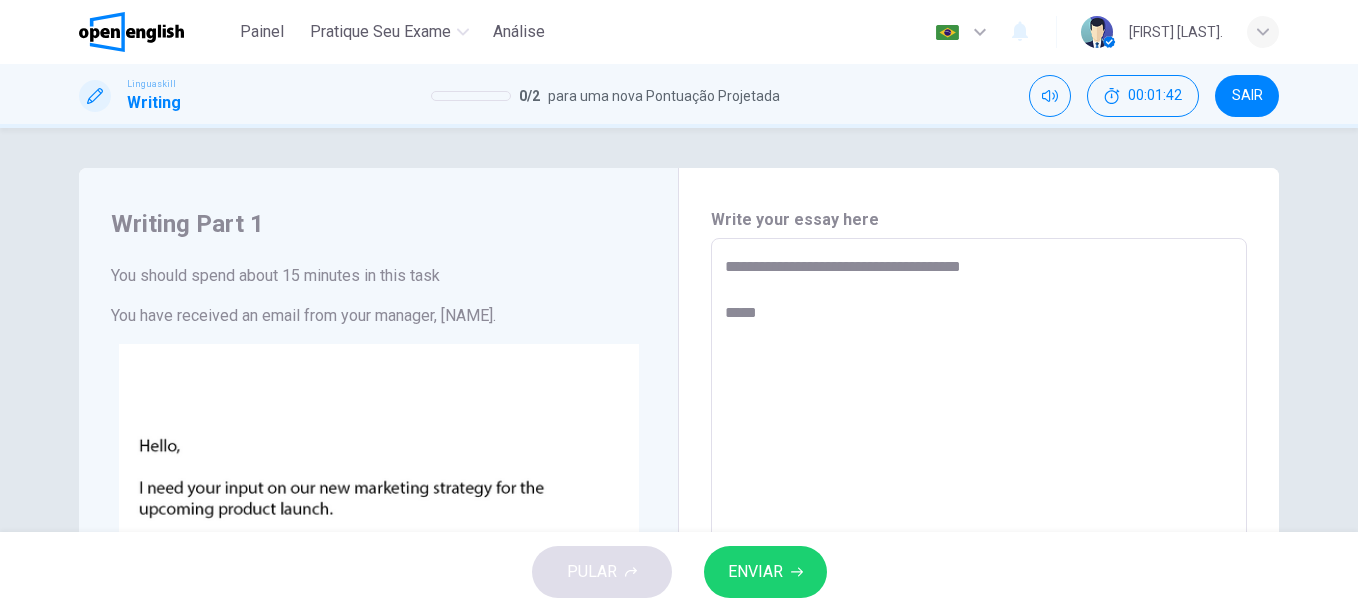 type on "**********" 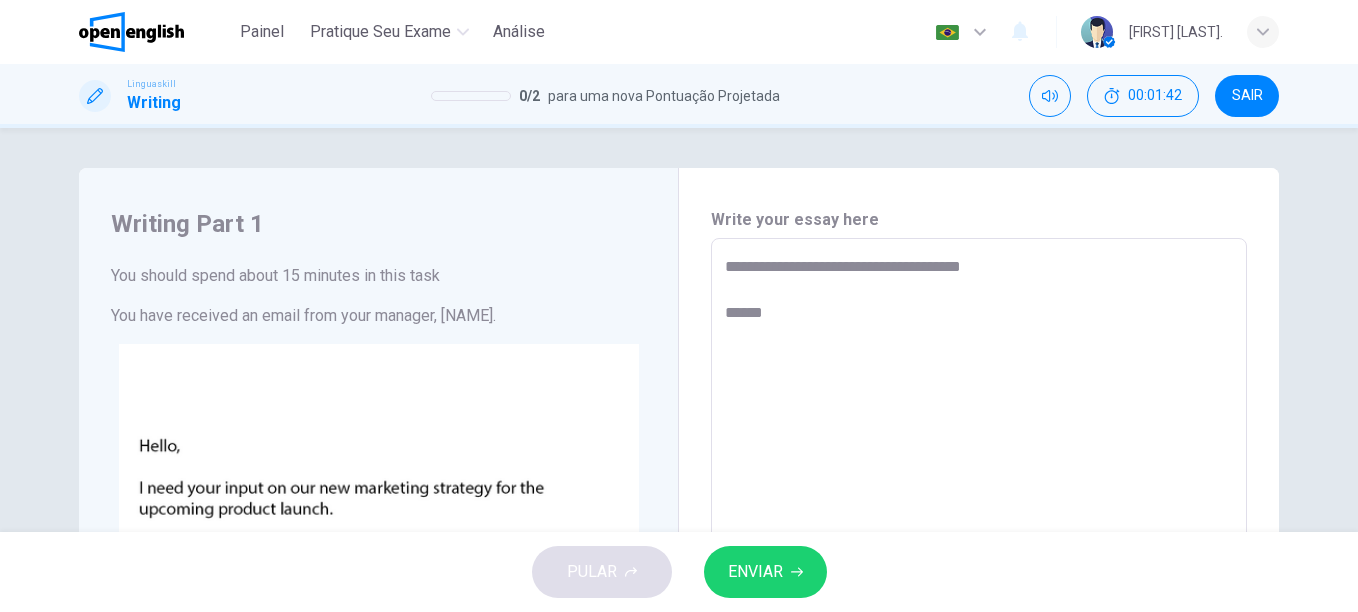type on "*" 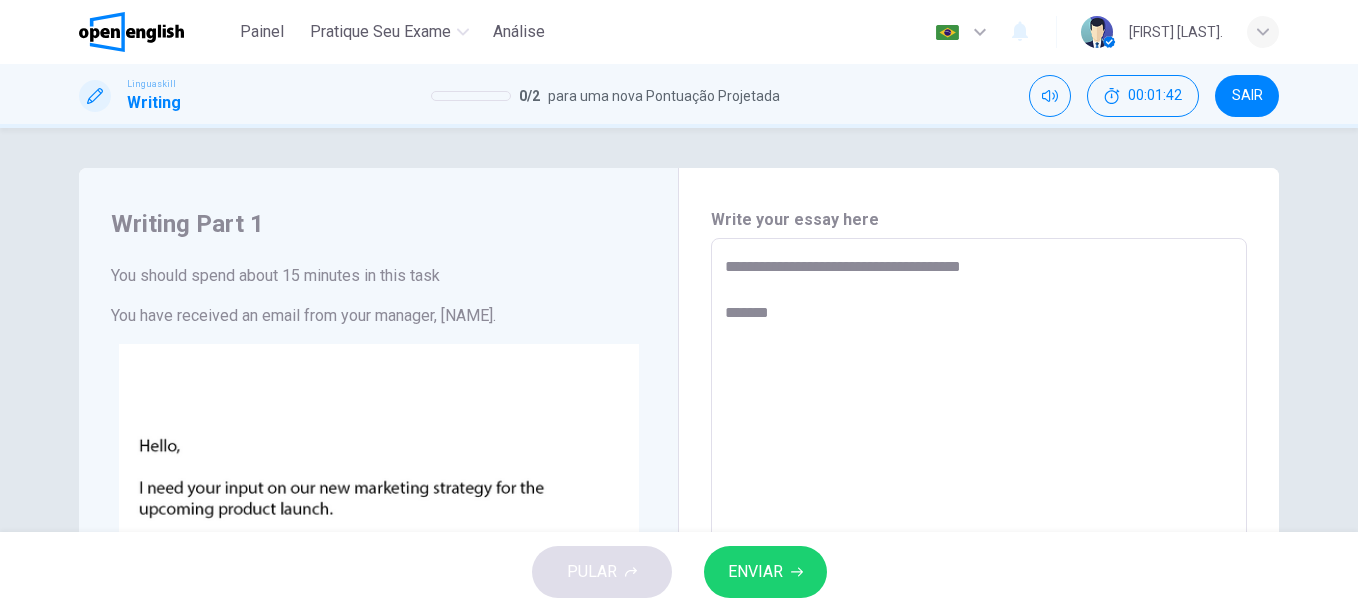 type on "*" 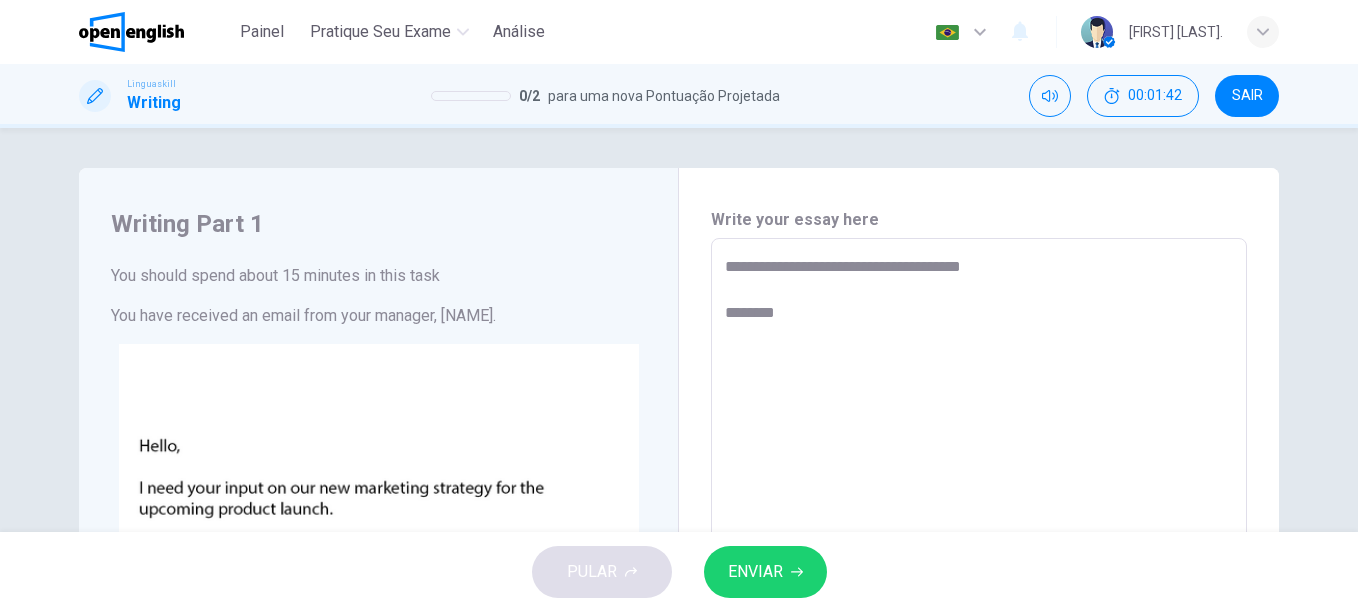 type on "**********" 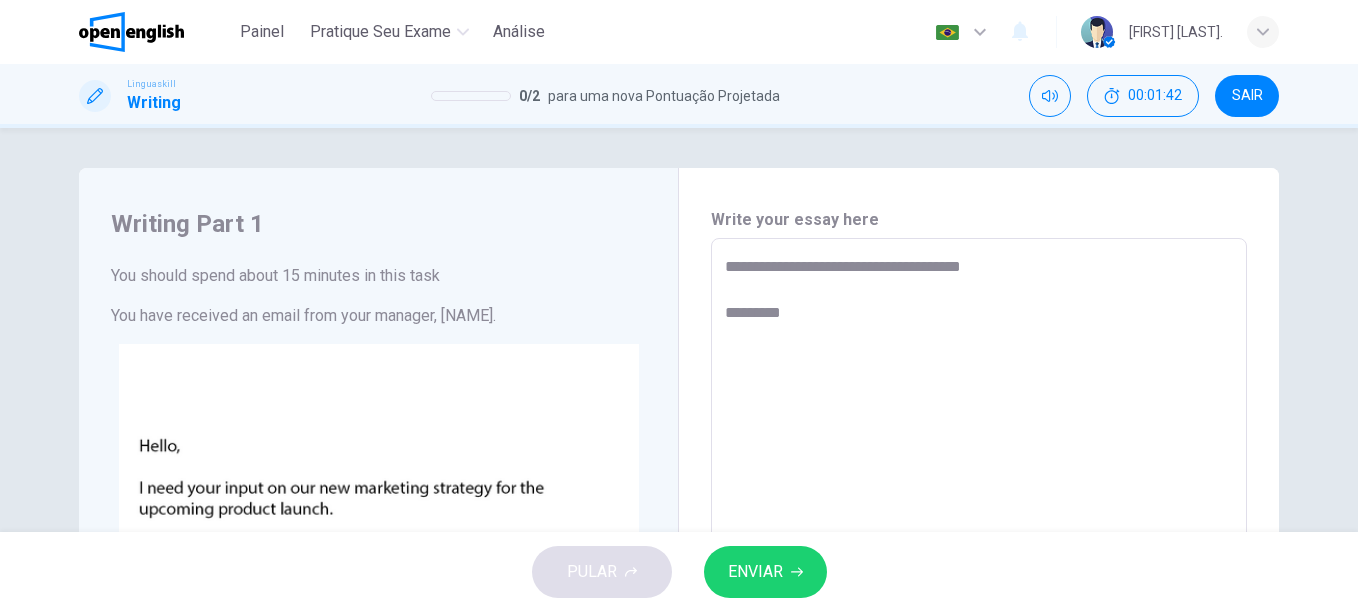 type on "*" 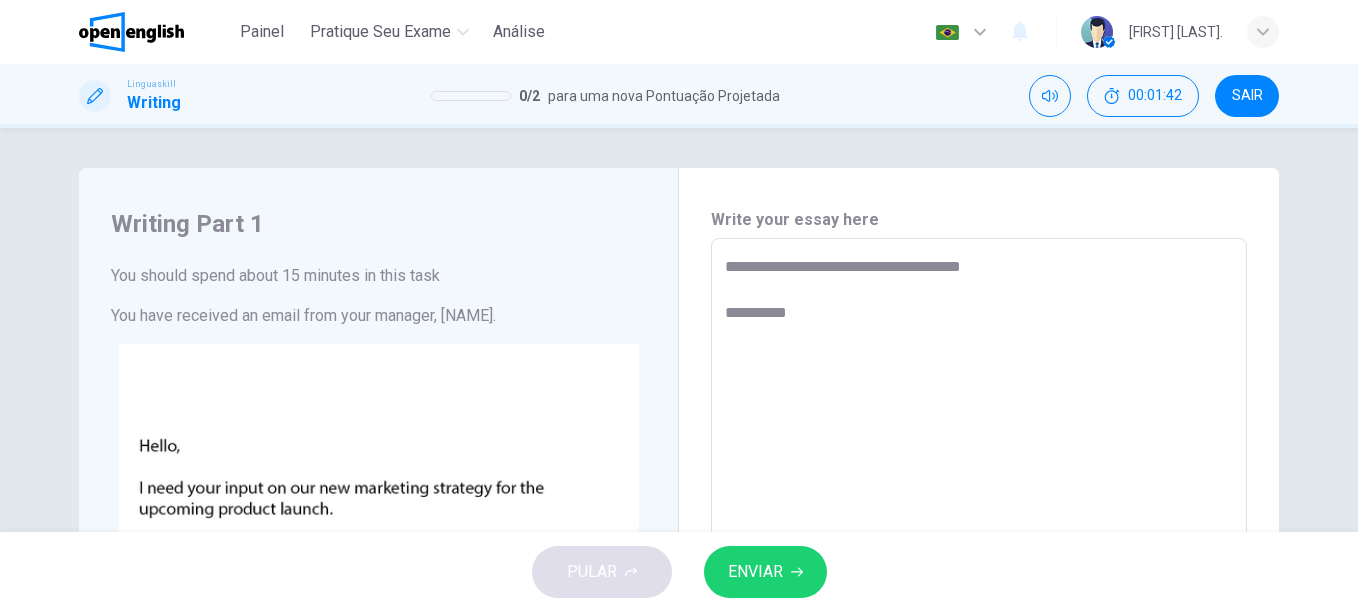 type on "*" 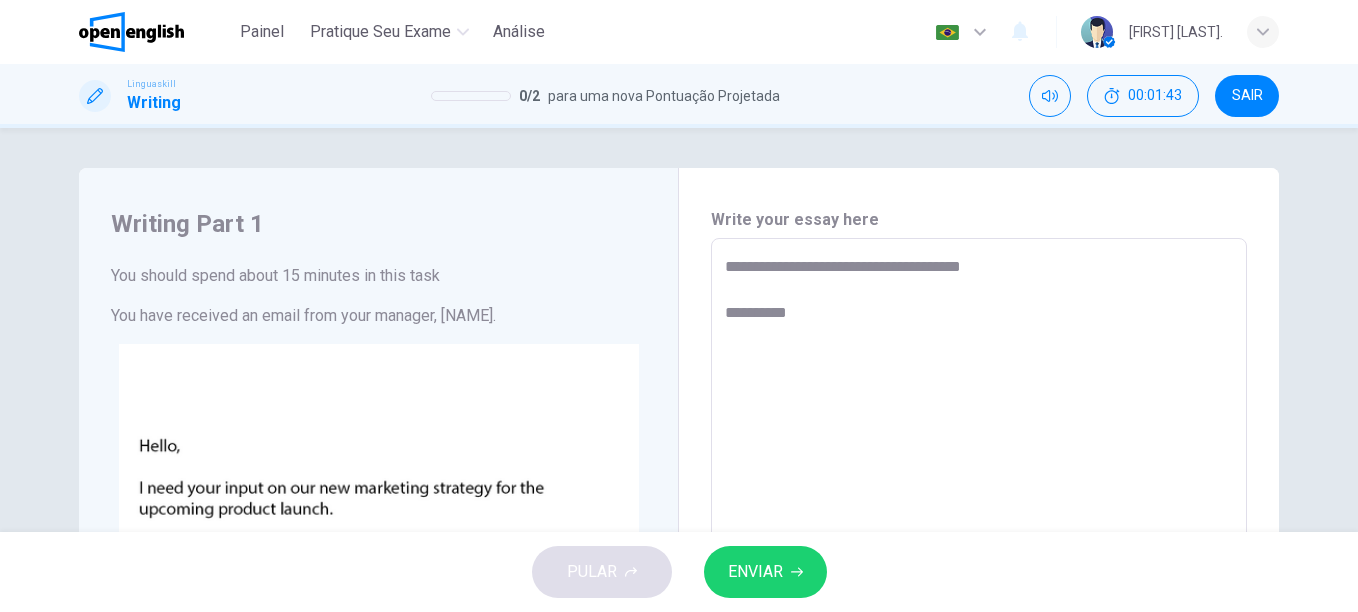 type on "**********" 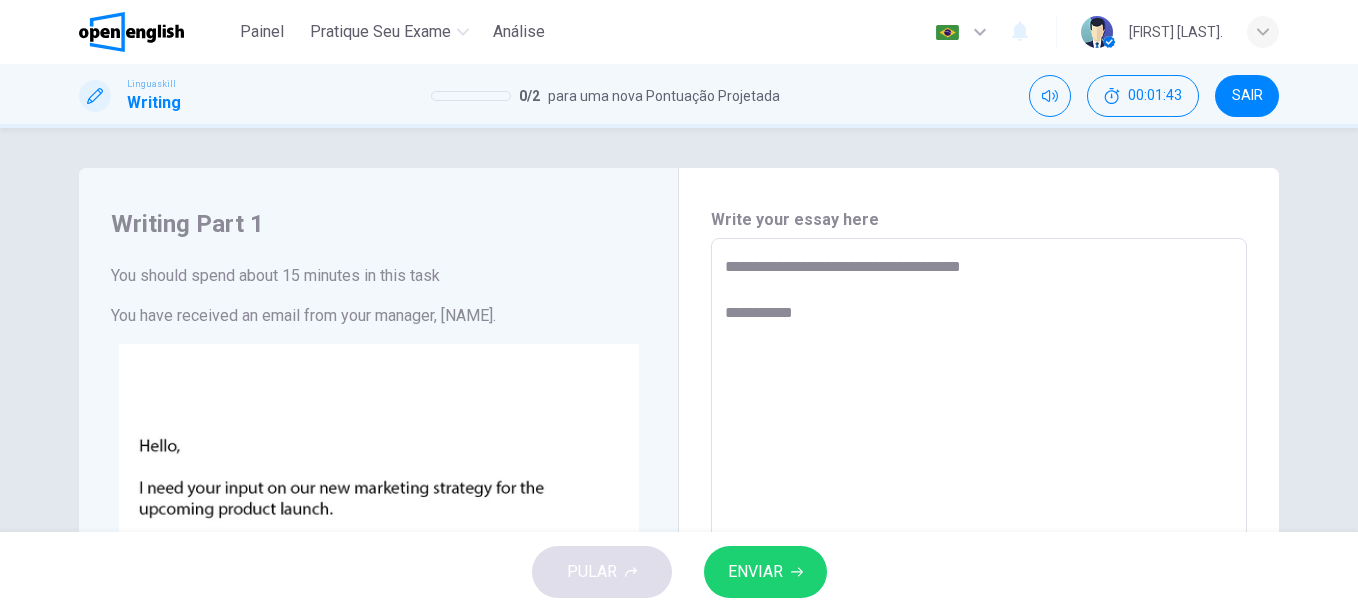type on "**********" 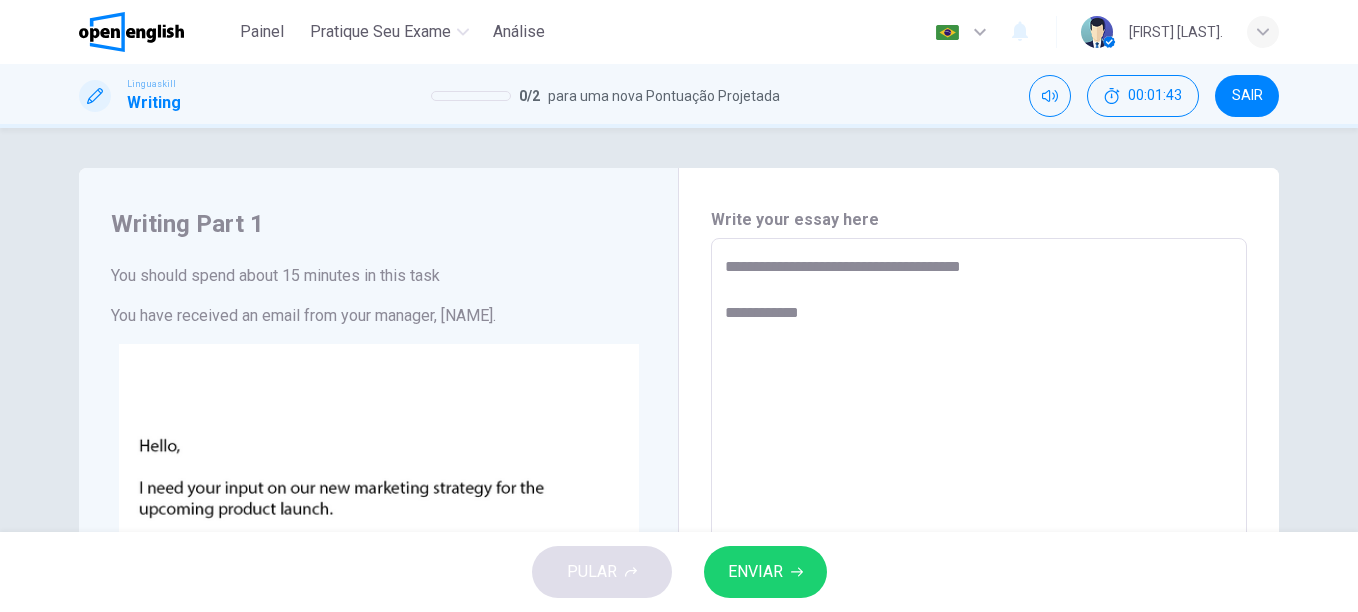 type on "*" 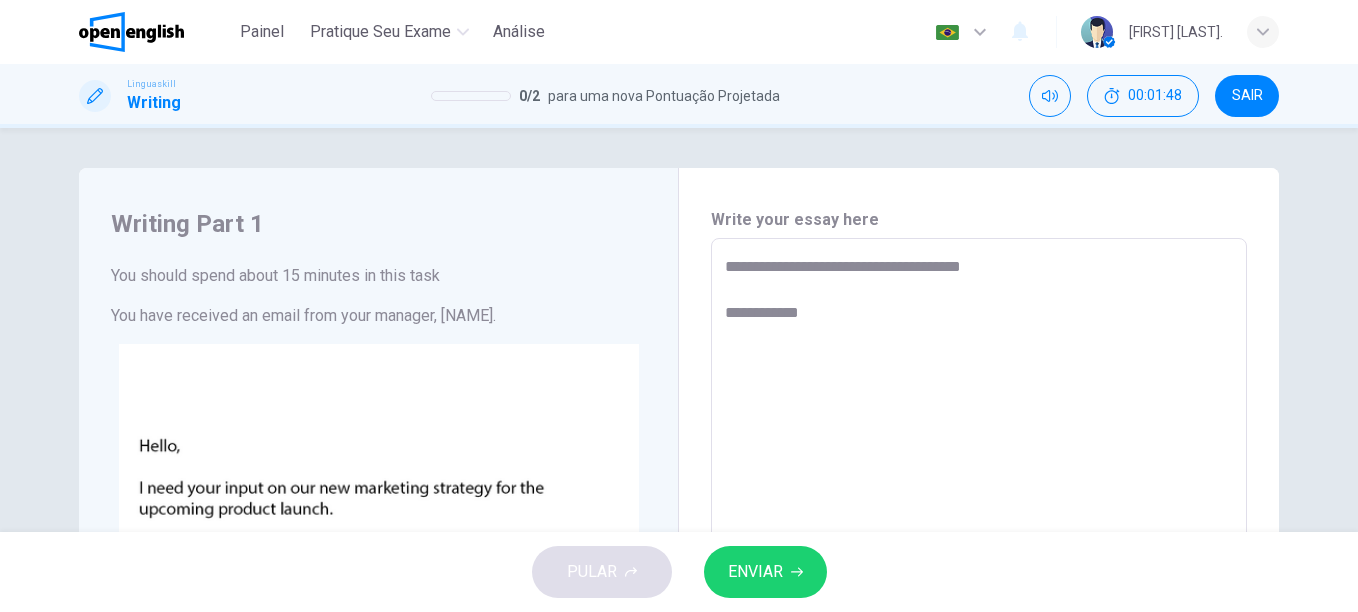 type on "**********" 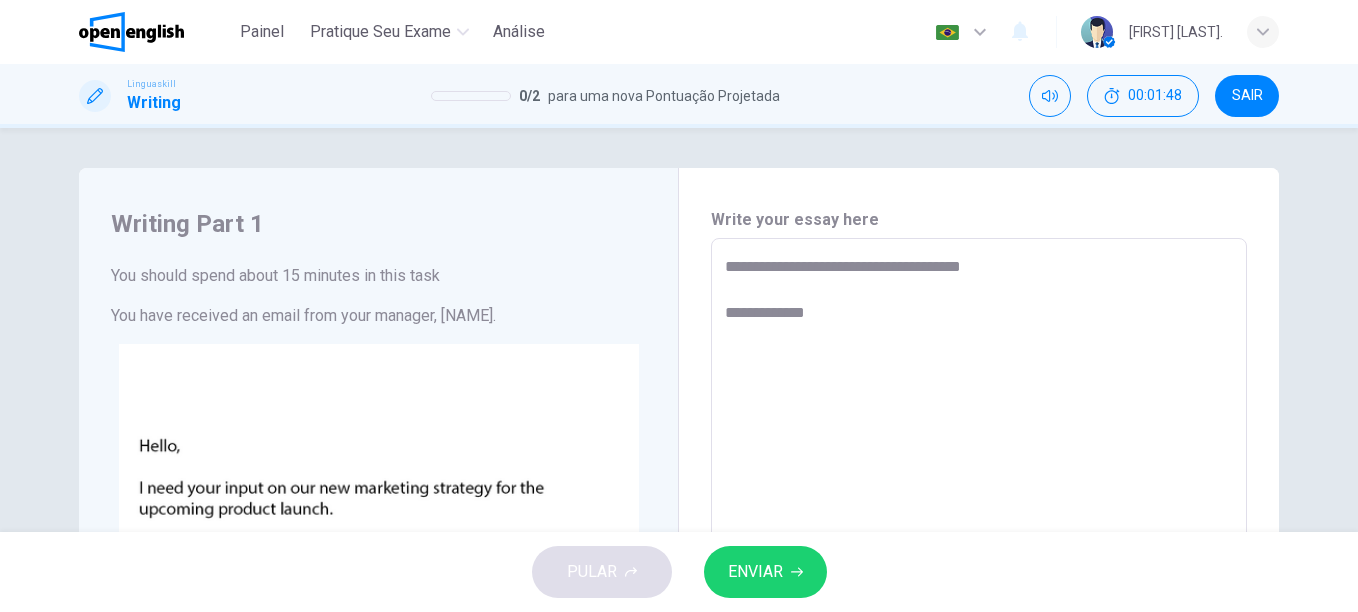 type on "**********" 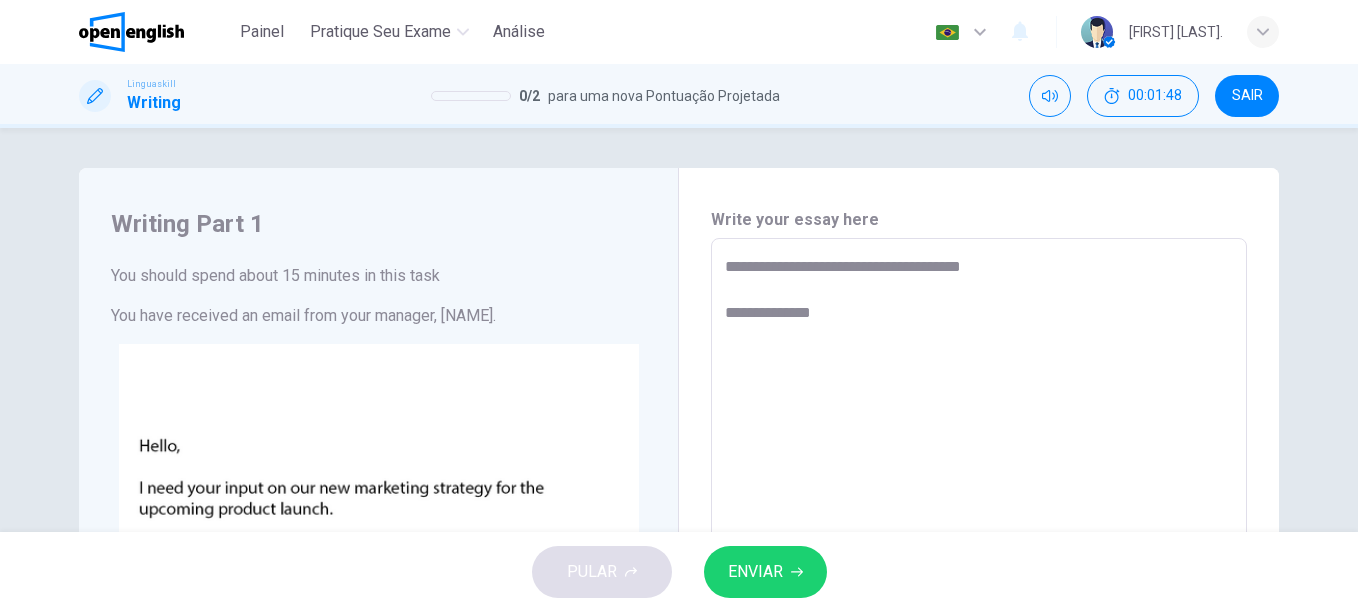 type on "*" 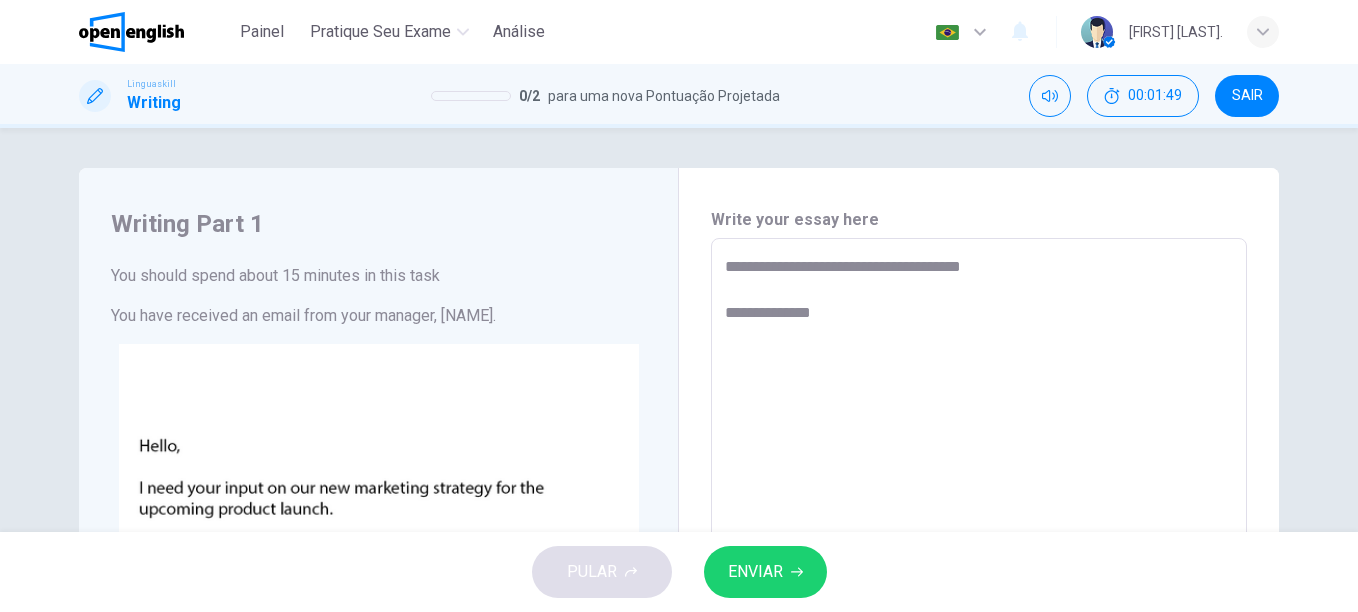 type on "**********" 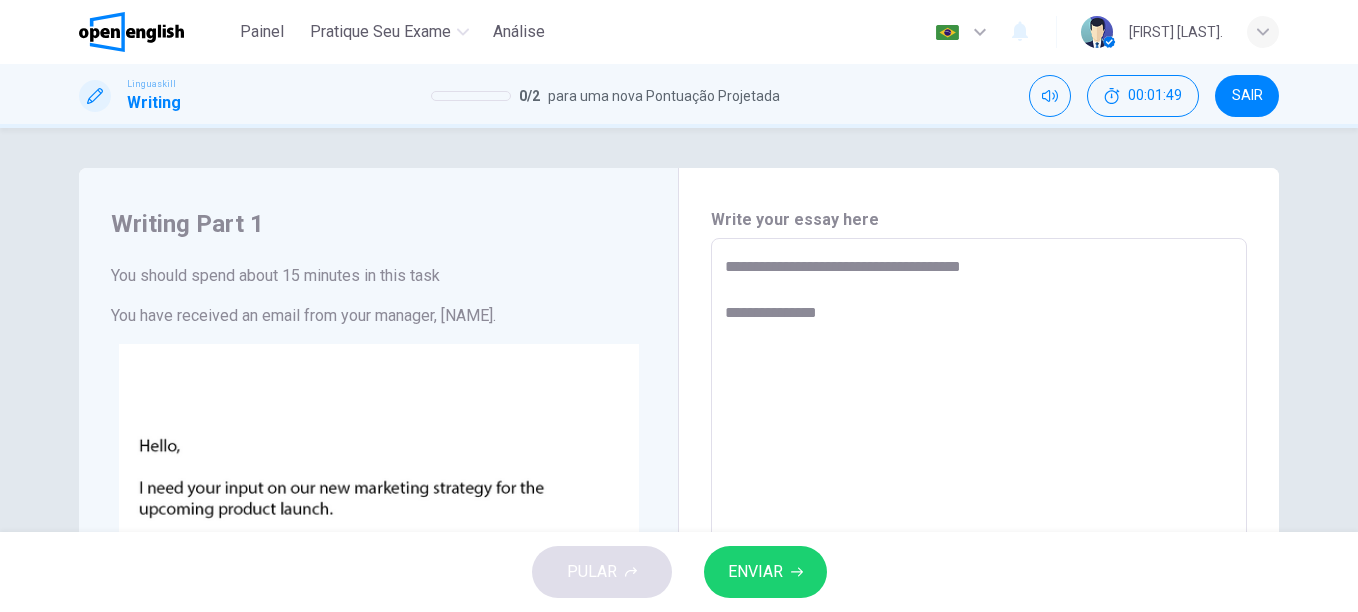type on "**********" 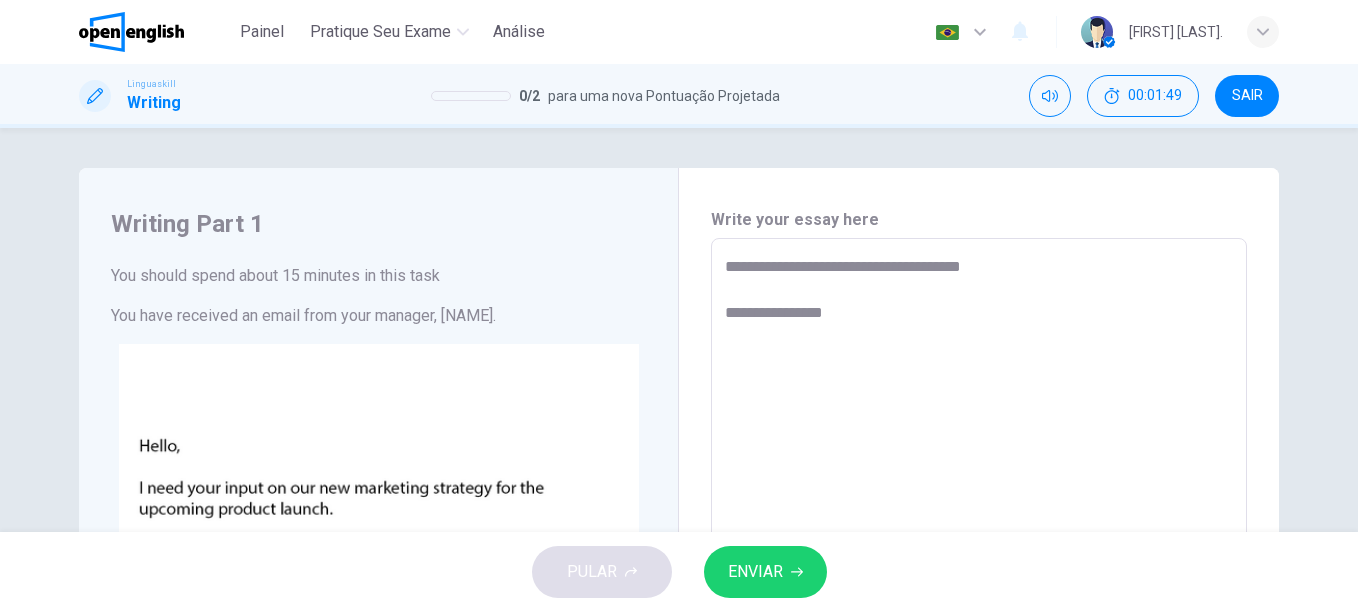 type on "*" 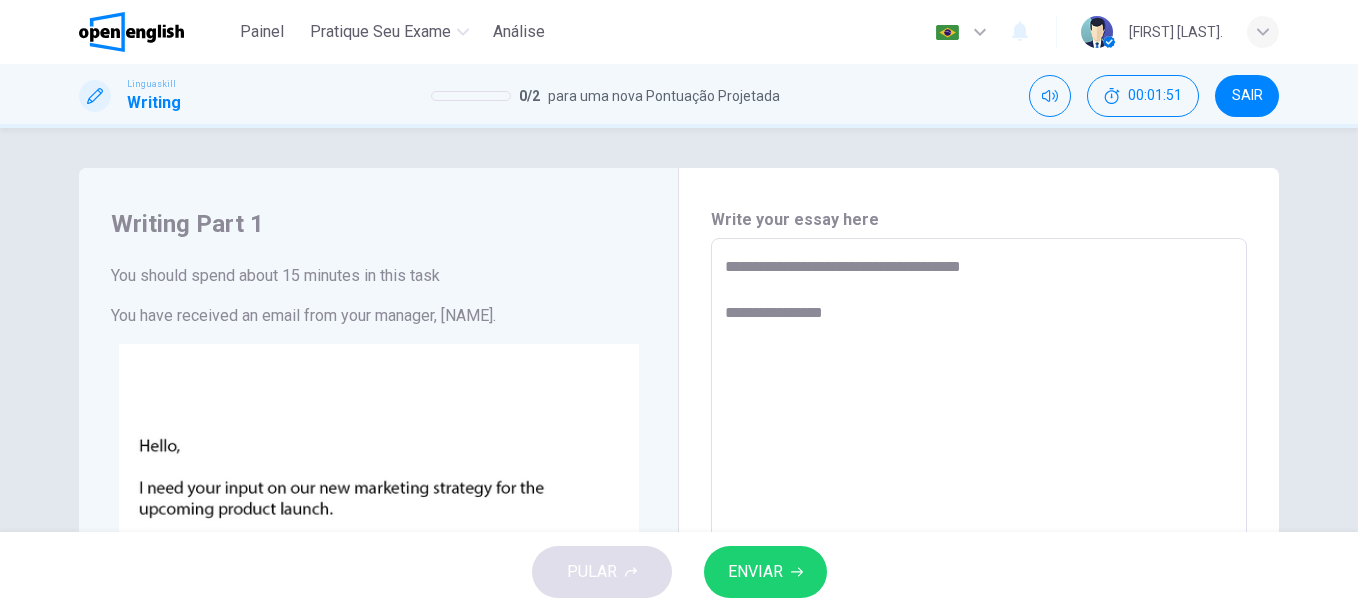 type on "**********" 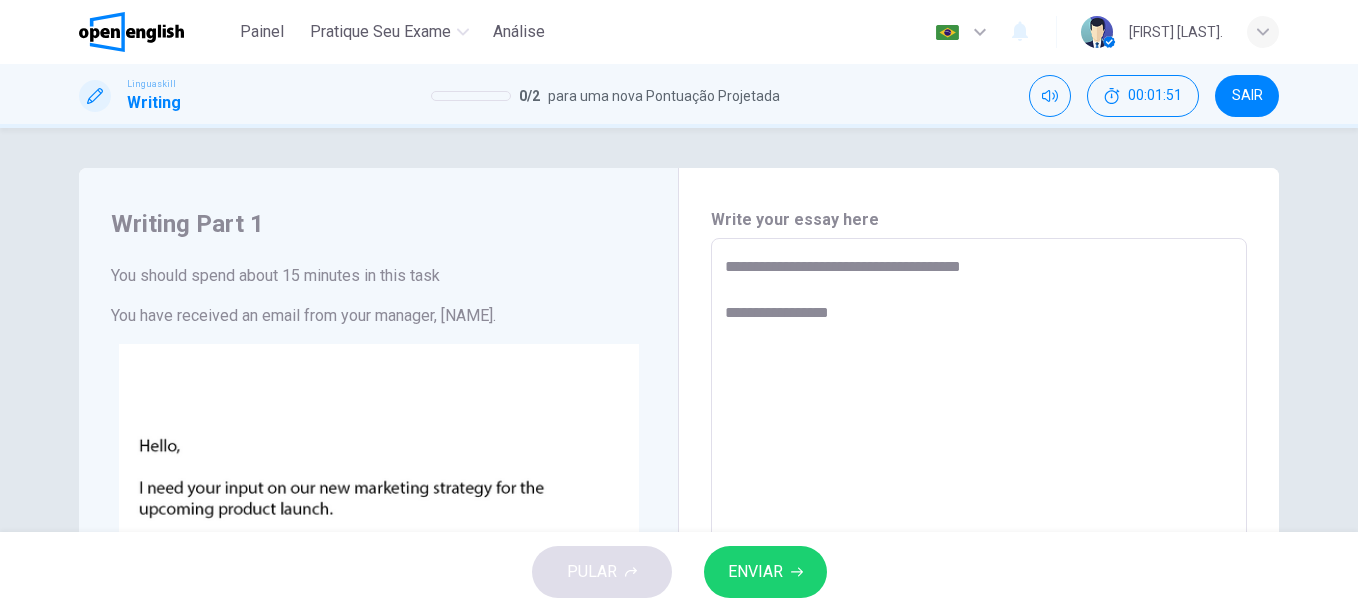 type on "**********" 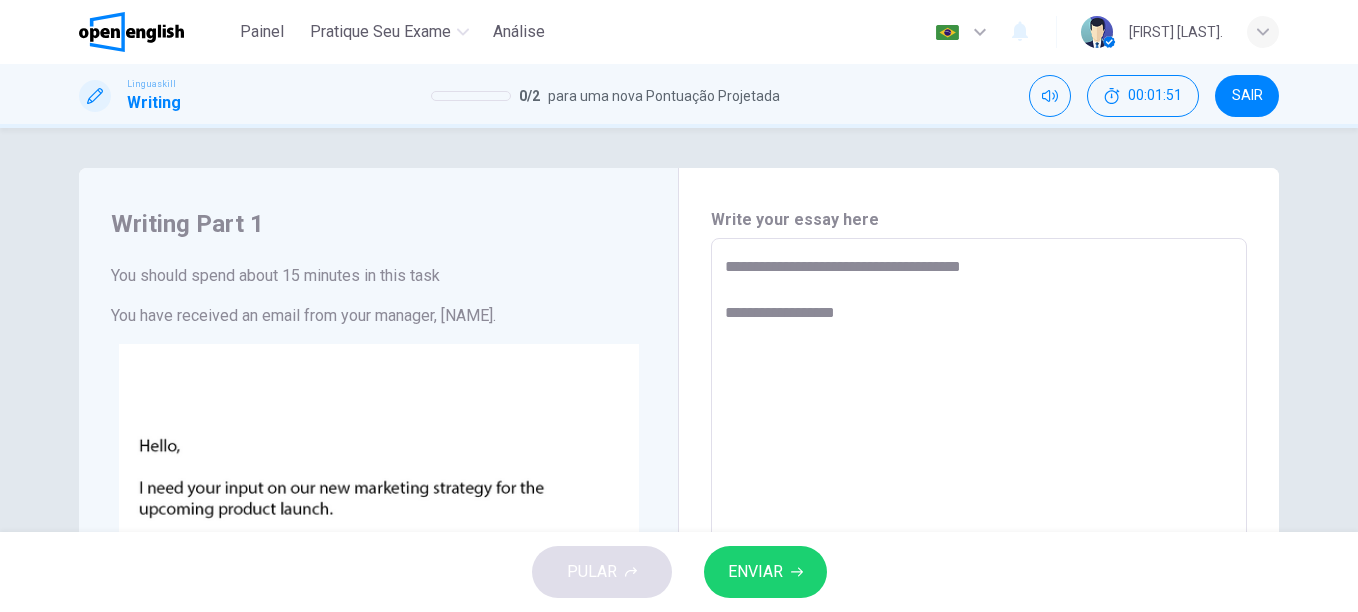 type on "*" 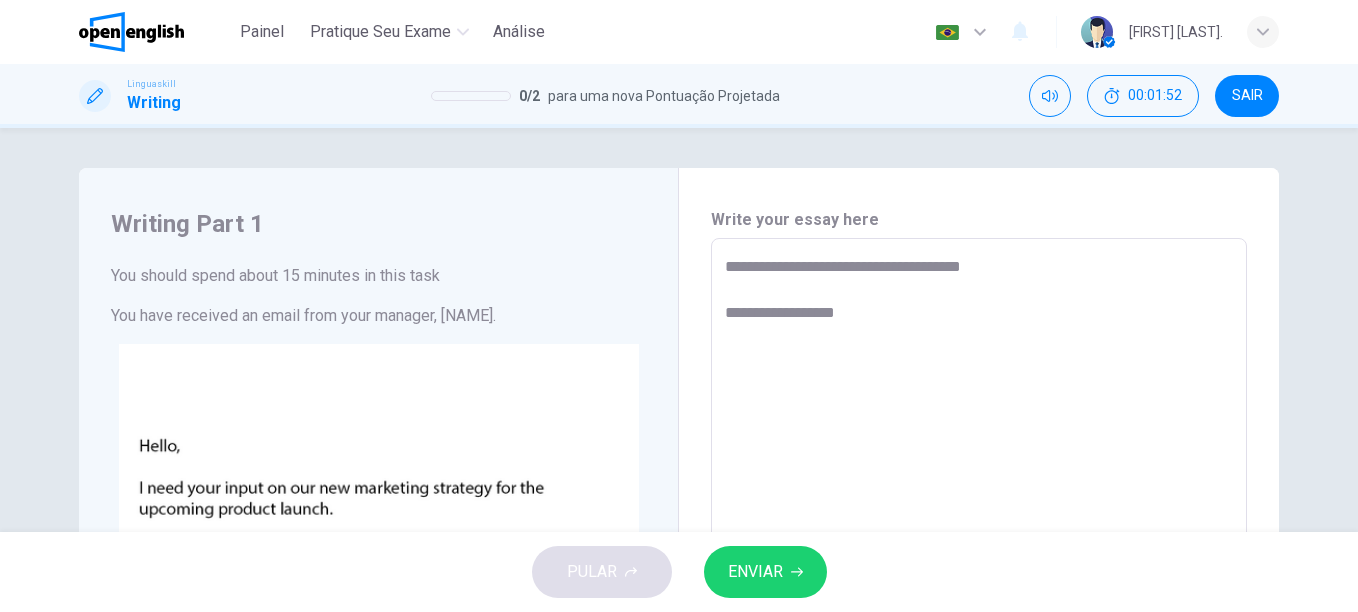 type on "**********" 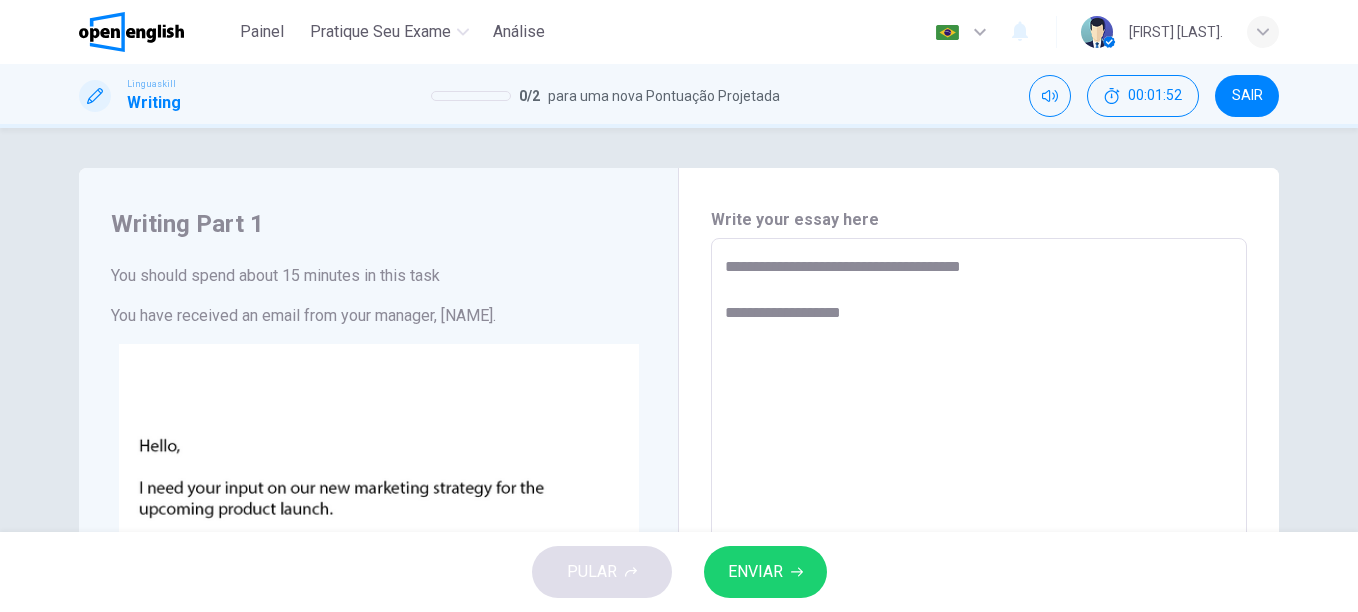 type on "**********" 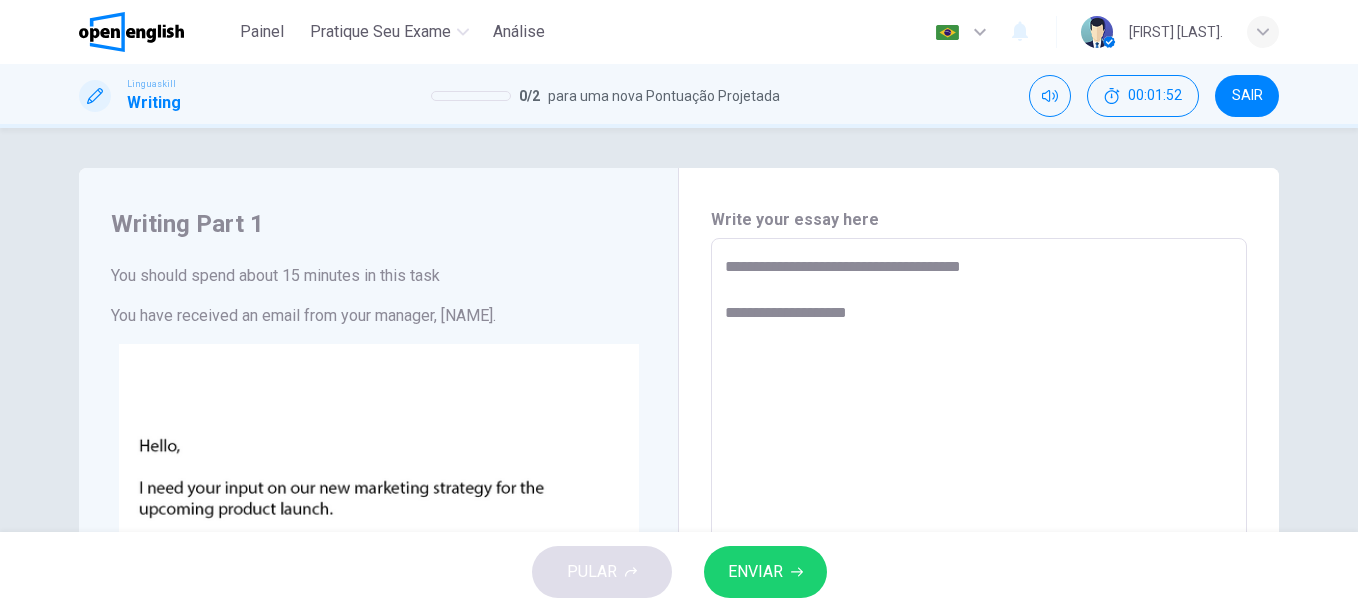 type on "*" 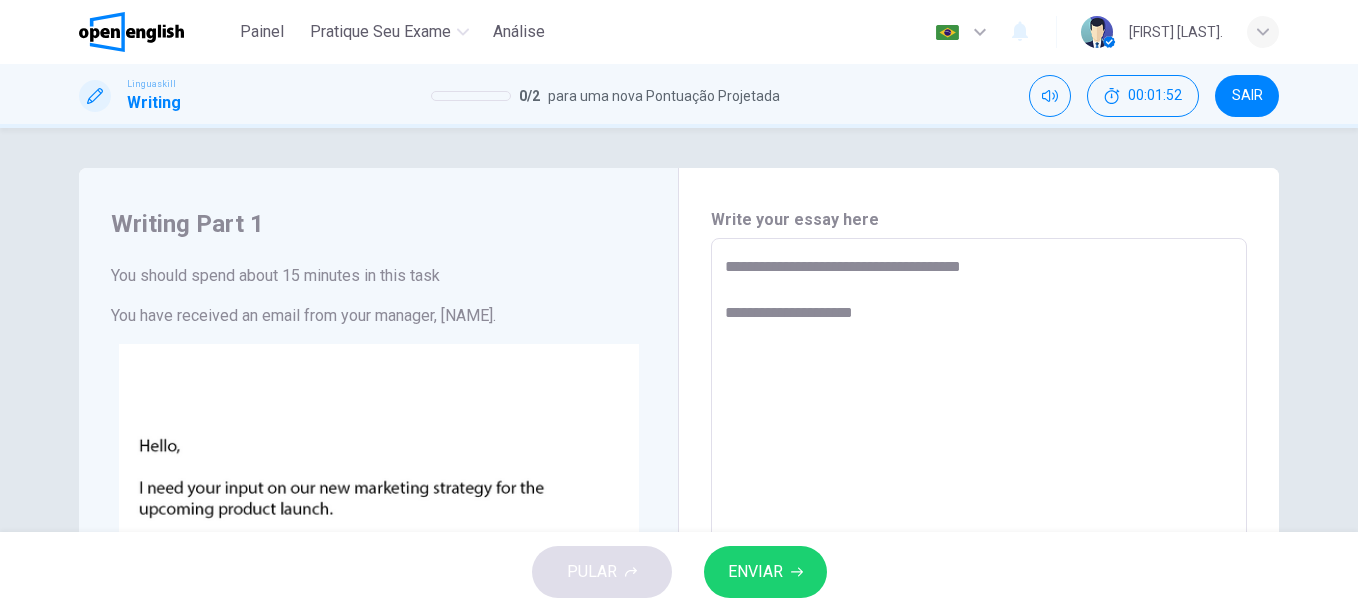 type on "*" 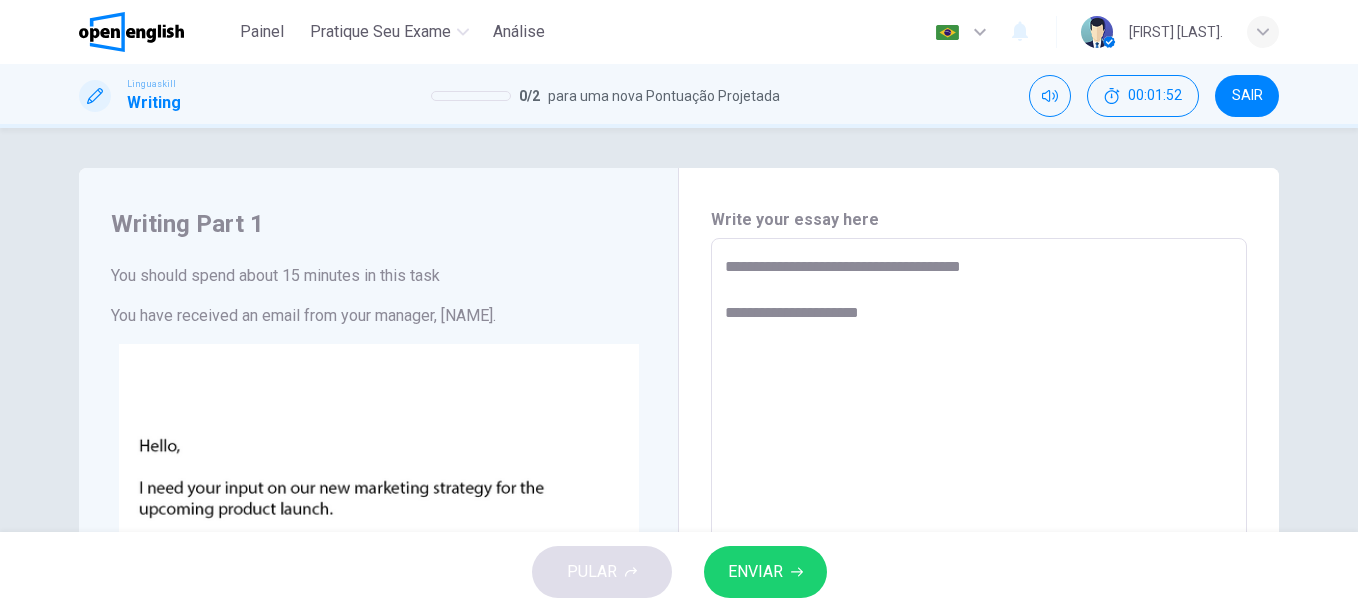 type on "**********" 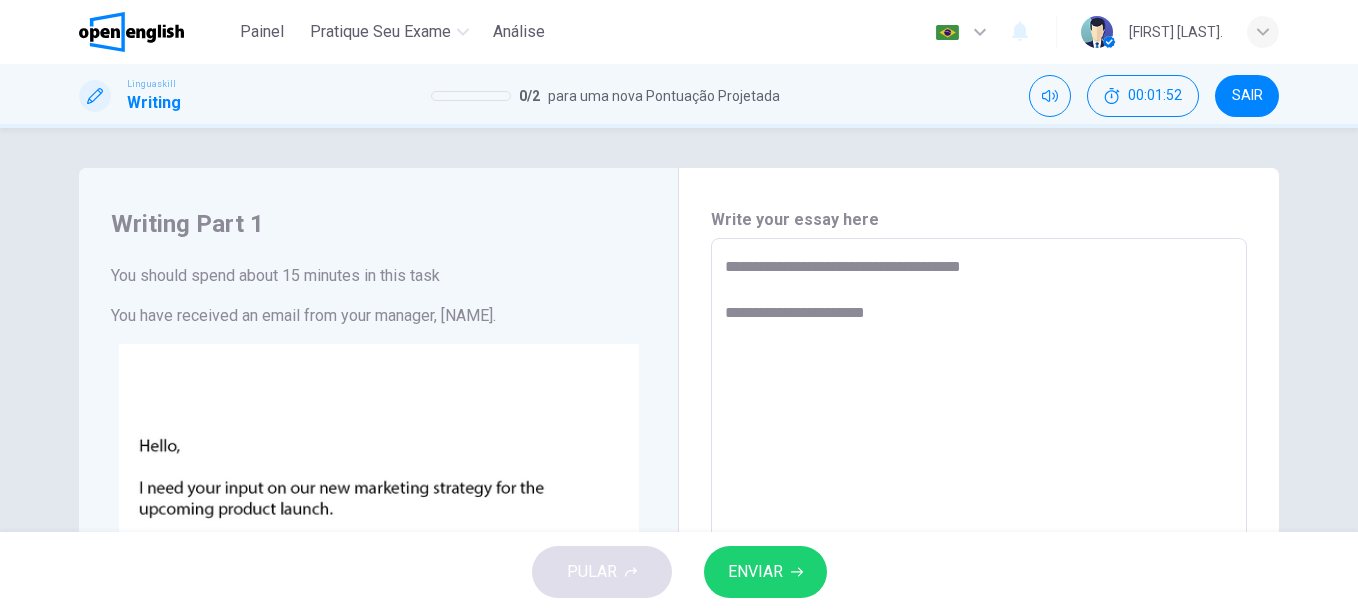 type on "*" 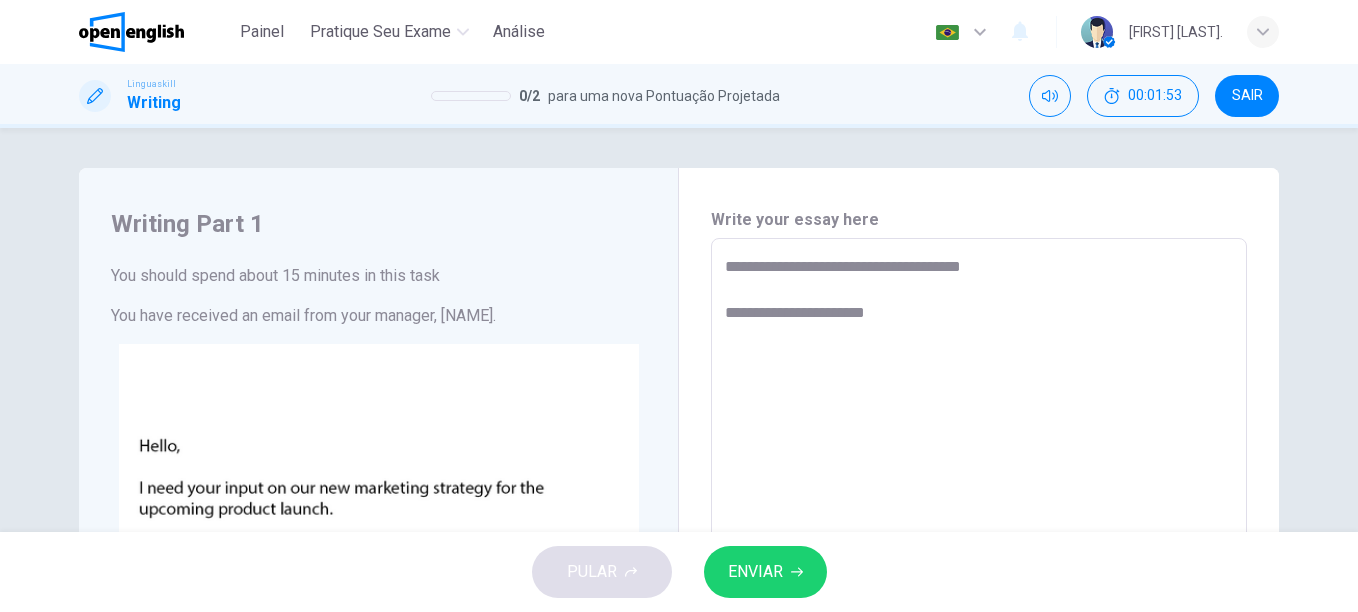 type on "**********" 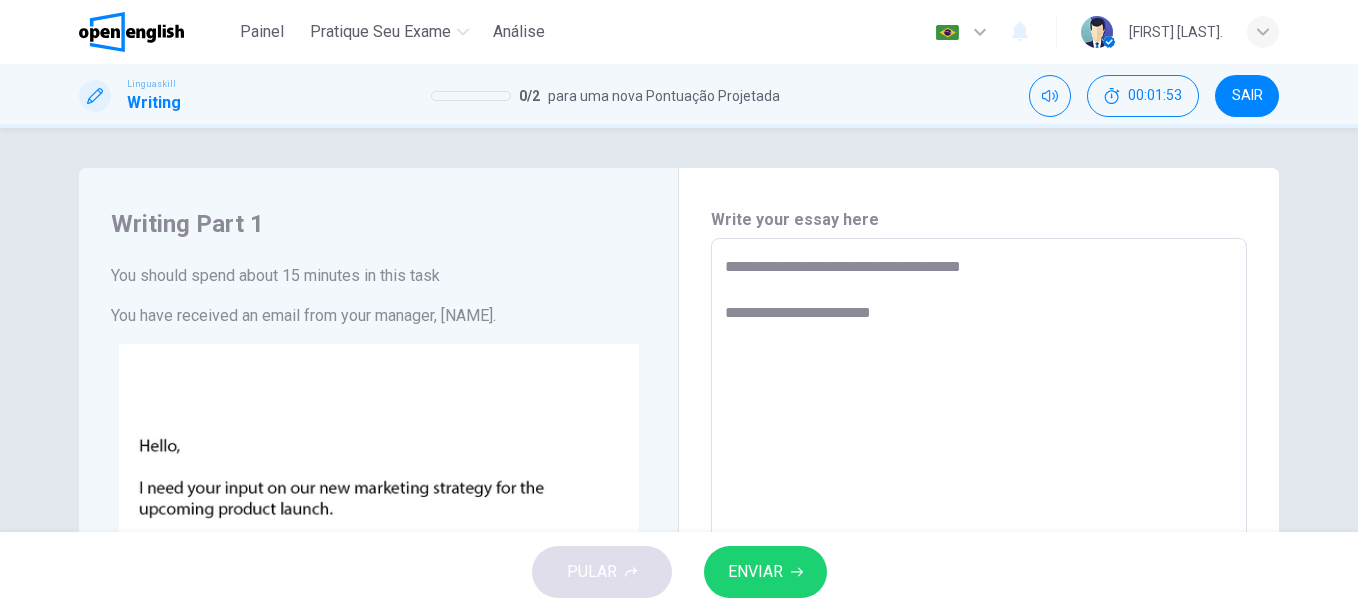 type on "*" 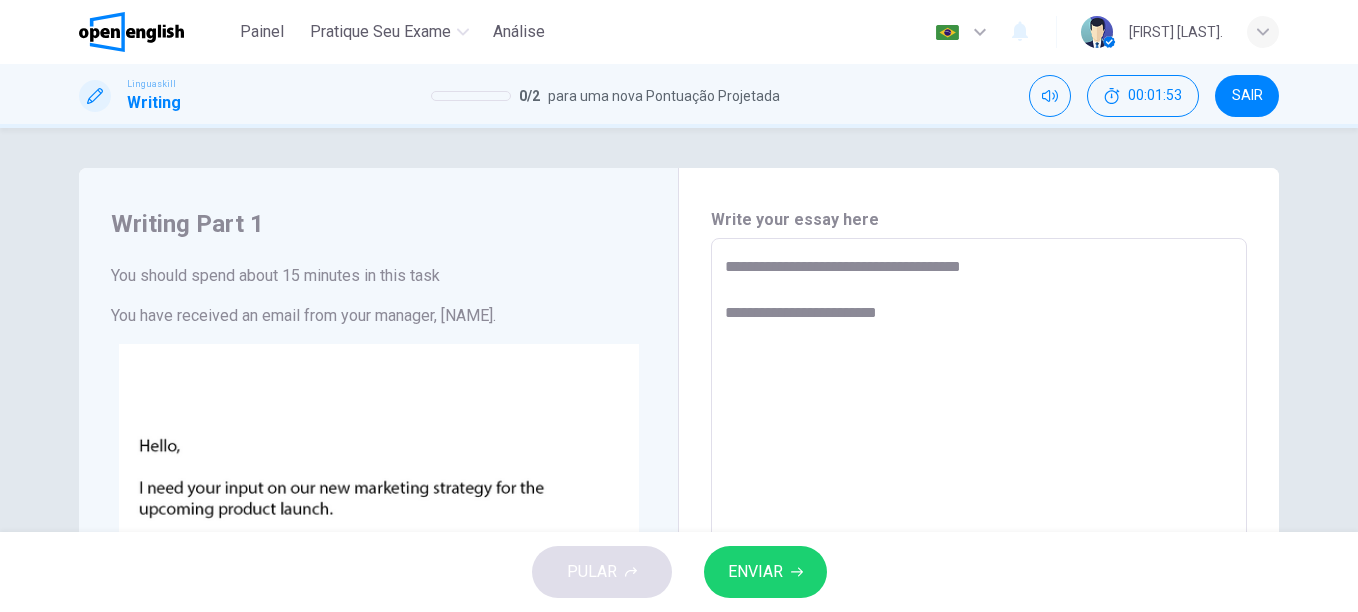 type on "*" 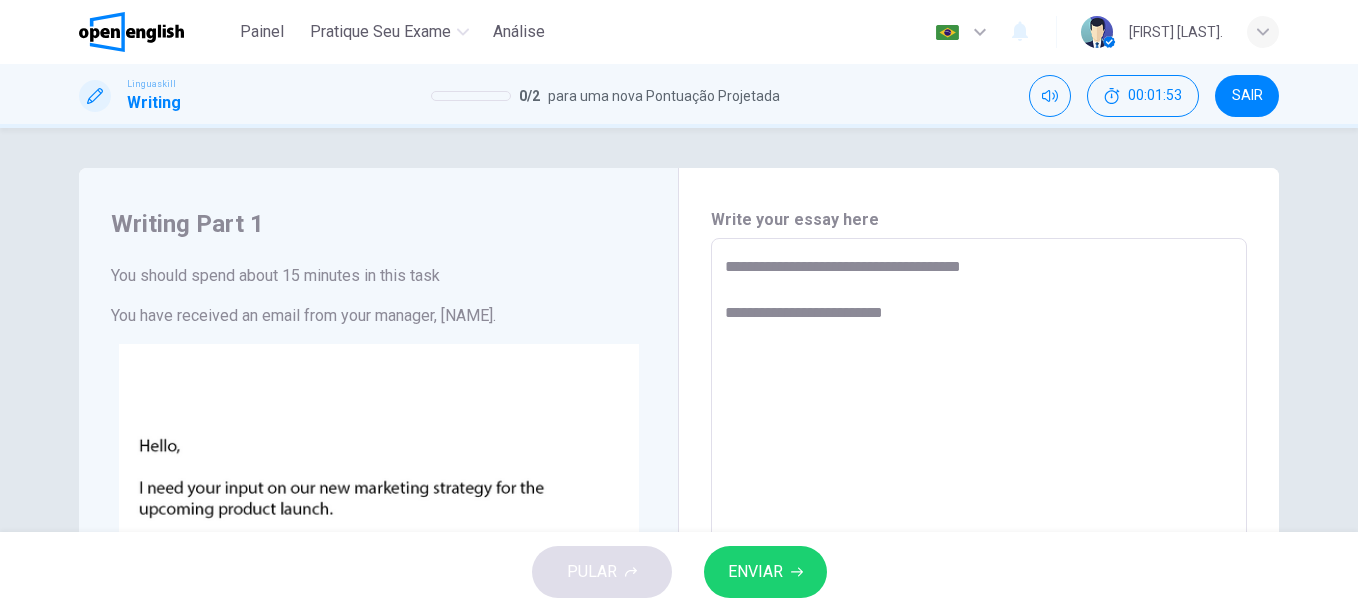 type on "*" 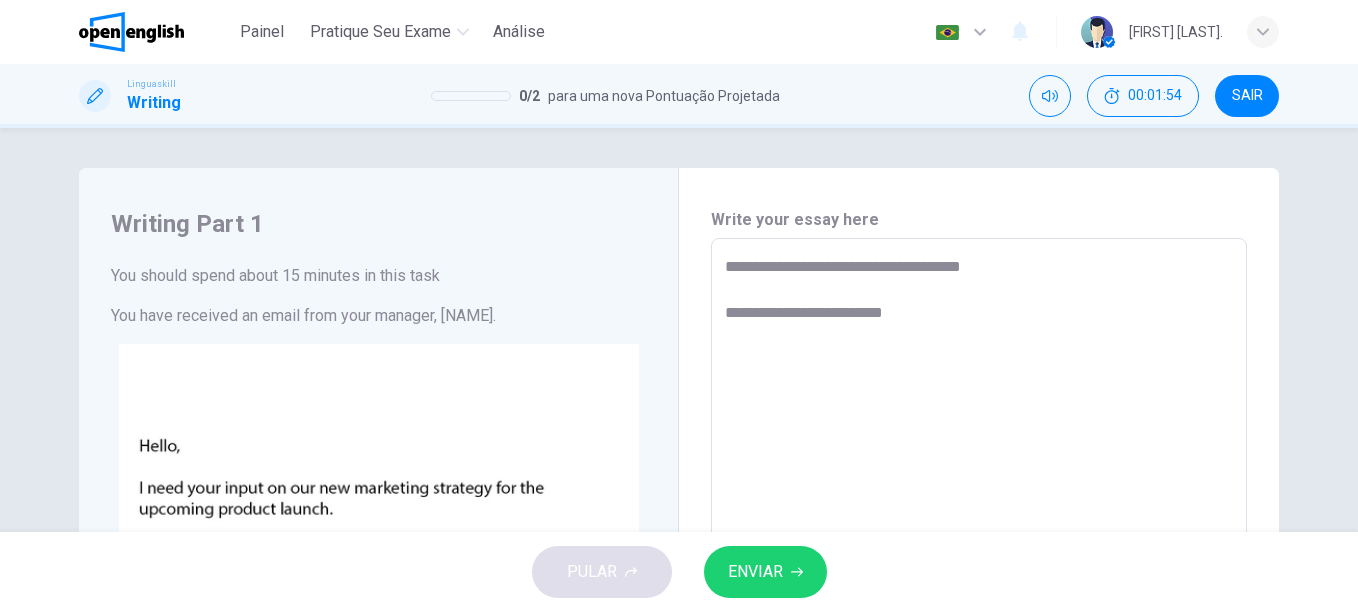 type on "**********" 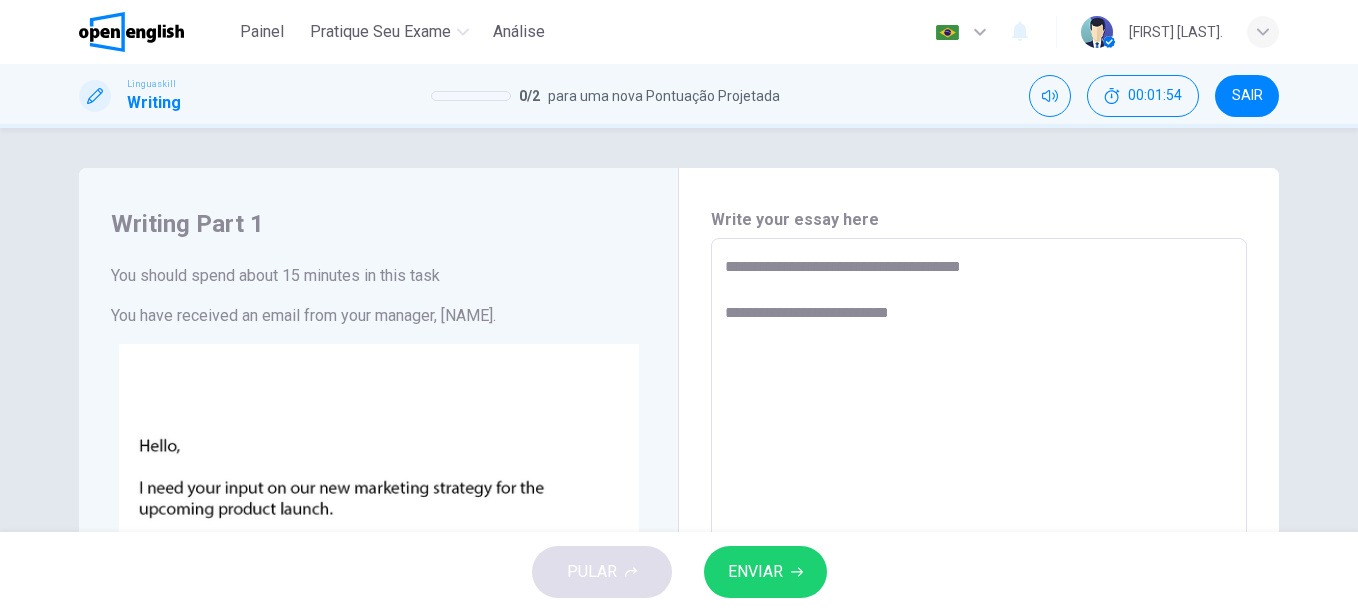 type on "*" 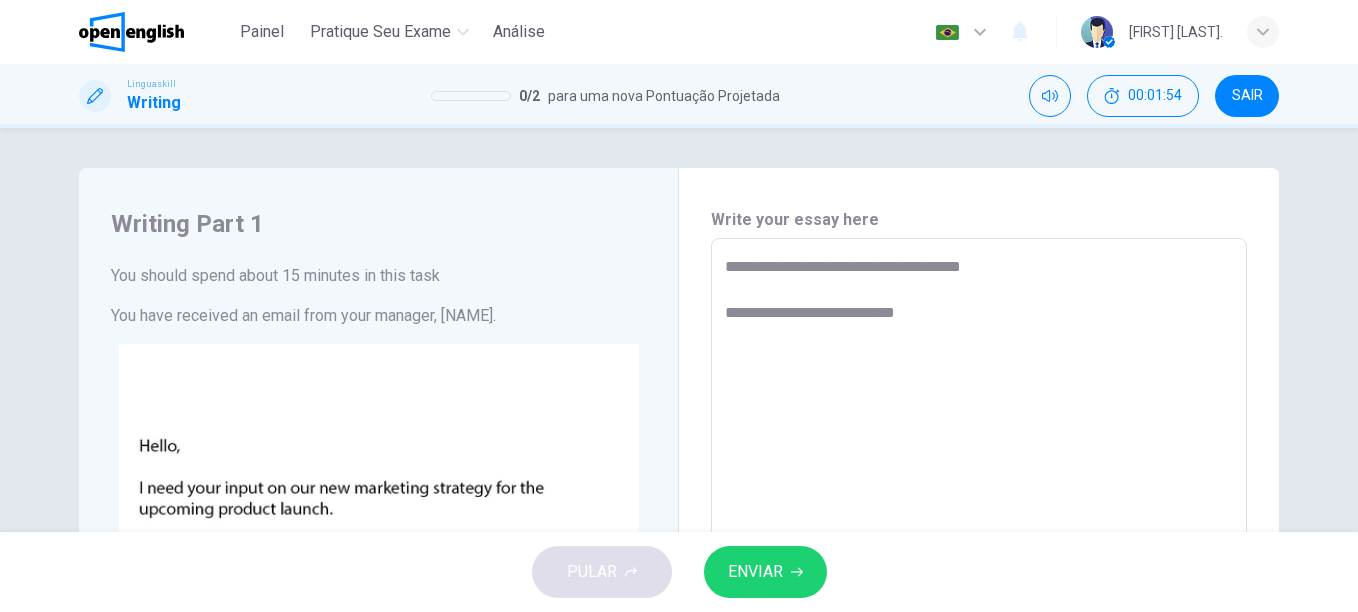 type on "*" 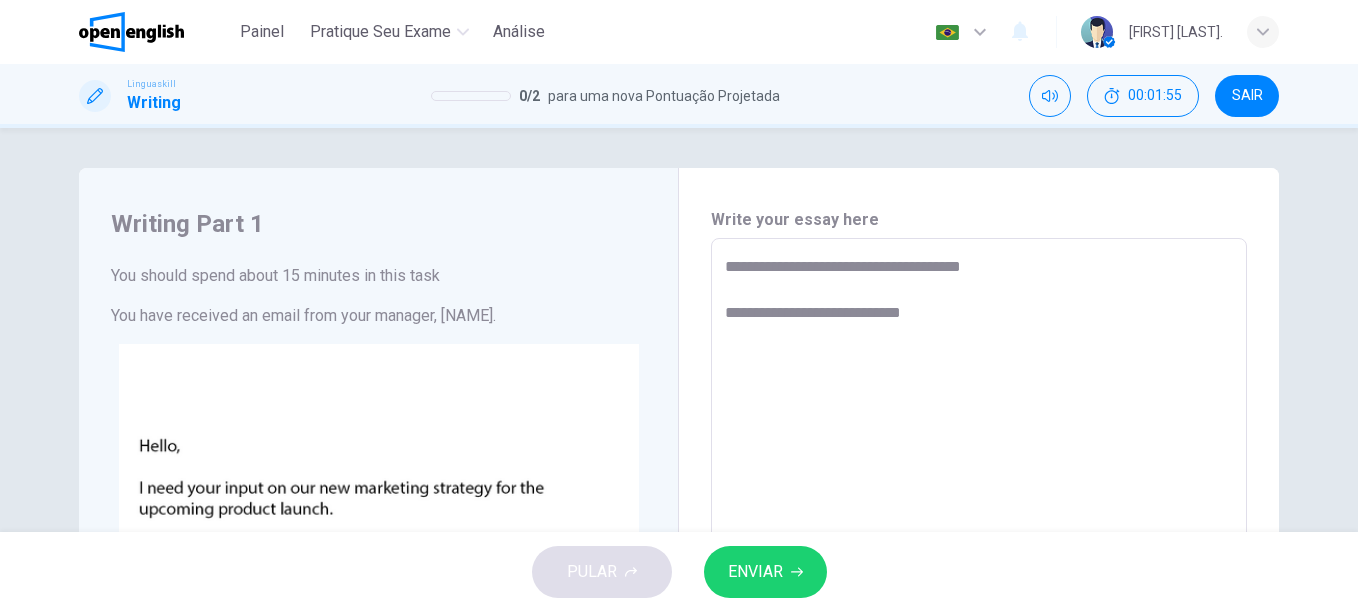 type on "**********" 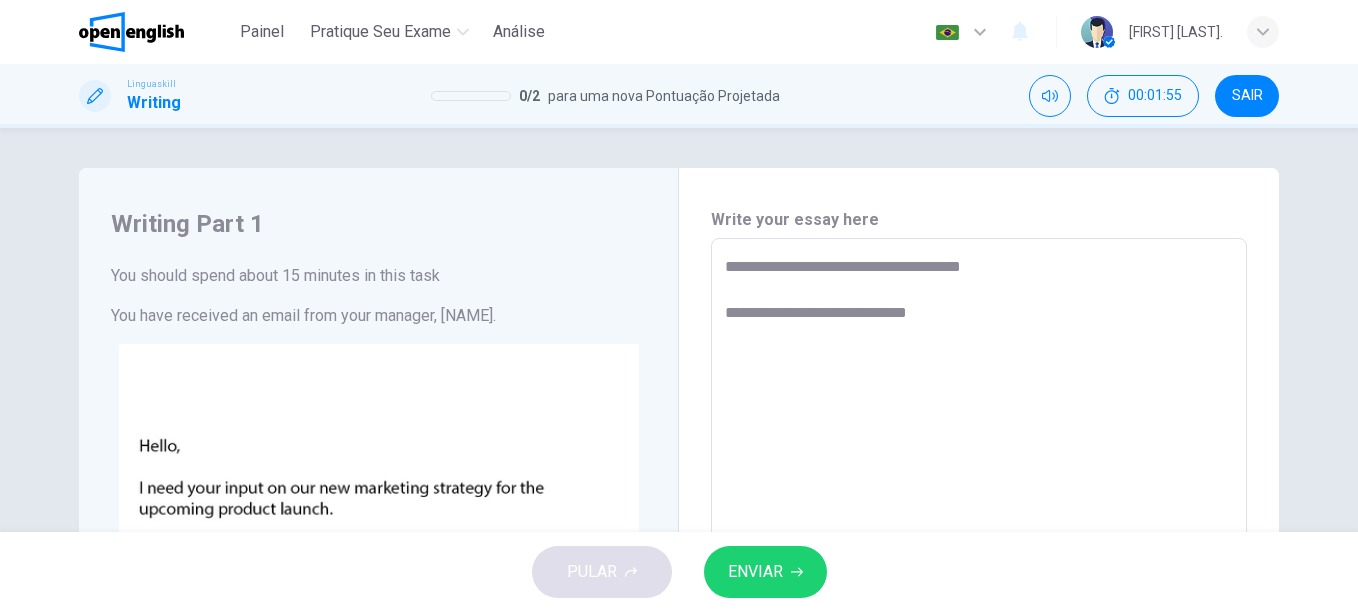 type on "*" 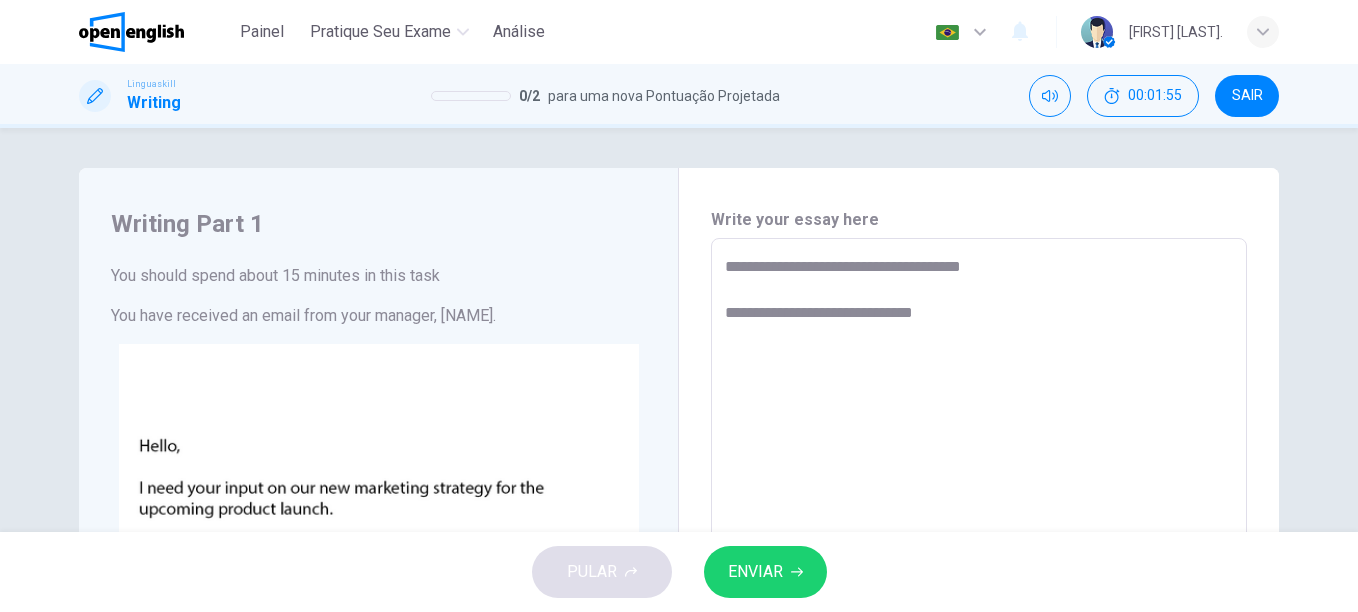 type 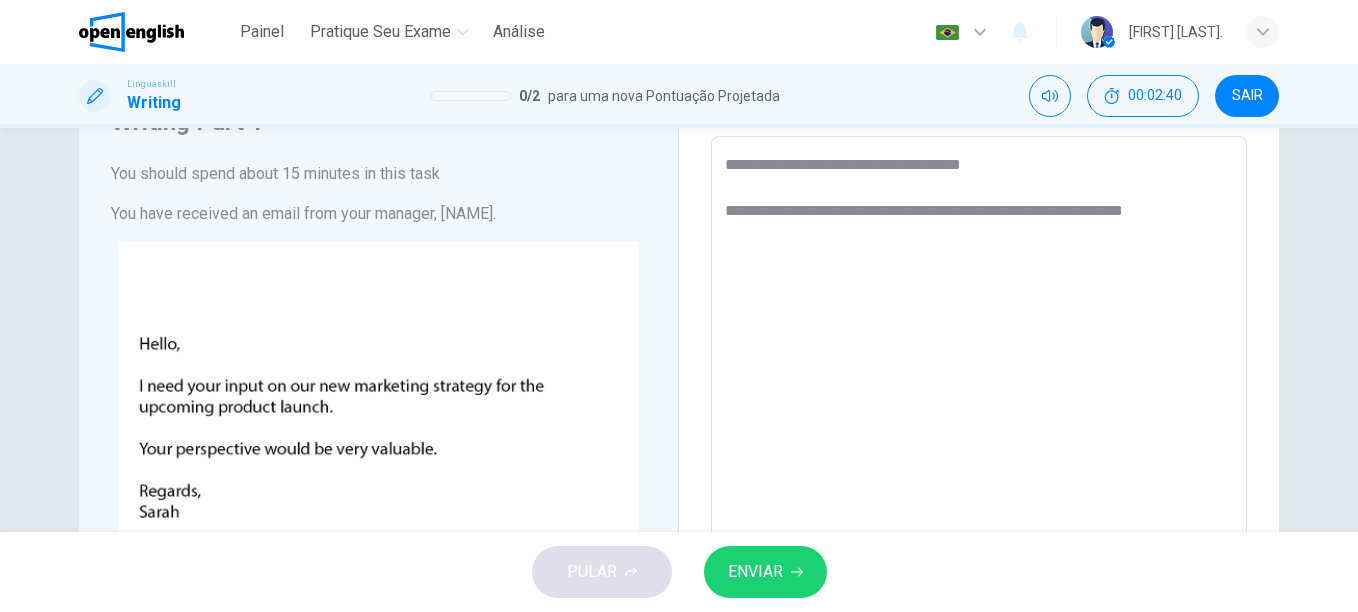 scroll, scrollTop: 100, scrollLeft: 0, axis: vertical 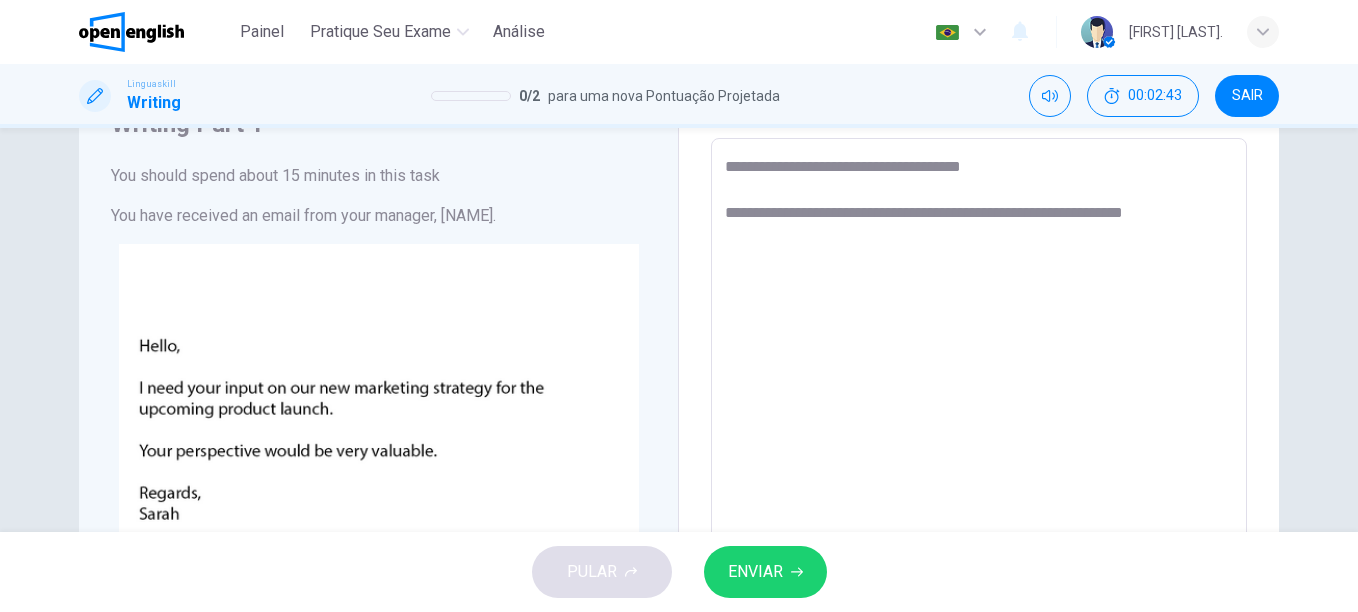 drag, startPoint x: 1202, startPoint y: 217, endPoint x: 1050, endPoint y: 224, distance: 152.1611 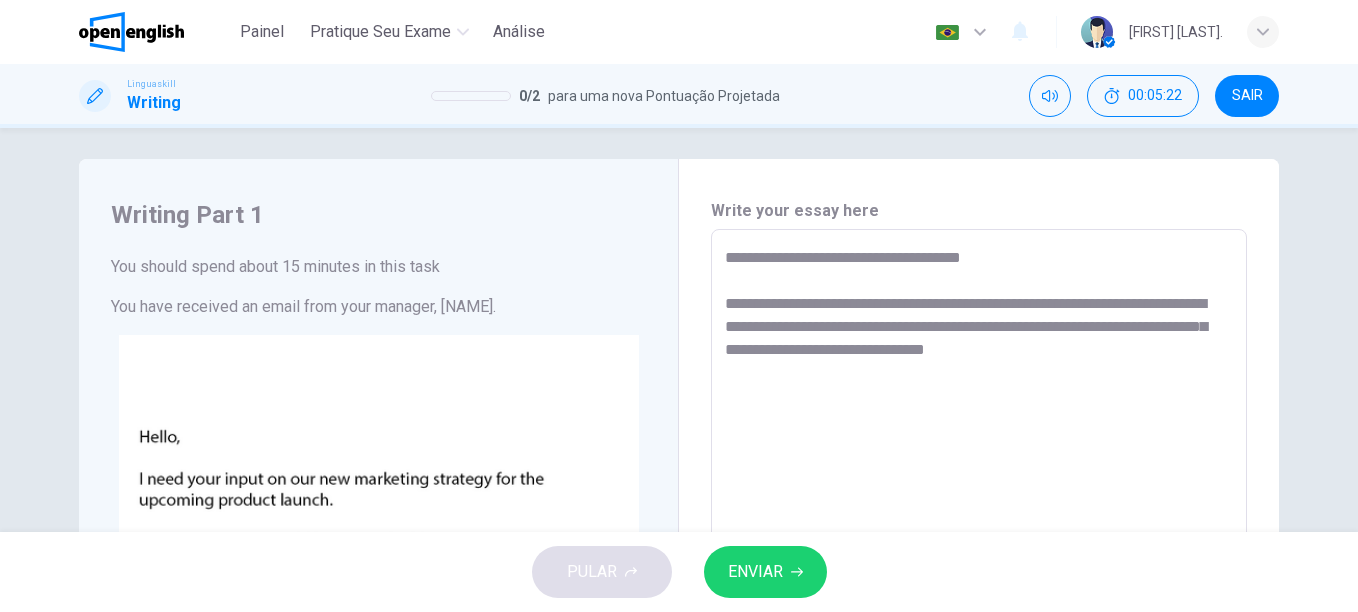 scroll, scrollTop: 0, scrollLeft: 0, axis: both 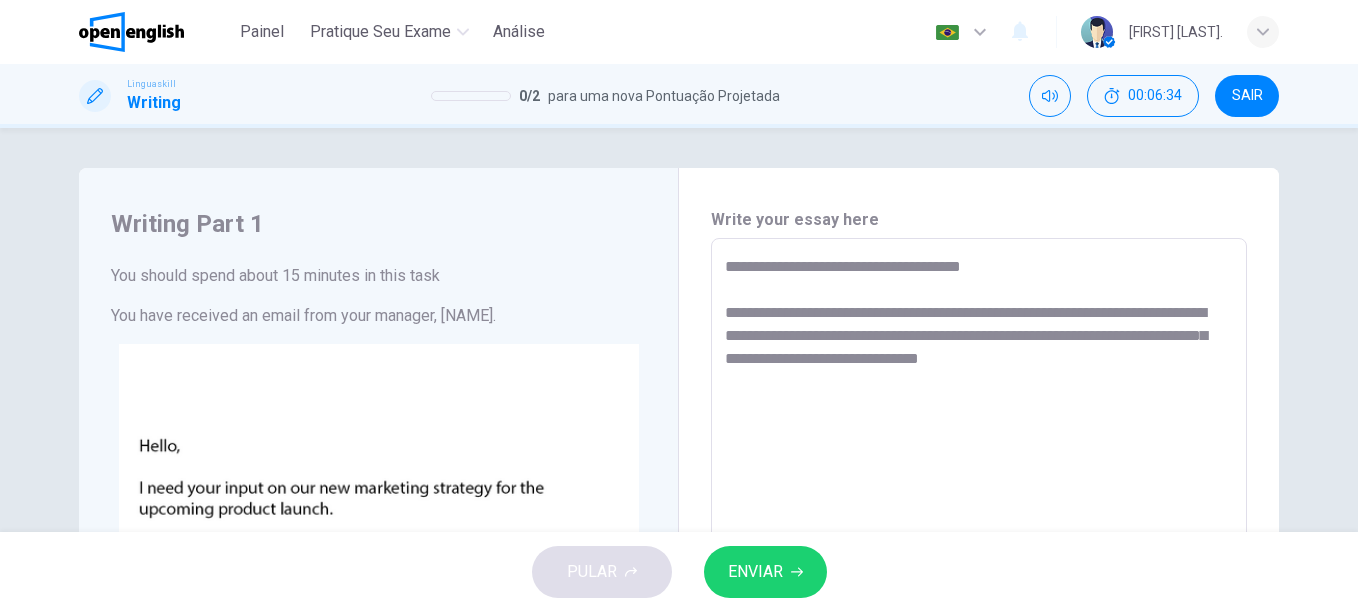 click on "**********" at bounding box center [979, 611] 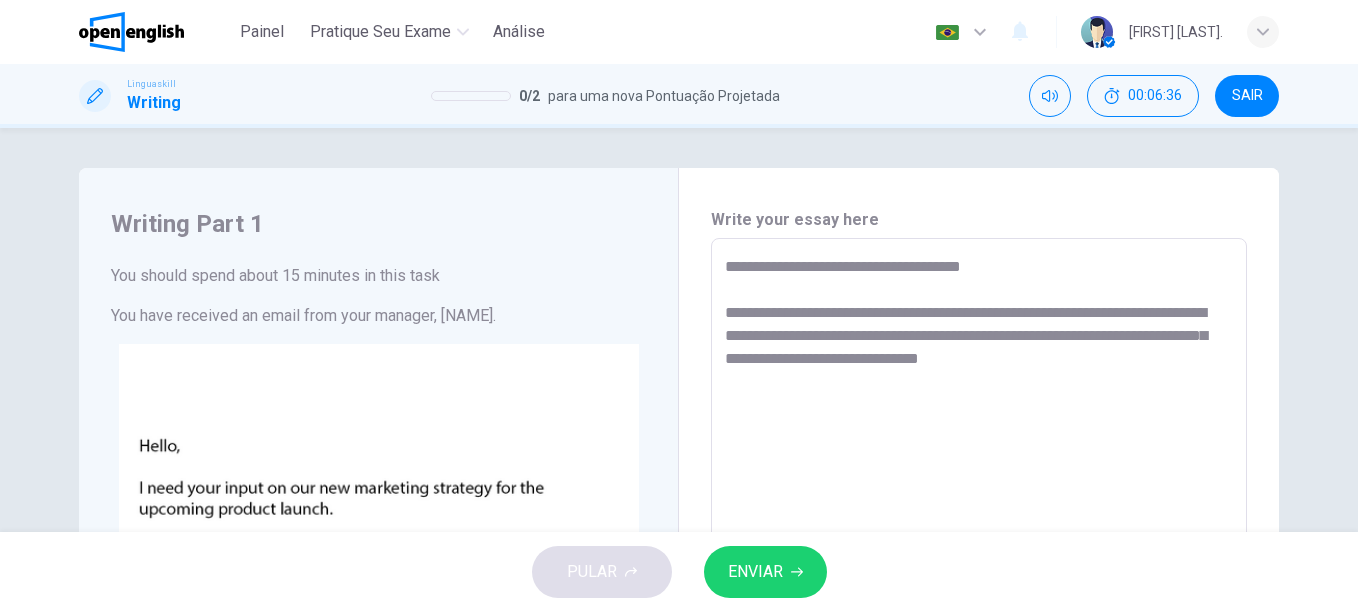 click on "**********" at bounding box center (979, 611) 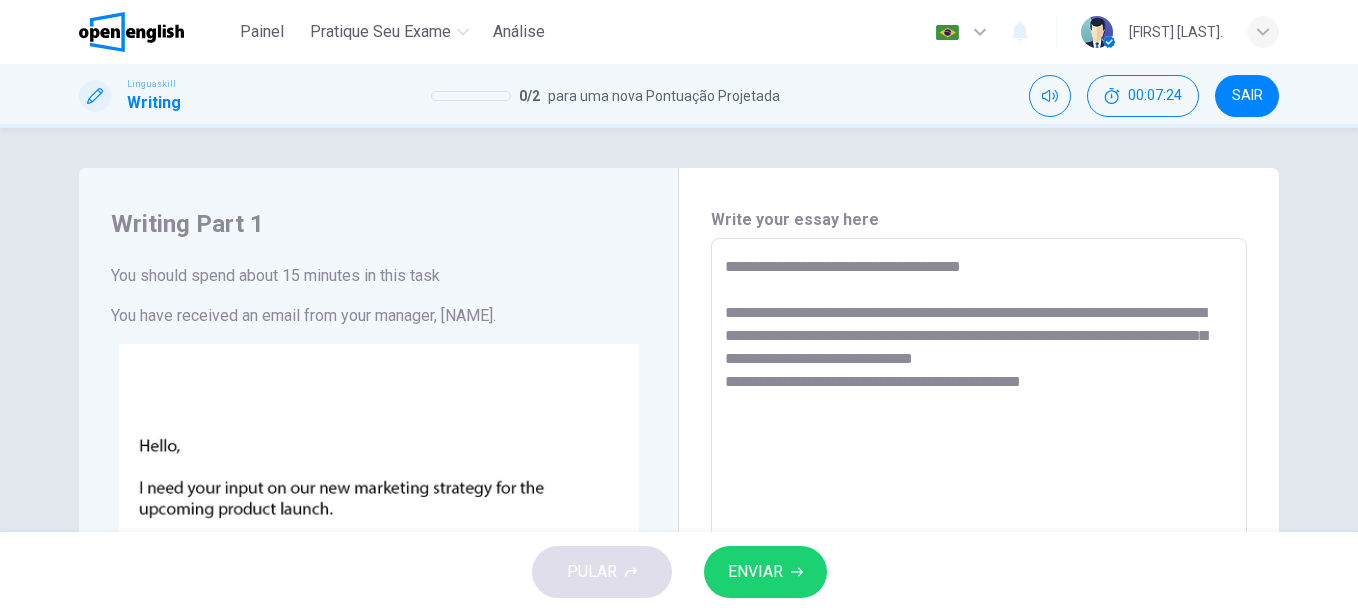 click on "**********" at bounding box center [979, 611] 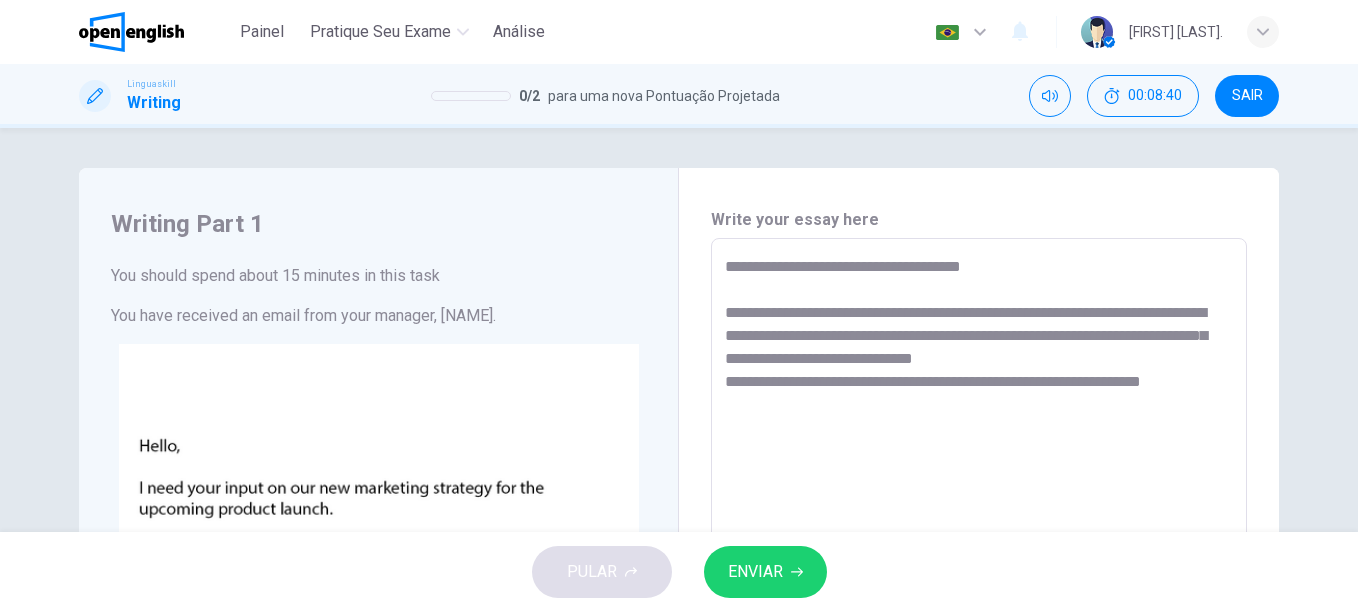 click on "**********" at bounding box center [979, 611] 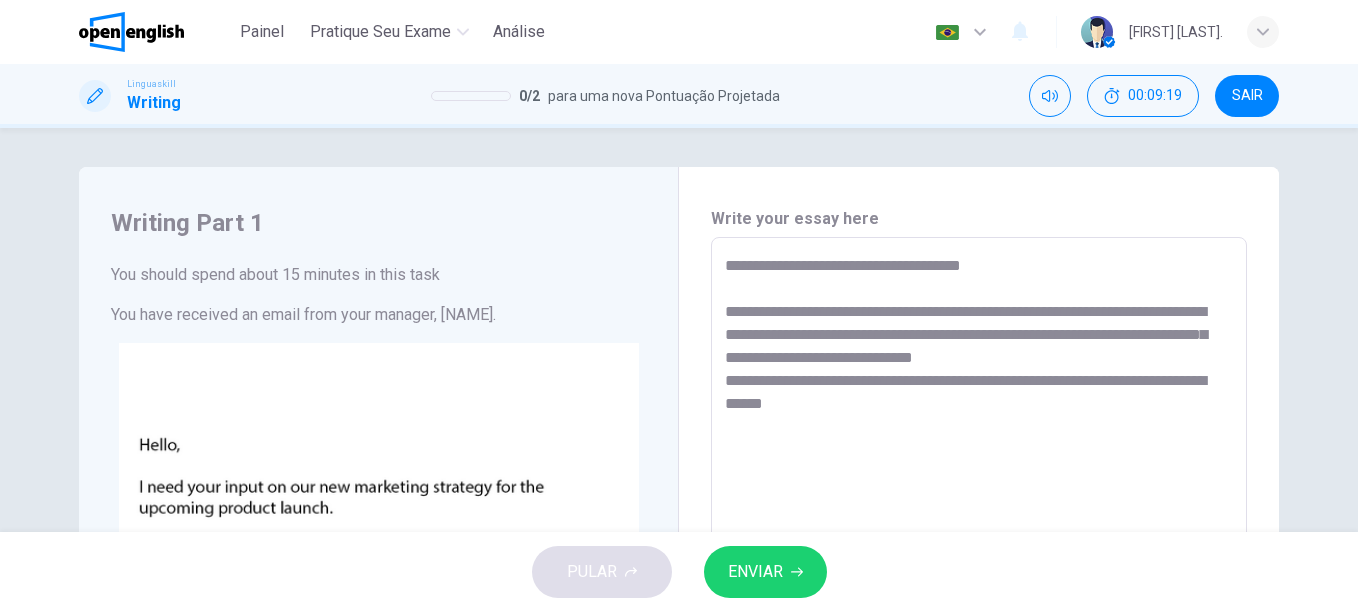 scroll, scrollTop: 0, scrollLeft: 0, axis: both 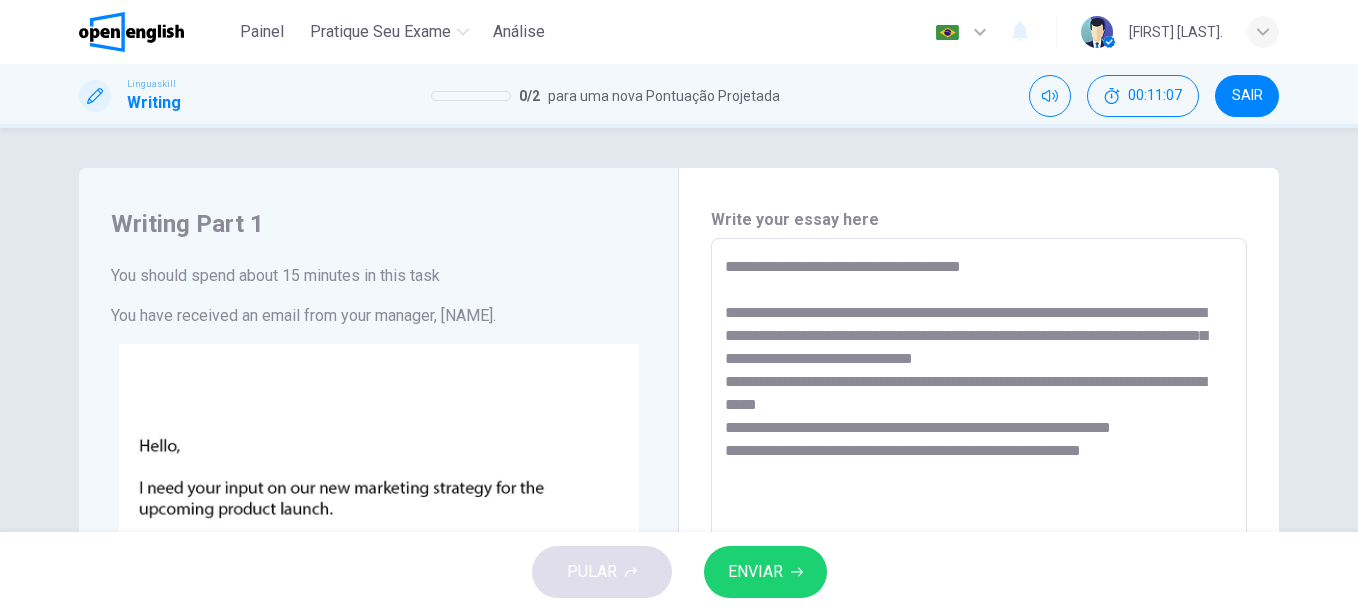 drag, startPoint x: 1133, startPoint y: 445, endPoint x: 1074, endPoint y: 461, distance: 61.13101 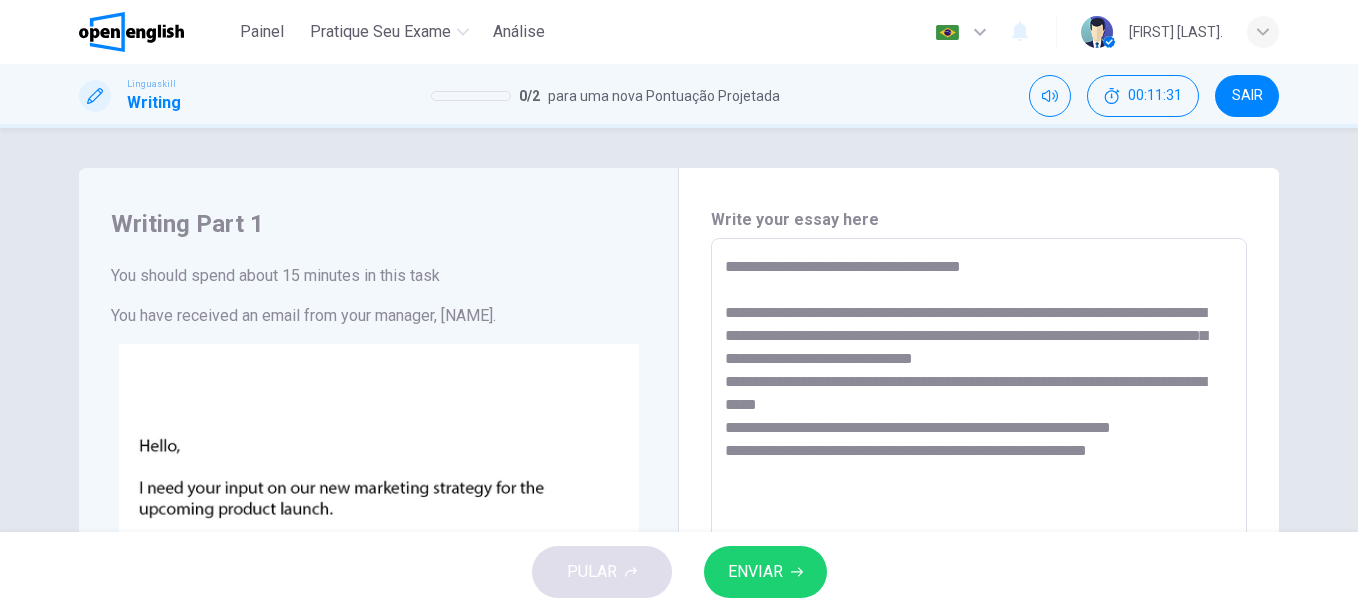 click on "ENVIAR" at bounding box center (755, 572) 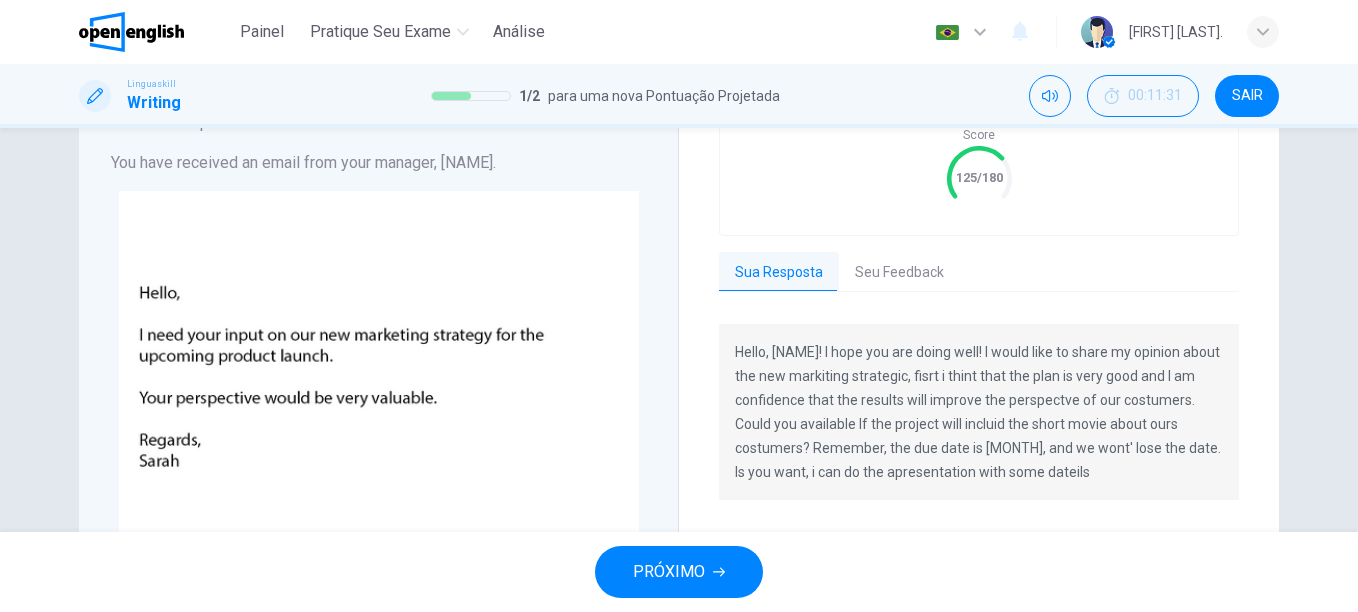 scroll, scrollTop: 200, scrollLeft: 0, axis: vertical 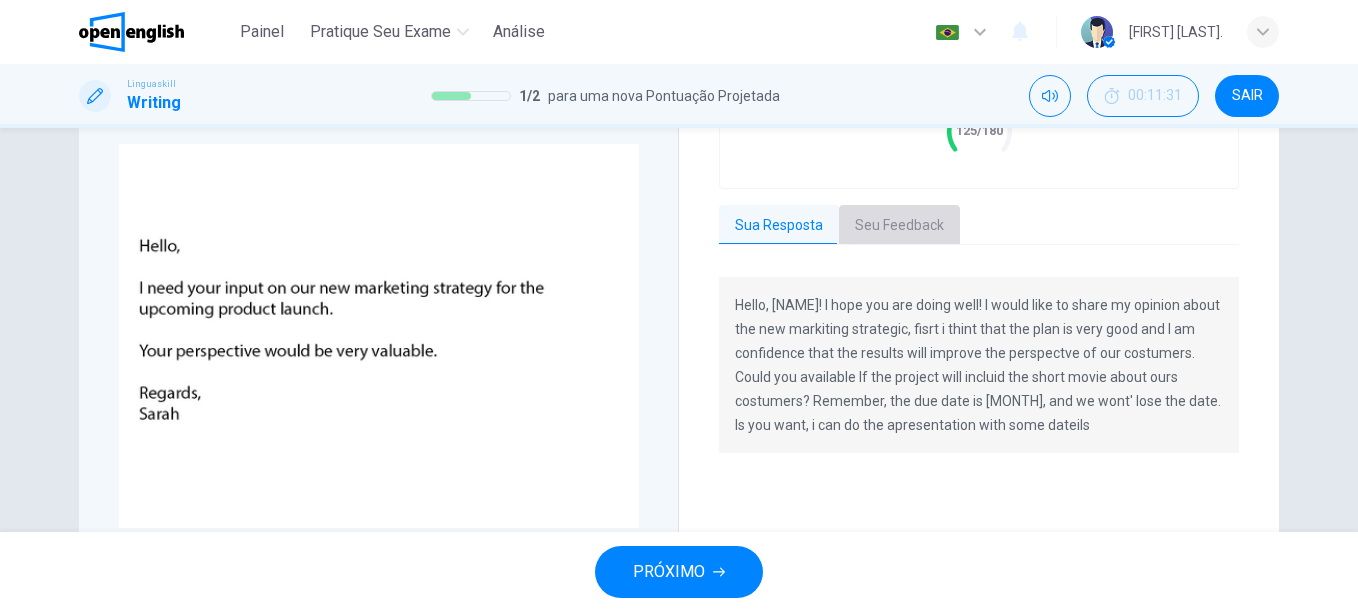 click on "Seu Feedback" at bounding box center (899, 226) 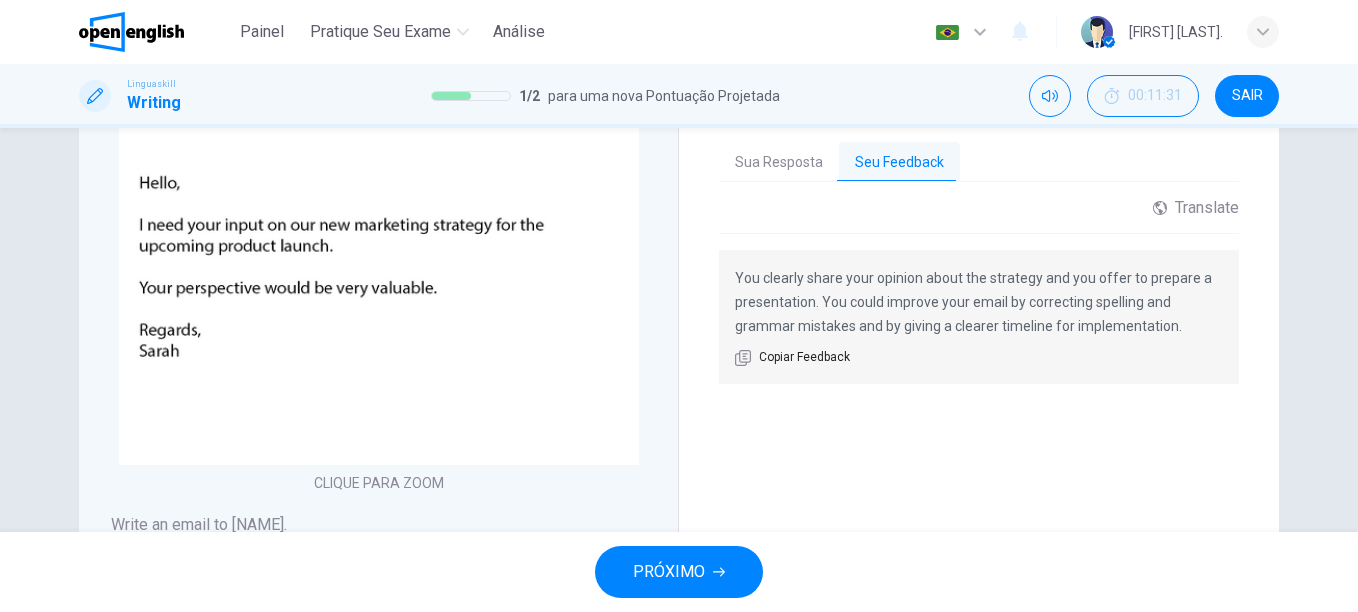 scroll, scrollTop: 264, scrollLeft: 0, axis: vertical 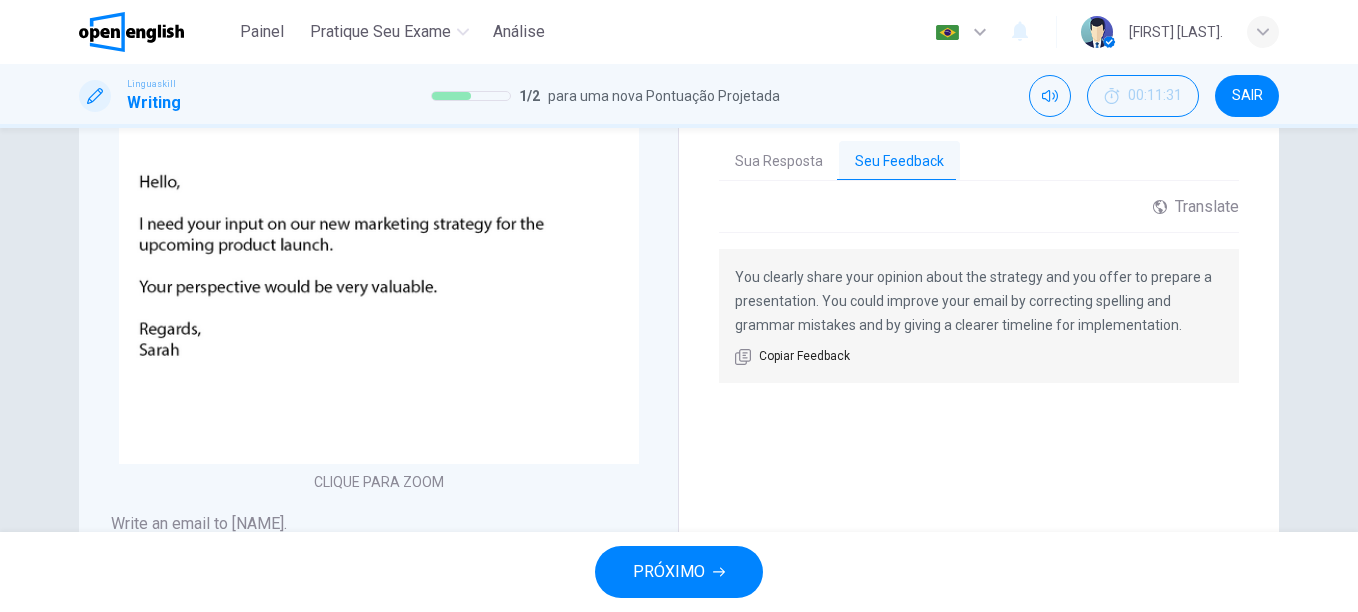 click on "Sua Resposta" at bounding box center [779, 162] 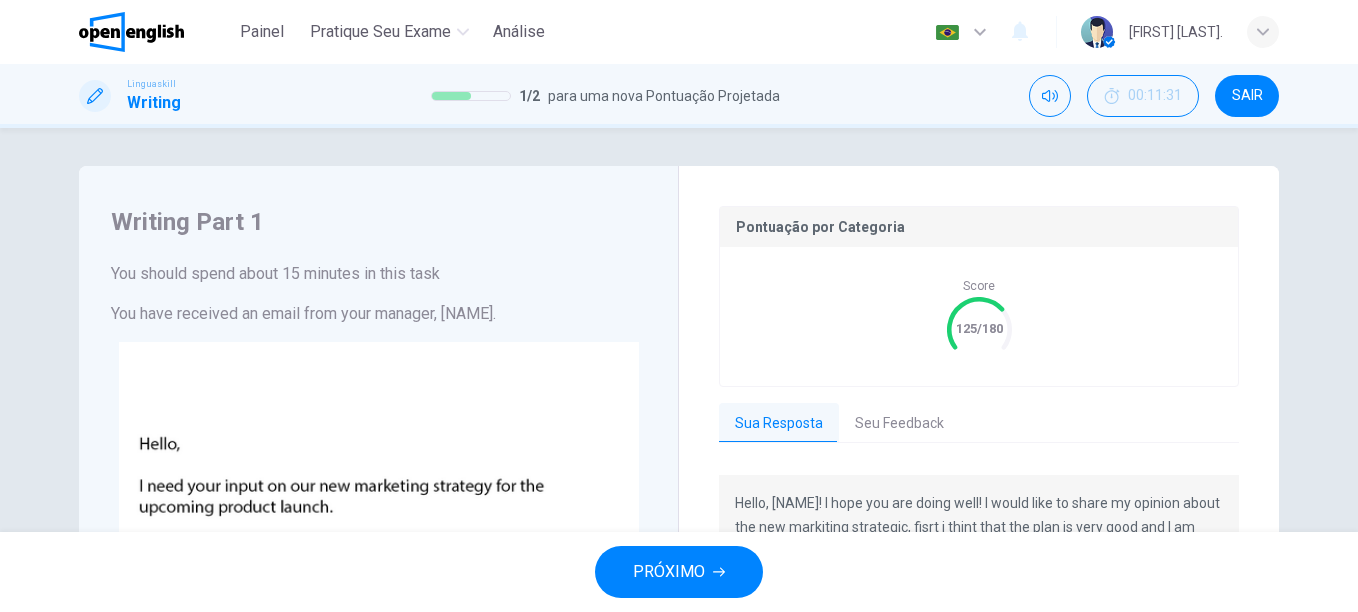 scroll, scrollTop: 0, scrollLeft: 0, axis: both 